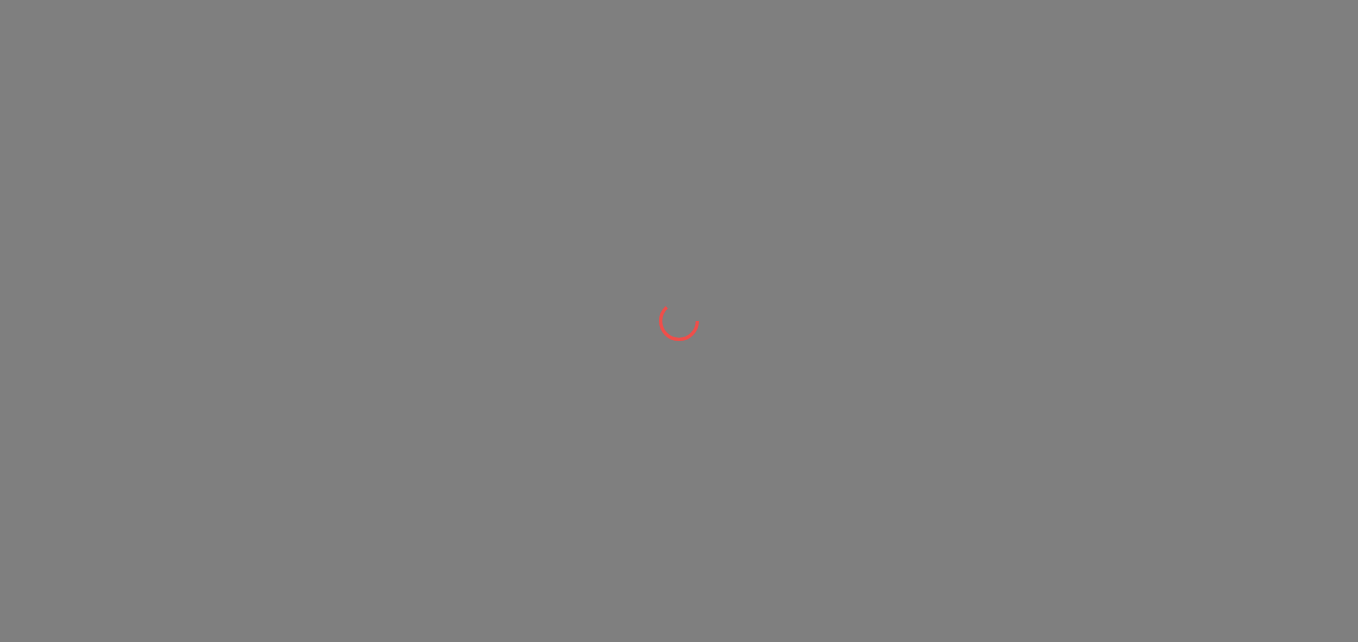 scroll, scrollTop: 0, scrollLeft: 0, axis: both 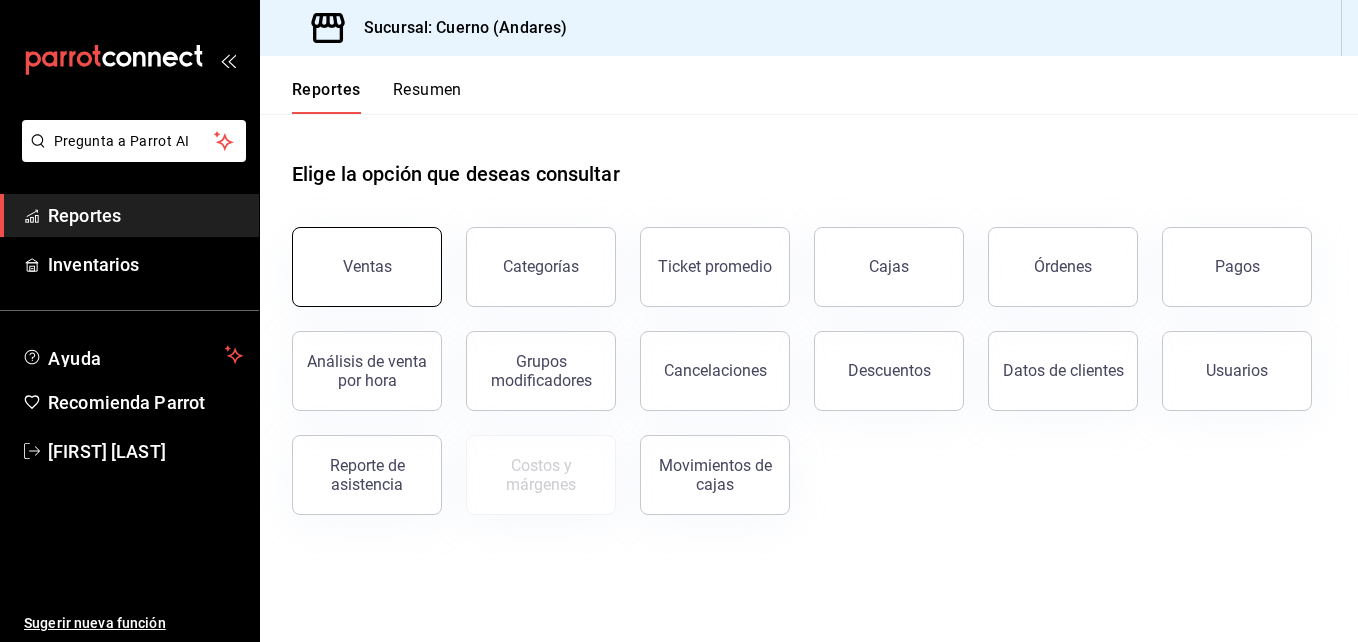 click on "Ventas" at bounding box center (367, 267) 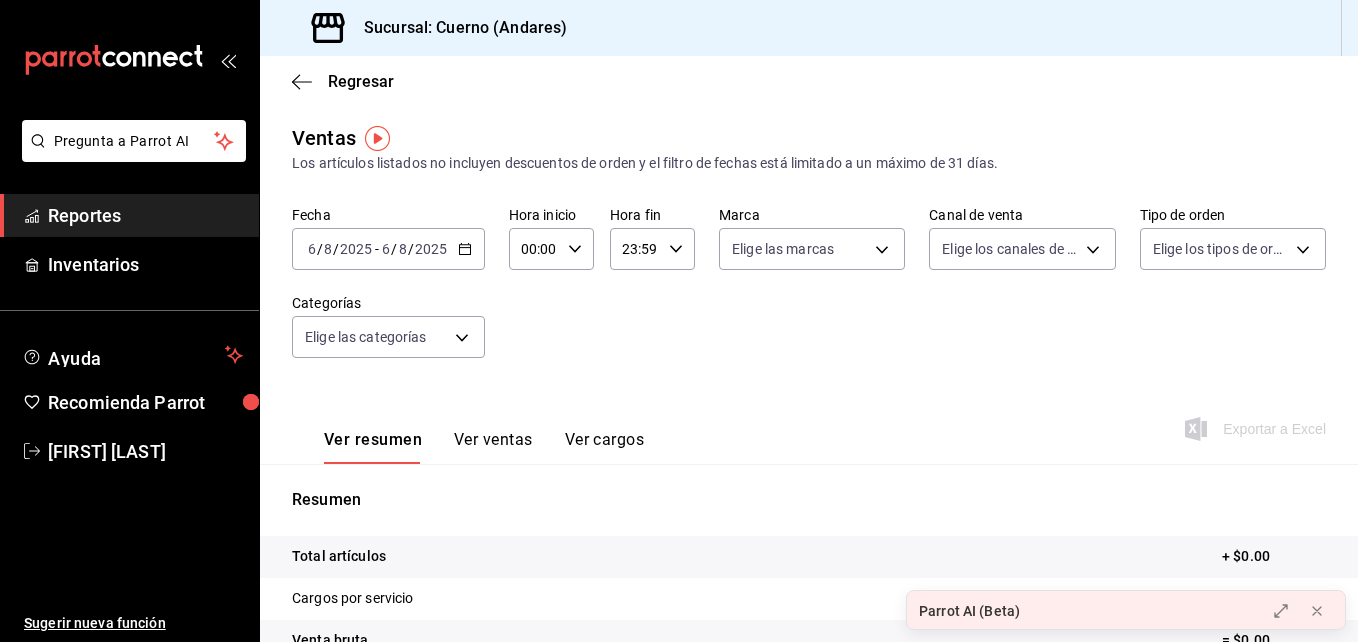 click on "2025-08-06 6 / 8 / 2025 - 2025-08-06 6 / 8 / 2025" at bounding box center [388, 249] 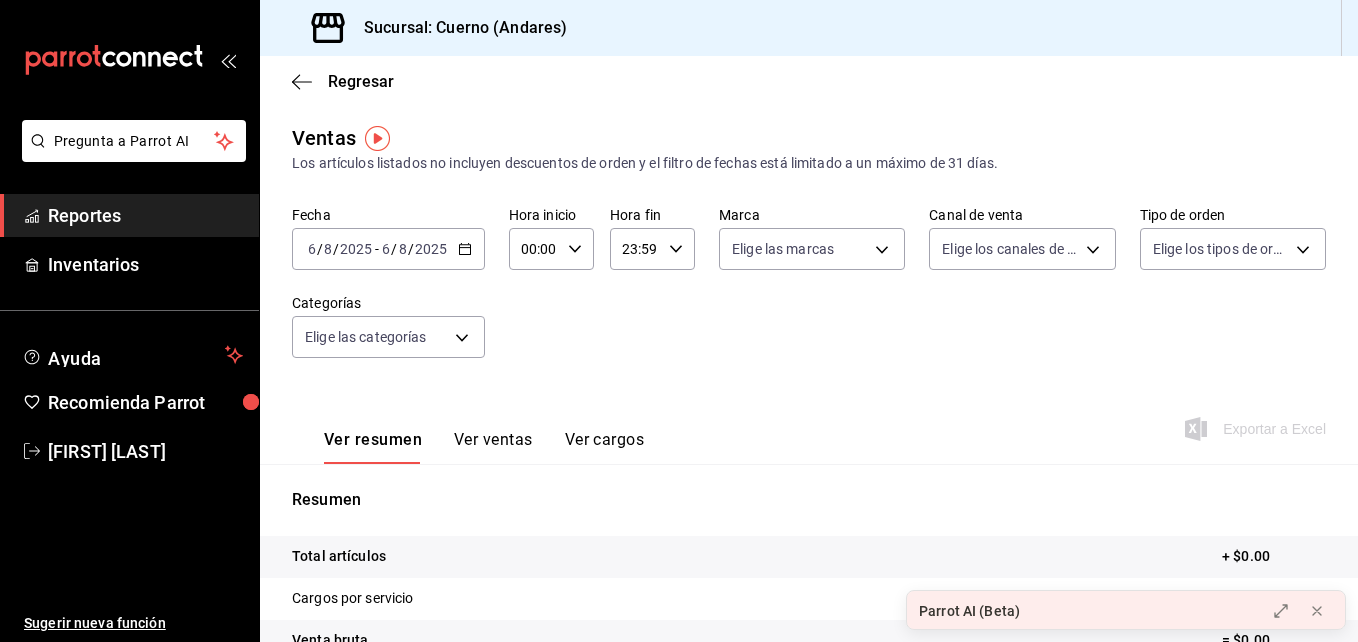 click on "Ver resumen Ver ventas Ver cargos Exportar a Excel" at bounding box center [809, 423] 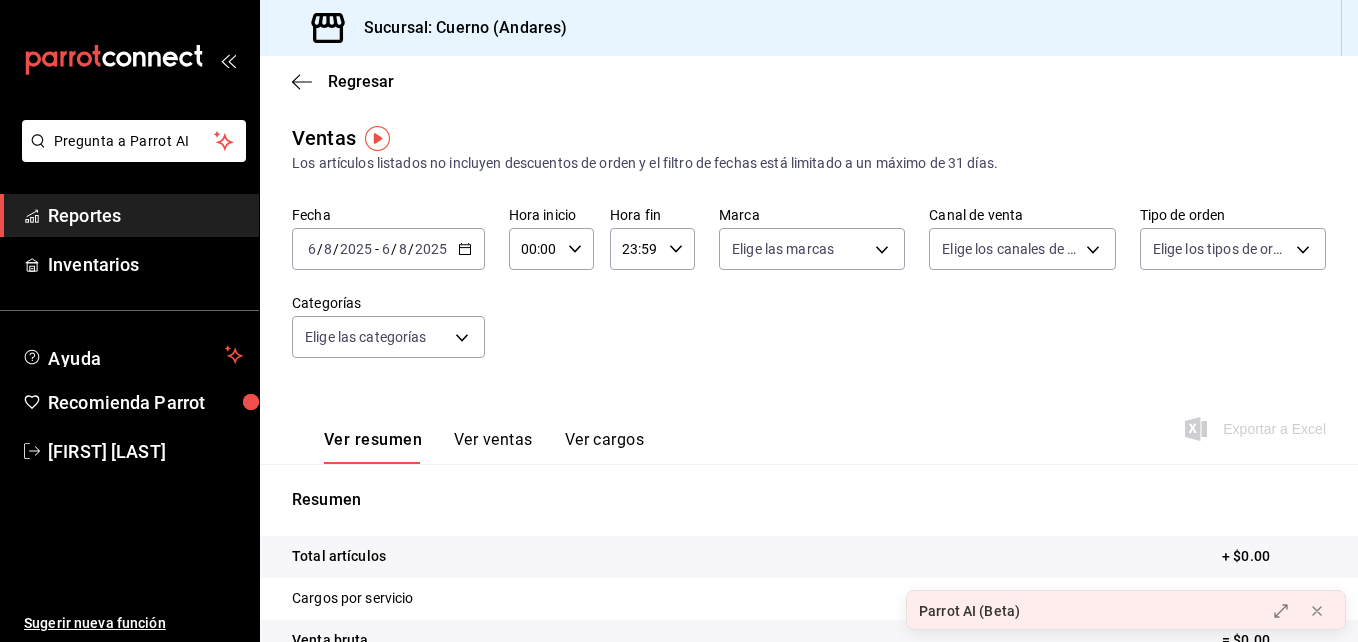click on "2025-08-06 6 / 8 / 2025 - 2025-08-06 6 / 8 / 2025" at bounding box center (388, 249) 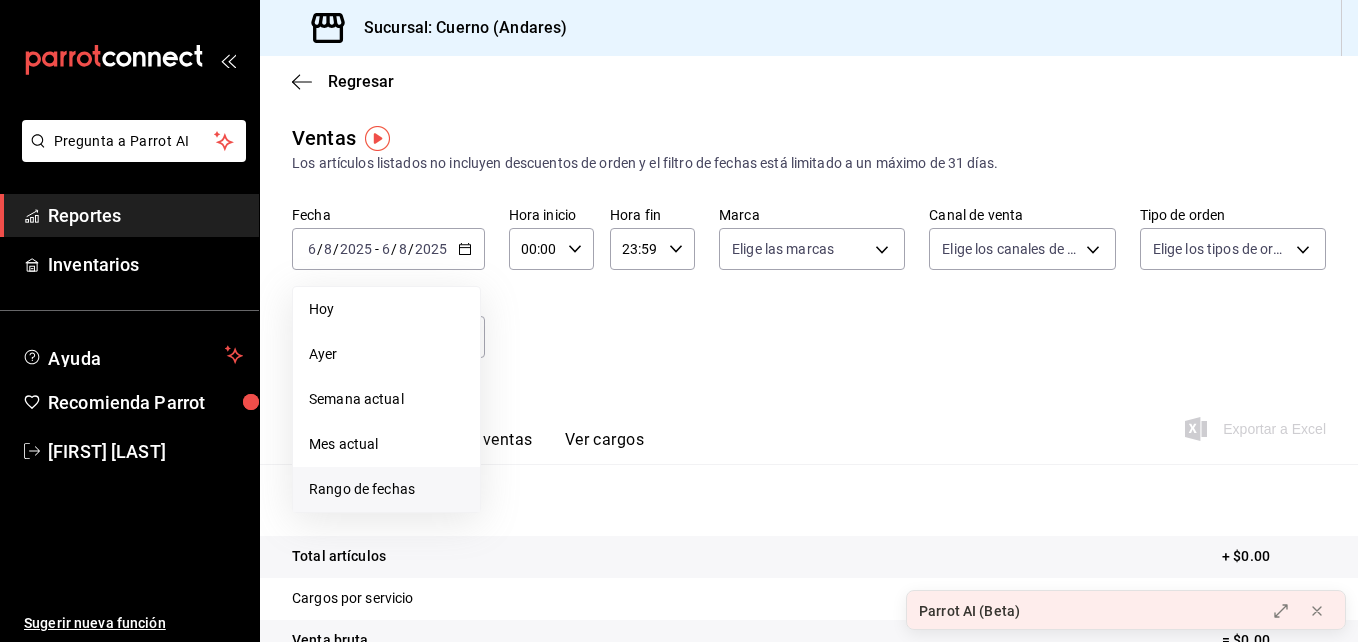 click on "Rango de fechas" at bounding box center [386, 489] 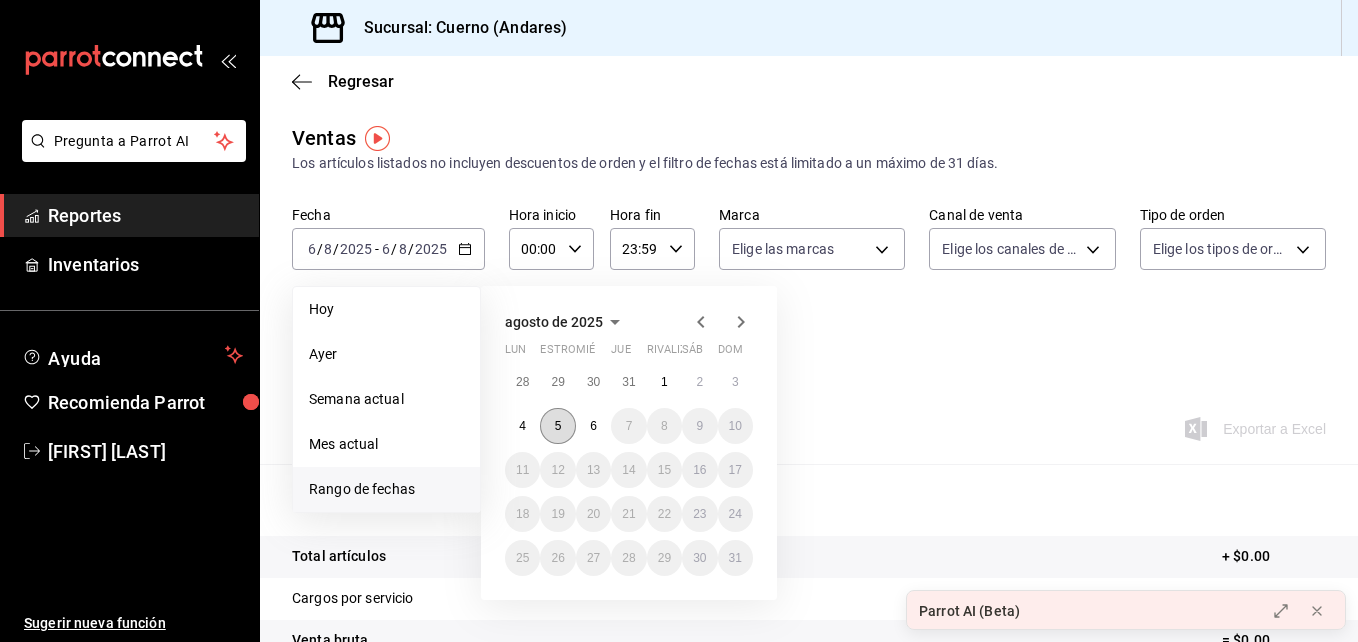 click on "5" at bounding box center [557, 426] 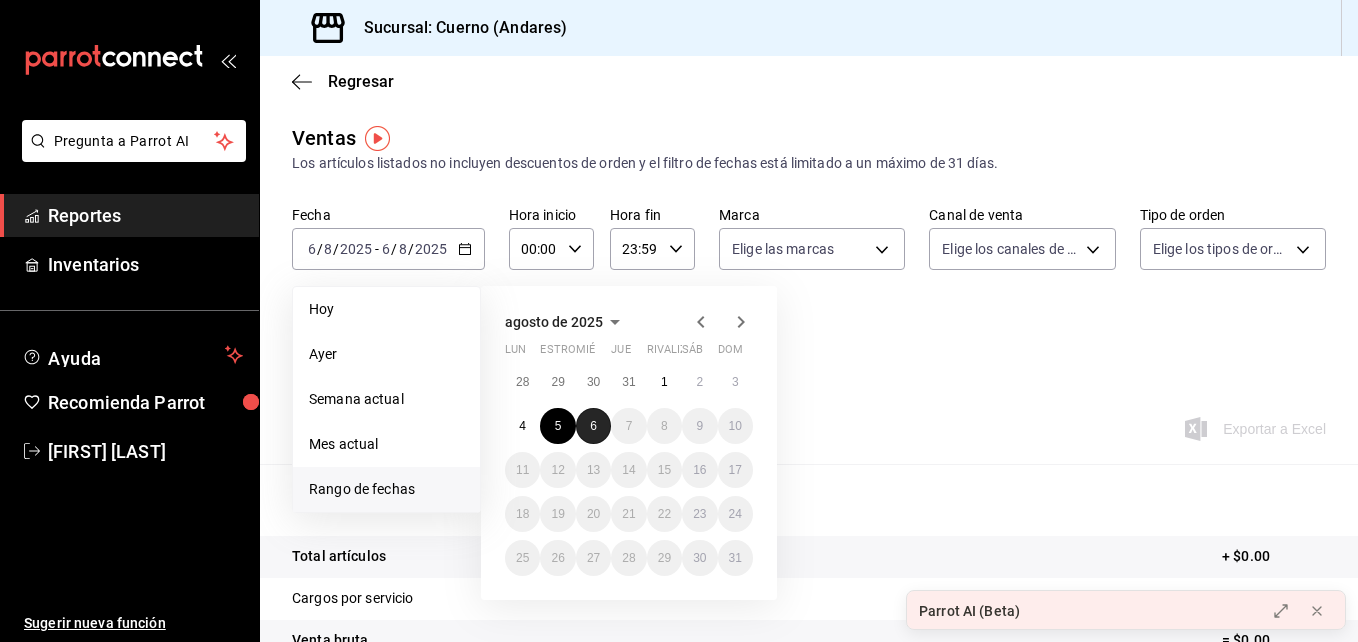 click on "6" at bounding box center (593, 426) 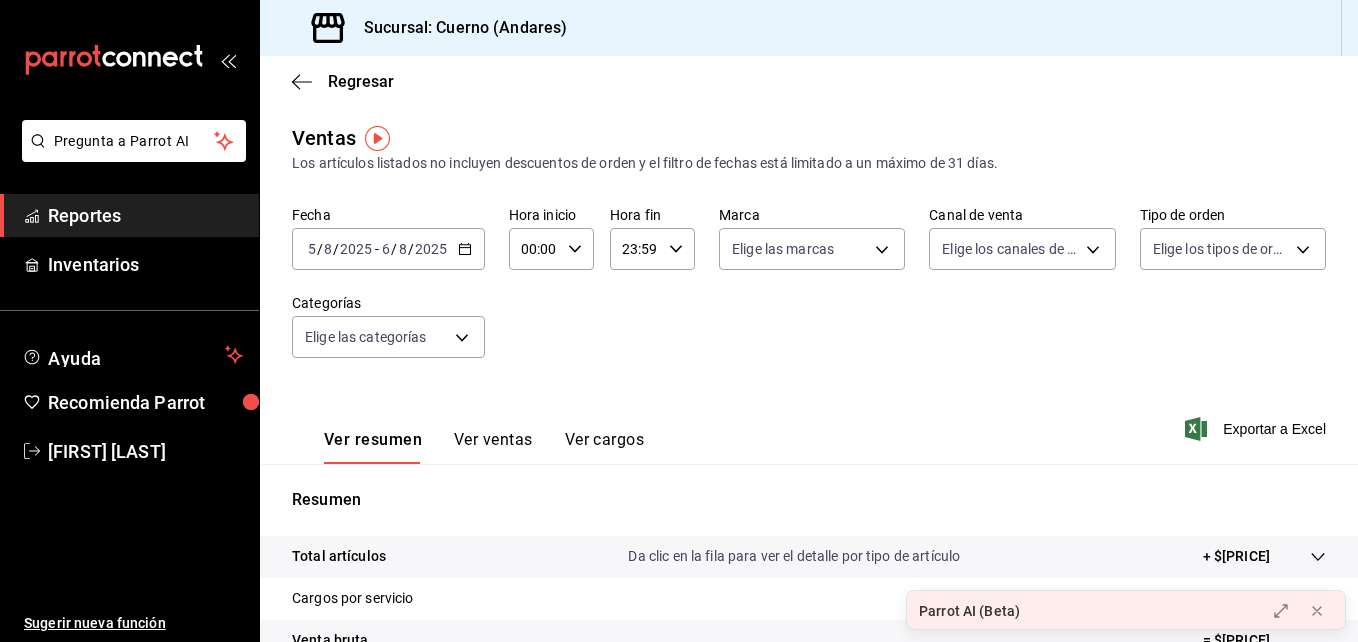 click on "Ver ventas" at bounding box center [493, 447] 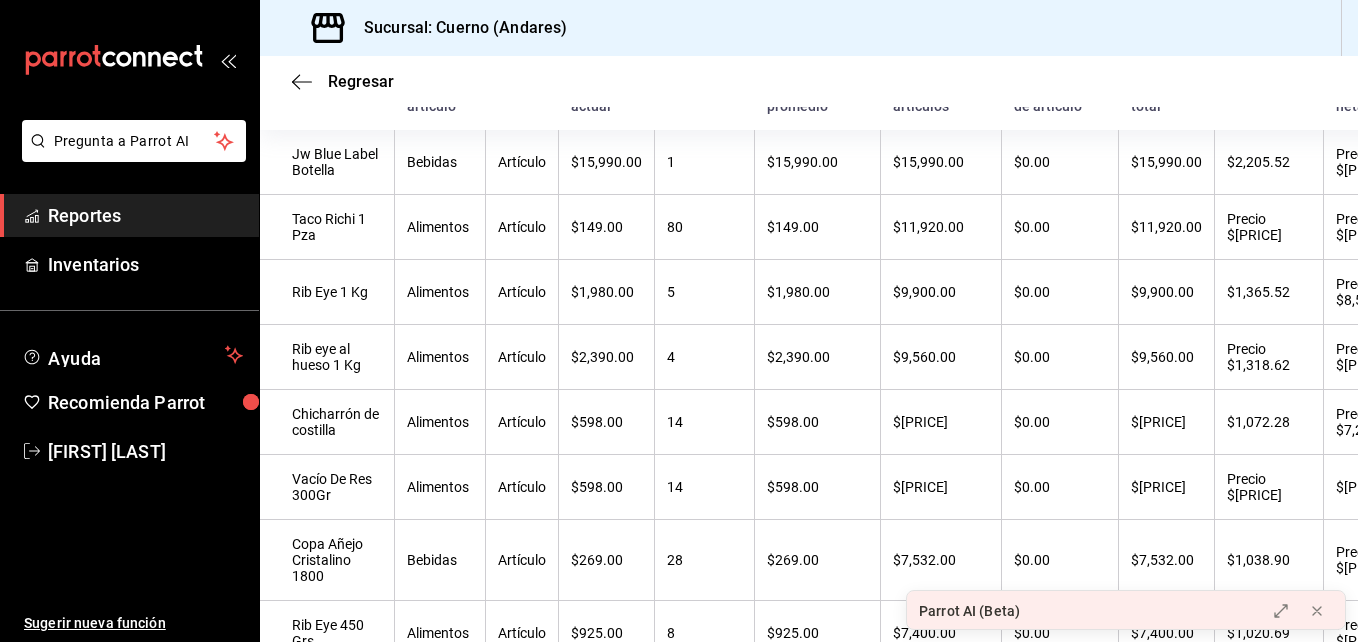 scroll, scrollTop: 0, scrollLeft: 0, axis: both 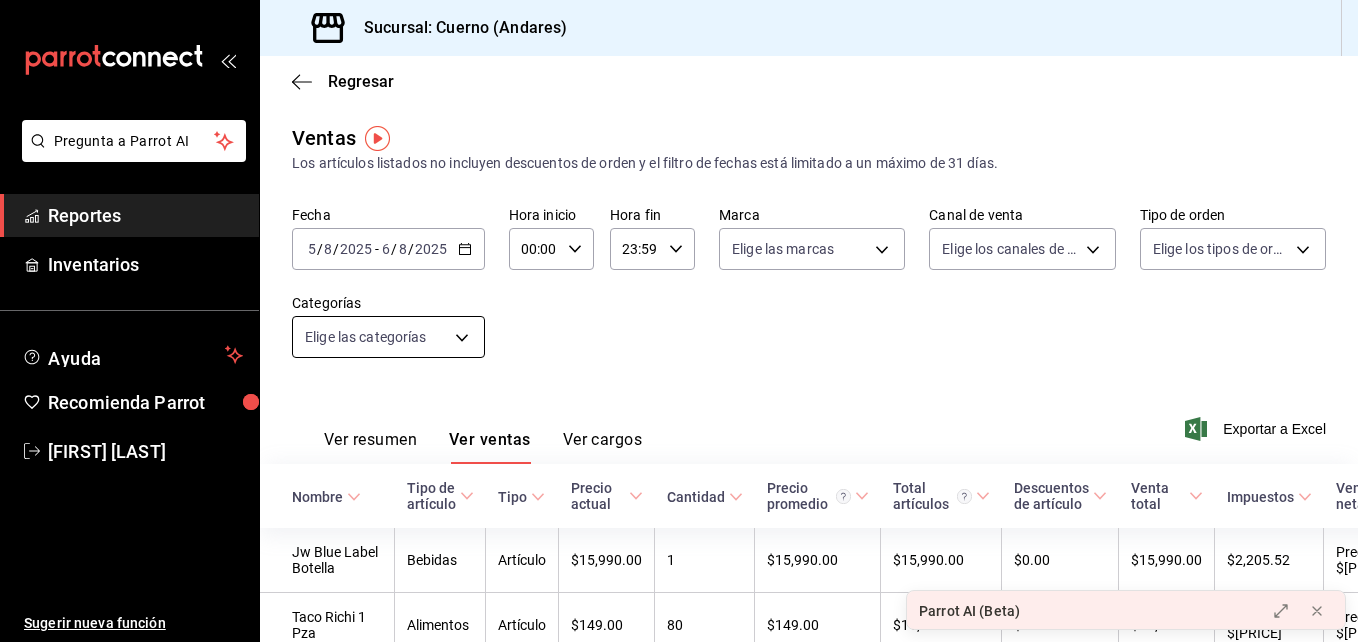 click on "Pregunta a Parrot AI Reportes   Inventarios   Ayuda Recomienda Parrot   [FIRST] [LAST]   Sugerir nueva función   Sucursal: Cuerno (Andares) Regresar Ventas Los artículos listados no incluyen descuentos de orden y el filtro de fechas está limitado a un máximo de 31 días. Fecha [DATE] [DATE] - [DATE] [DATE] Hora inicio 00:00 Hora inicio Hora fin 23:59 Hora fin Marca Elige las marcas Canal de venta Elige los canales de venta Tipo de orden Elige los tipos de orden Categorías Elige las categorías Ver resumen Ver ventas Ver cargos Exportar a Excel Nombre Tipo de artículo Tipo Precio actual Cantidad Precio promedio   Total artículos   Descuentos de artículo Venta total Impuestos Venta neta Jw Blue Label Botella Bebidas Artículo $[PRICE] [QUANTITY] $[PRICE] $[PRICE] $[PRICE] $[PRICE] $[PRICE] Precio $[PRICE] Taco Richi 1 Pza Alimentos Artículo $[PRICE] [QUANTITY] $[PRICE] $[PRICE] $[PRICE] $[PRICE] Precio $[PRICE] Precio $[PRICE] Rib Eye 1 Kg Alimentos Artículo $[PRICE] [QUANTITY] $[PRICE]" at bounding box center [679, 321] 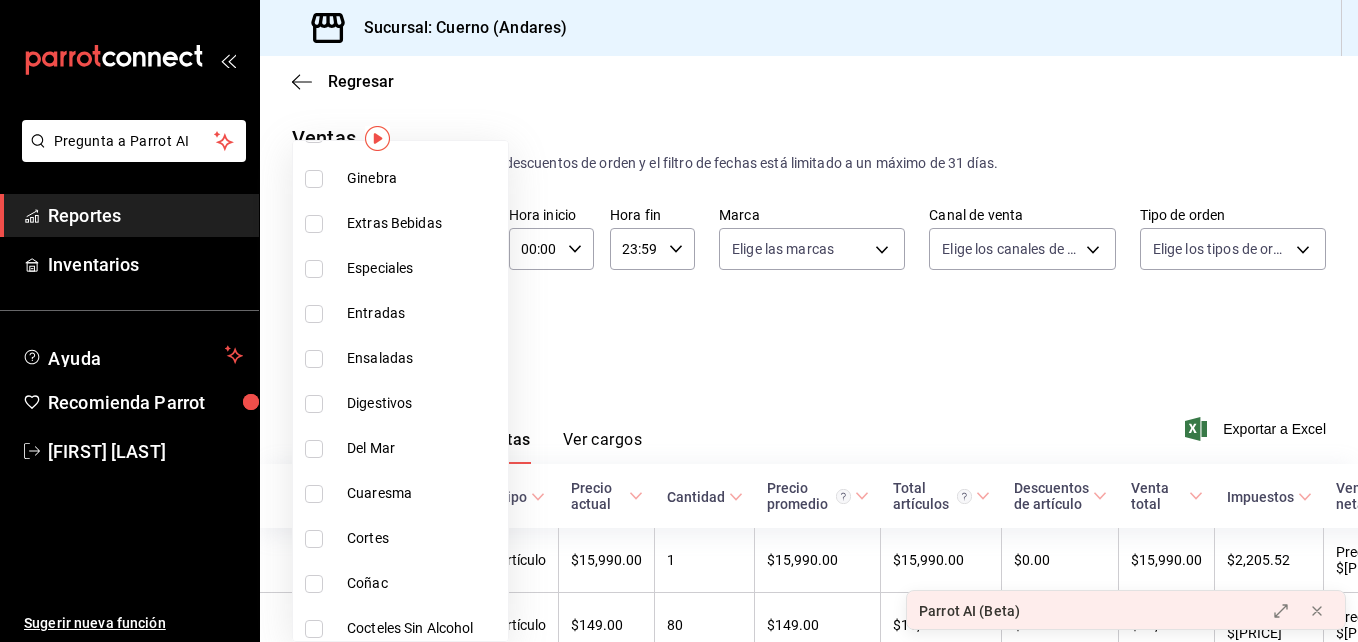 scroll, scrollTop: 1359, scrollLeft: 0, axis: vertical 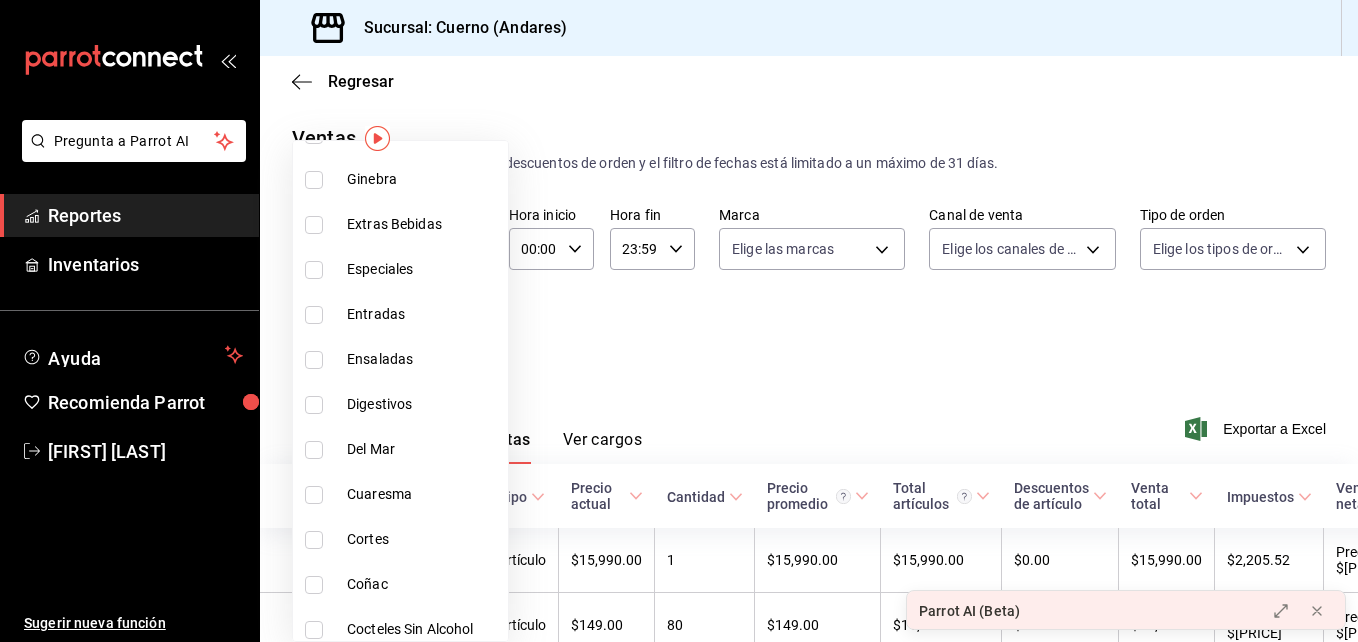 click at bounding box center (314, 315) 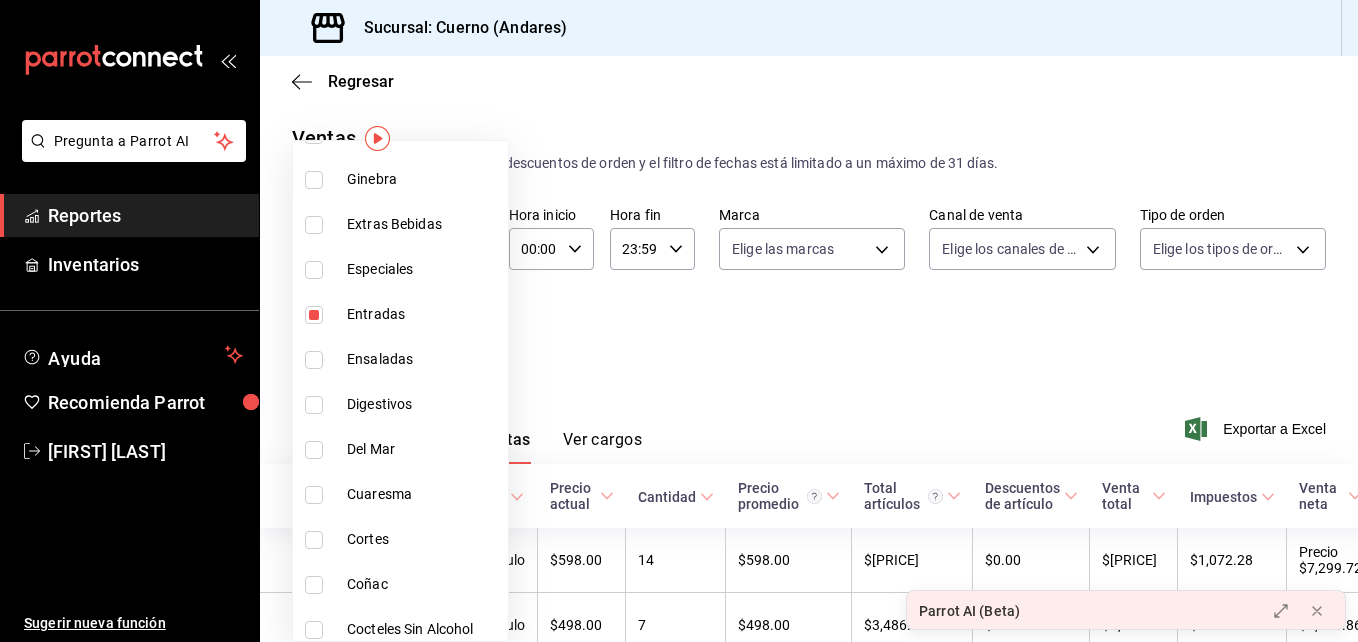 click at bounding box center [314, 270] 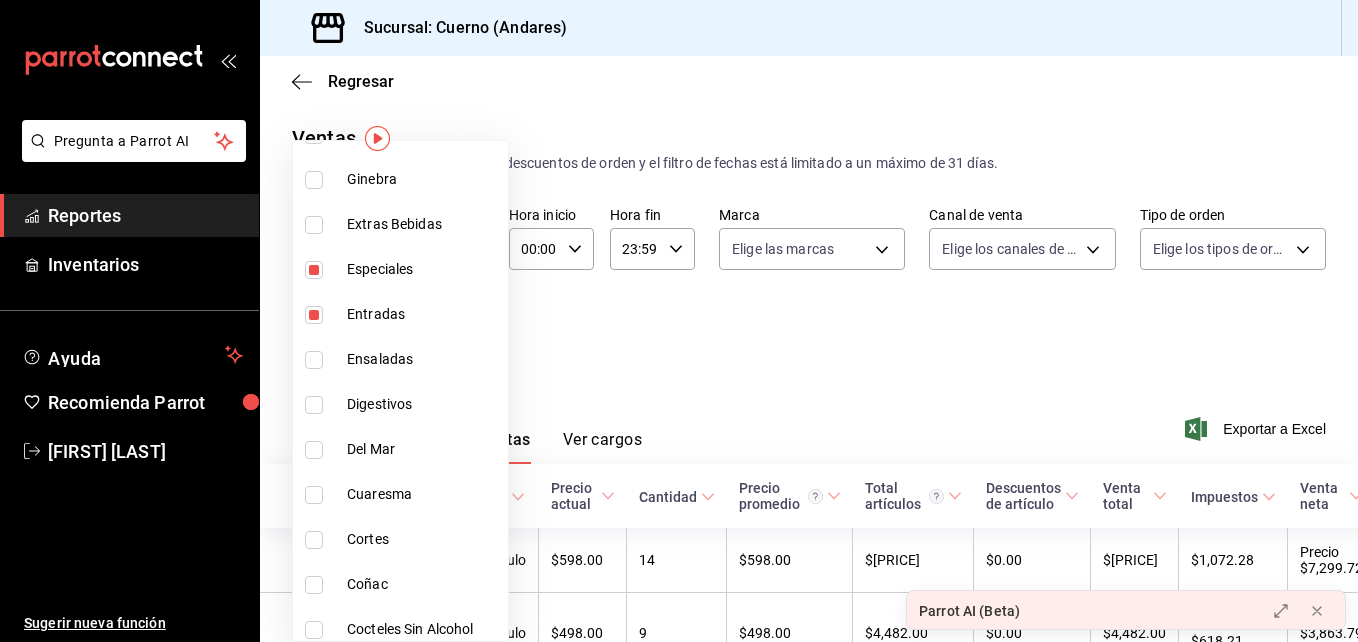 click at bounding box center (679, 321) 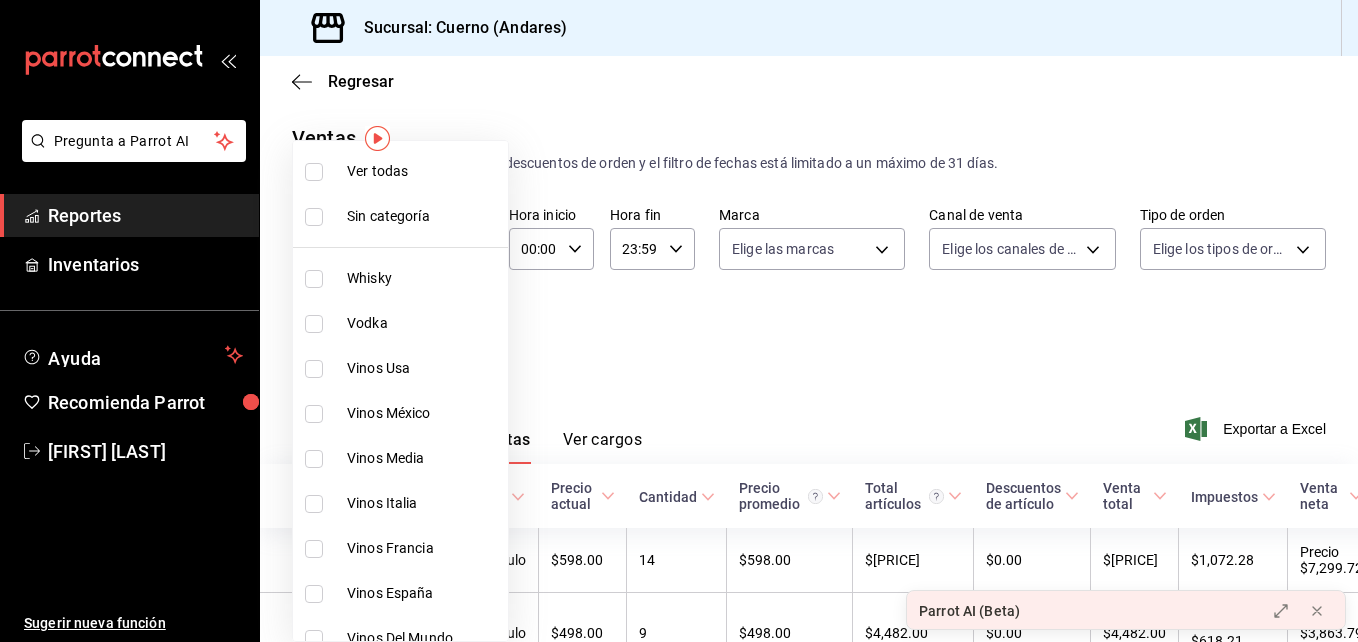 click on "Pregunta a Parrot AI Reportes   Inventarios   Ayuda Recomienda Parrot   [FIRST] [LAST]   Sugerir nueva función   Sucursal: Cuerno (Andares) Regresar Ventas Los artículos listados no incluyen descuentos de orden y el filtro de fechas está limitado a un máximo de 31 días. Fecha [DATE] [DATE] - [DATE] [DATE] Hora inicio 00:00 Hora inicio Hora fin 23:59 Hora fin Marca Elige las marcas Canal de venta Elige los canales de venta Tipo de orden Elige los tipos de orden Categorías Especiales, Entradas [UUID],[UUID] Ver resumen Ver ventas Ver cargos Exportar a Excel Nombre Tipo de artículo Tipo Precio actual Cantidad Precio promedio   Total artículos   Descuentos de artículo Venta total Impuestos Venta neta [ITEM] de [ITEM] Alimentos Artículo $[PRICE] [QUANTITY] $[PRICE] $[PRICE] $[PRICE] $[PRICE] $[PRICE] Precio $[PRICE] Aguachile Serrano de Rib Eye Alimentos Artículo $[PRICE] [QUANTITY] $[PRICE] $[PRICE] $[PRICE] $[PRICE] Precio $[PRICE] $[PRICE]" at bounding box center [679, 321] 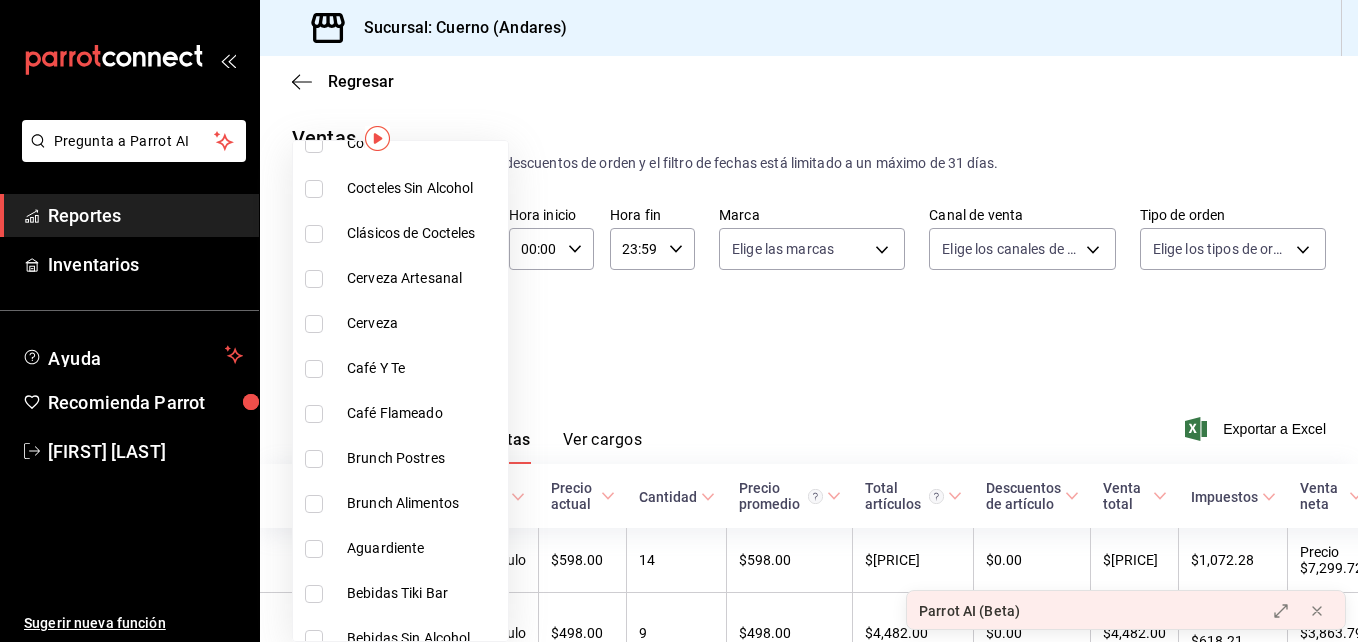scroll, scrollTop: 1820, scrollLeft: 0, axis: vertical 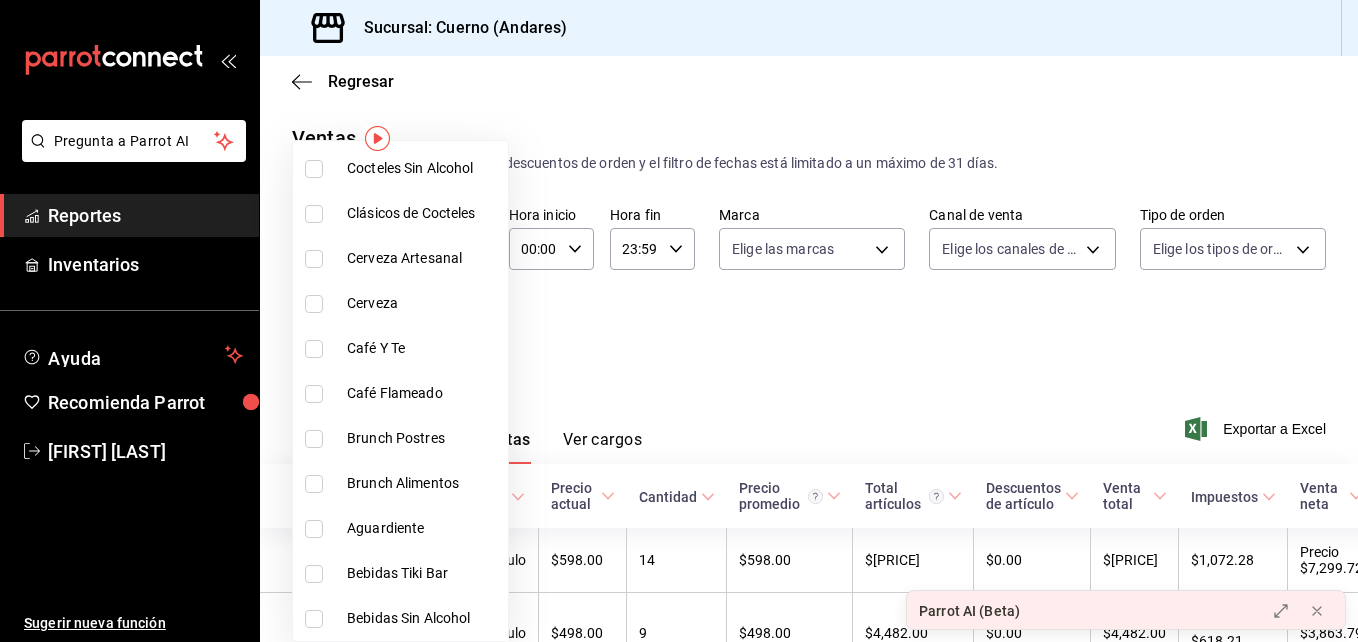 click at bounding box center (679, 321) 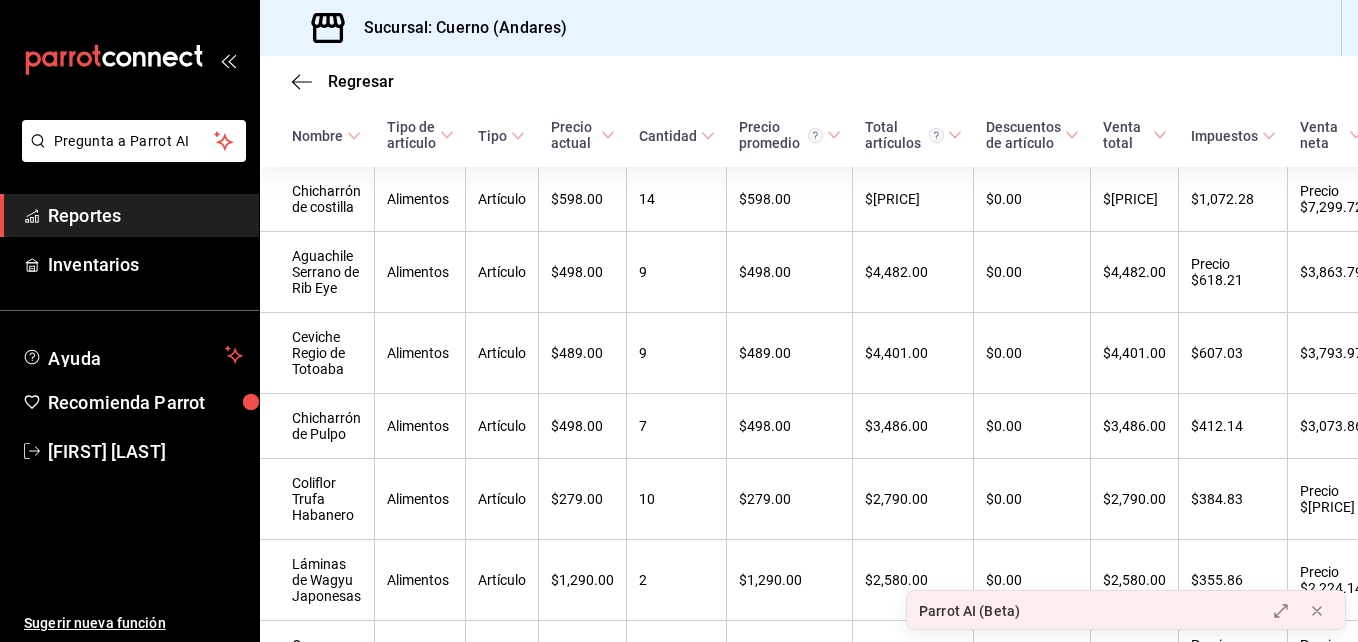 scroll, scrollTop: 360, scrollLeft: 0, axis: vertical 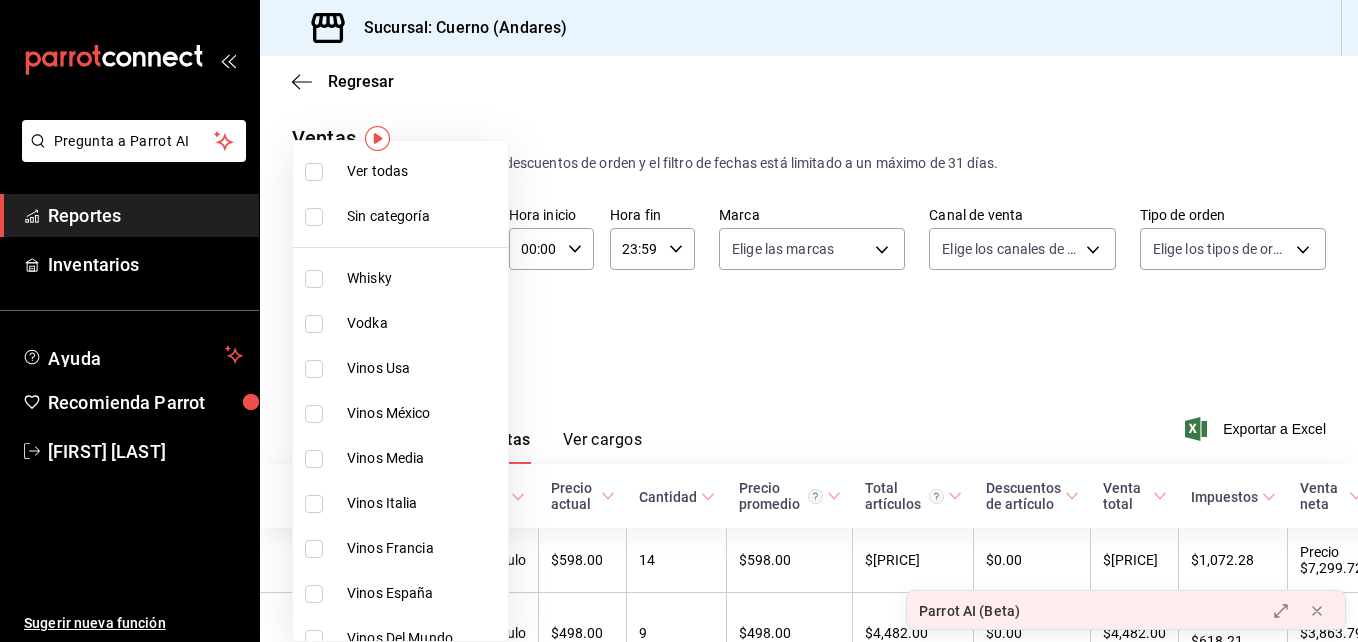 click on "Pregunta a Parrot AI Reportes   Inventarios   Ayuda Recomienda Parrot   [FIRST] [LAST]   Sugerir nueva función   Sucursal: Cuerno (Andares) Regresar Ventas Los artículos listados no incluyen descuentos de orden y el filtro de fechas está limitado a un máximo de 31 días. Fecha [DATE] [DATE] - [DATE] [DATE] Hora inicio 00:00 Hora inicio Hora fin 23:59 Hora fin Marca Elige las marcas Canal de venta Elige los canales de venta Tipo de orden Elige los tipos de orden Categorías Especiales, Entradas [UUID],[UUID] Ver resumen Ver ventas Ver cargos Exportar a Excel Nombre Tipo de artículo Tipo Precio actual Cantidad Precio promedio   Total artículos   Descuentos de artículo Venta total Impuestos Venta neta [ITEM] de [ITEM] Alimentos Artículo $[PRICE] [QUANTITY] $[PRICE] $[PRICE] $[PRICE] $[PRICE] $[PRICE] Precio $[PRICE] Aguachile Serrano de Rib Eye Alimentos Artículo $[PRICE] [QUANTITY] $[PRICE] $[PRICE] $[PRICE] $[PRICE] Precio $[PRICE] $[PRICE]" at bounding box center [679, 321] 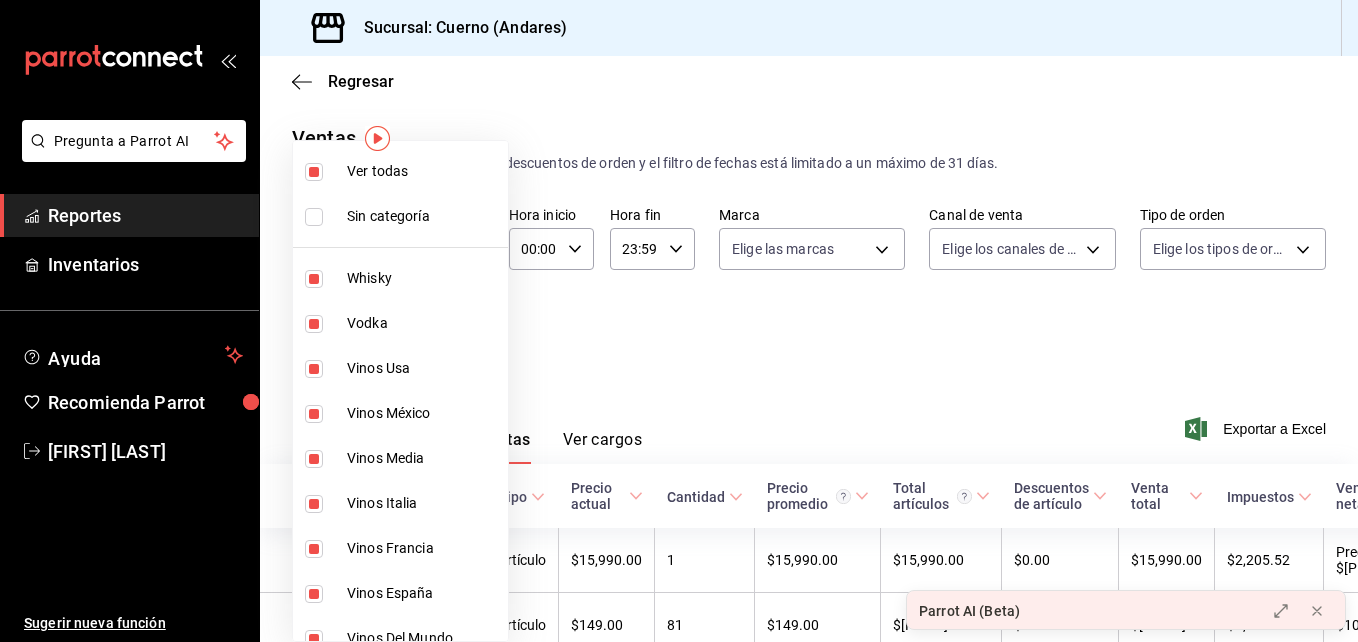 click at bounding box center (314, 279) 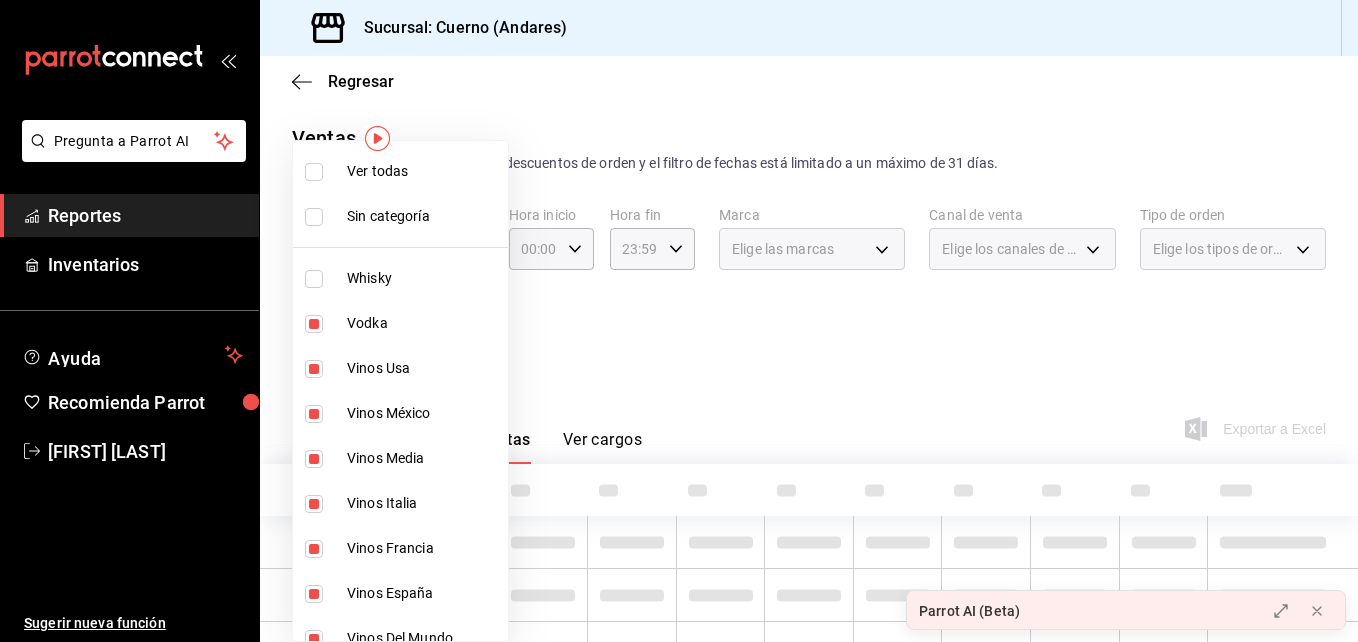 click at bounding box center (314, 324) 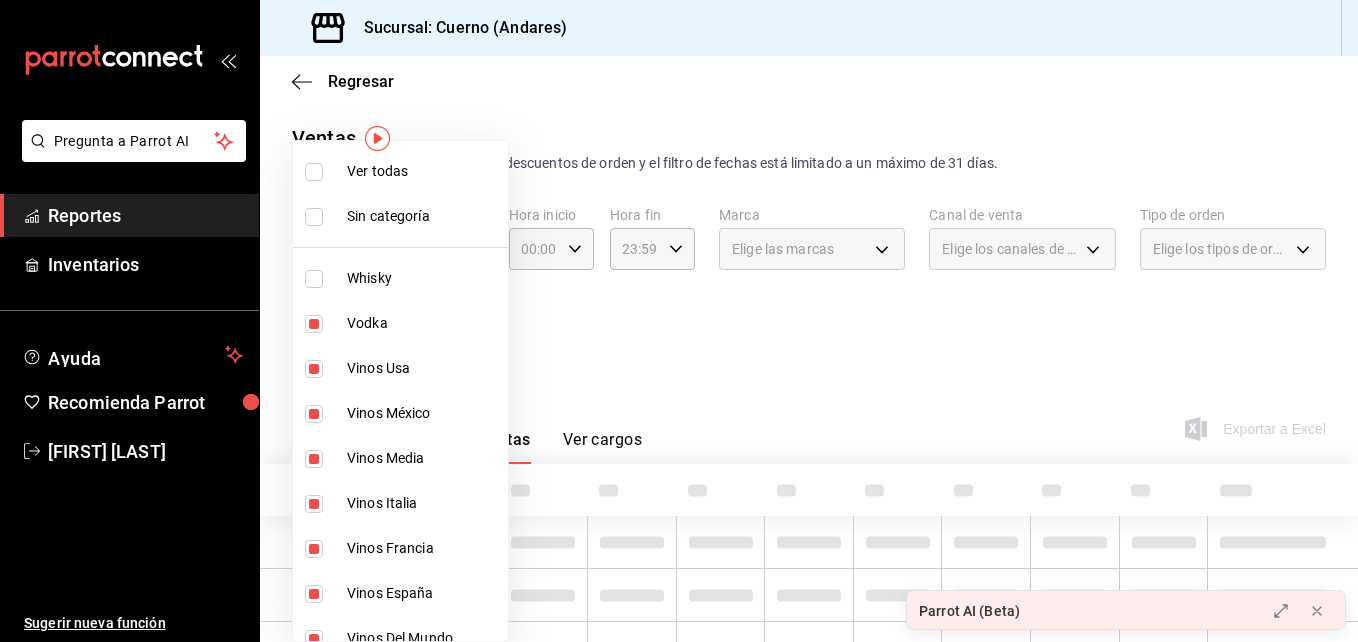 checkbox on "false" 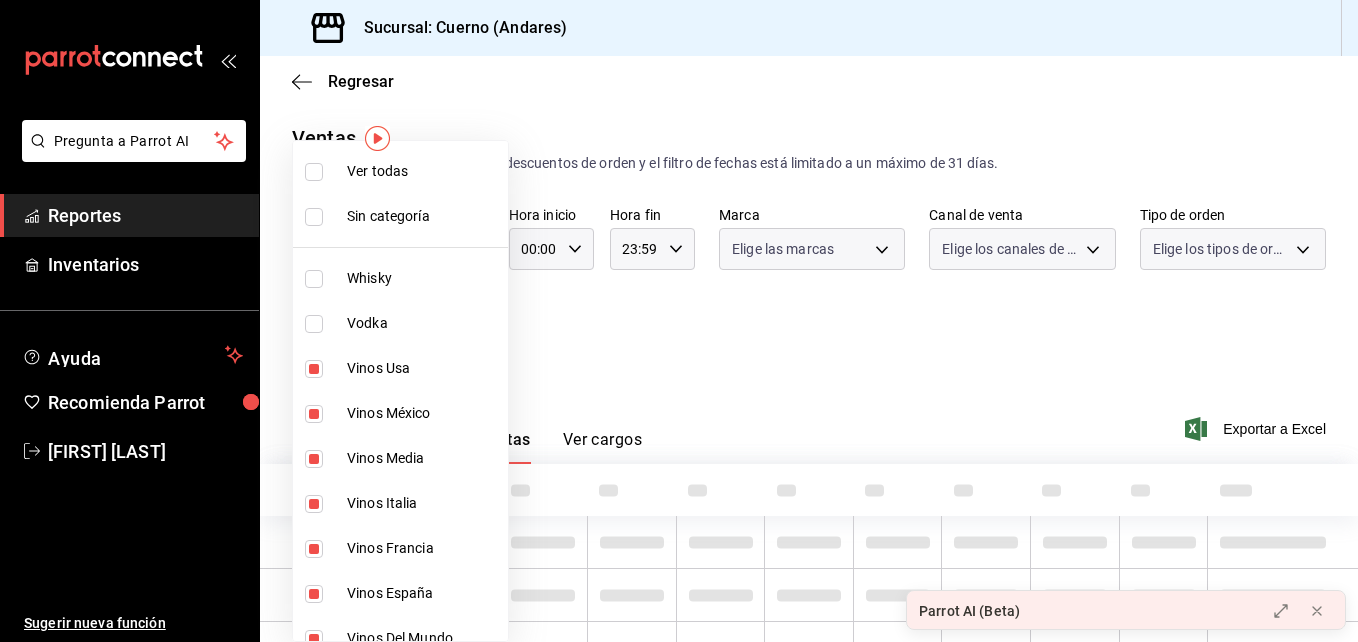 click at bounding box center (314, 369) 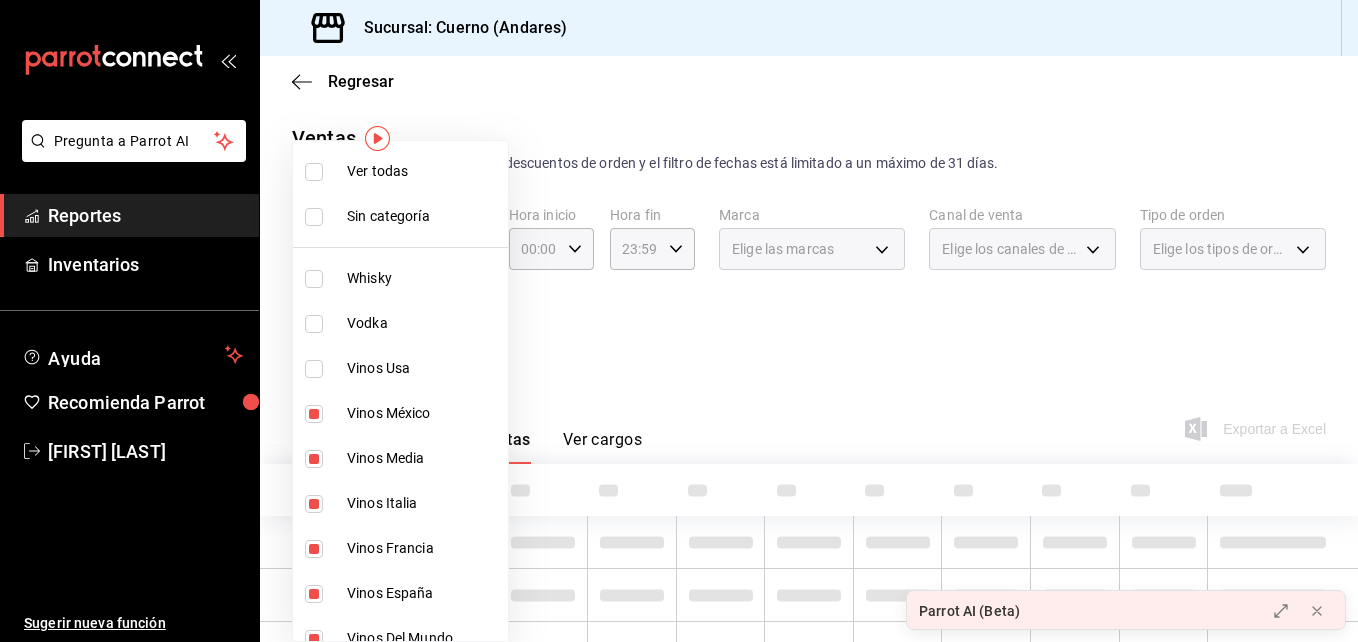 click on "Vinos México" at bounding box center (400, 413) 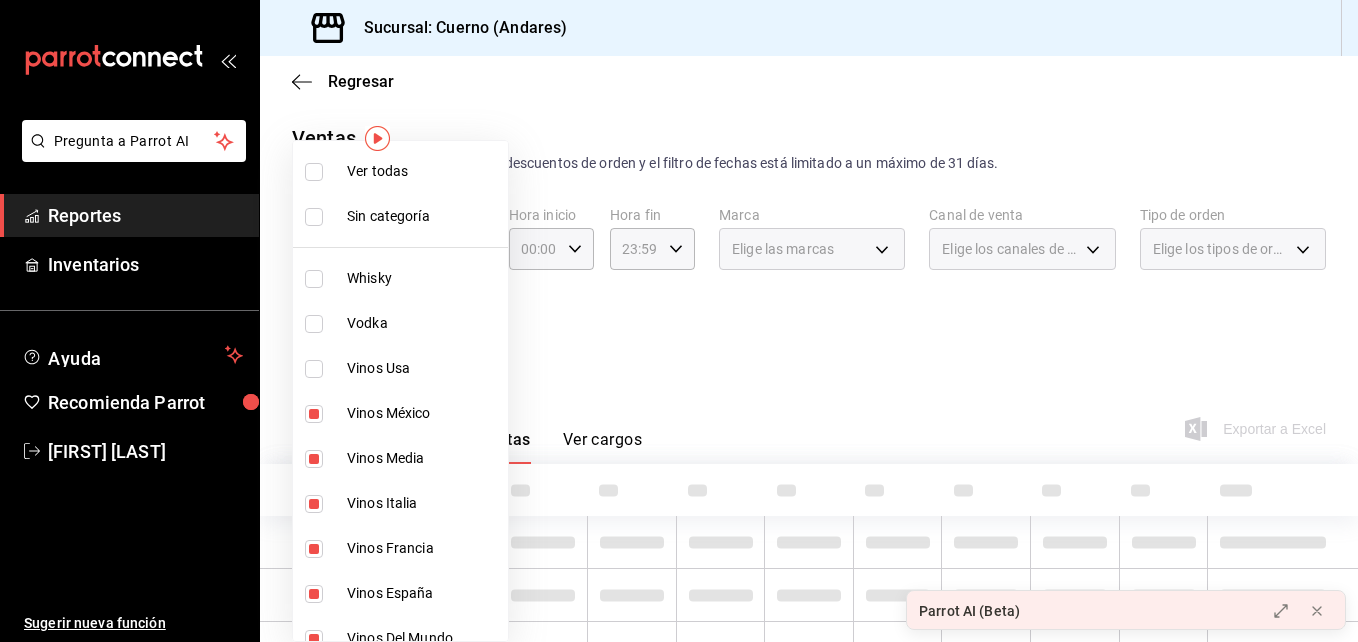 type on "[UUID],[UUID],[UUID],[UUID],[UUID],[UUID],[UUID],[UUID],[UUID],[UUID],[UUID],[UUID],[UUID],[UUID],[UUID],[UUID],[UUID],[UUID],[UUID],[UUID],[UUID],[UUID],[UUID],[UUID],[UUID],[UUID],[UUID],[UUID],[UUID],[UUID],[UUID],[UUID],[UUID],[UUID],[UUID],[UUID],[UUID],[UUID],[UUID],[UUID],[UUID],[UUID],[UUID],[UUID],[UUID],[UUID],[UUID],[UUID],[UUID],[UUID],[UUID],[UUID],[UUID],[UUID]" 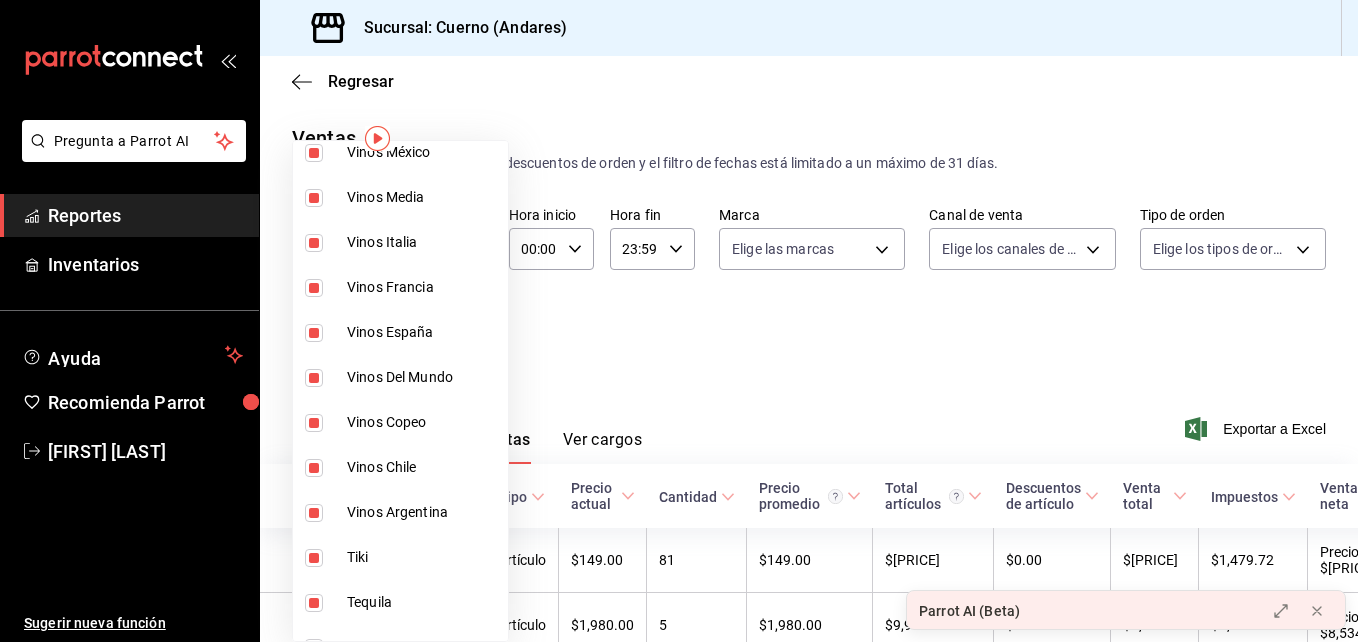 scroll, scrollTop: 230, scrollLeft: 0, axis: vertical 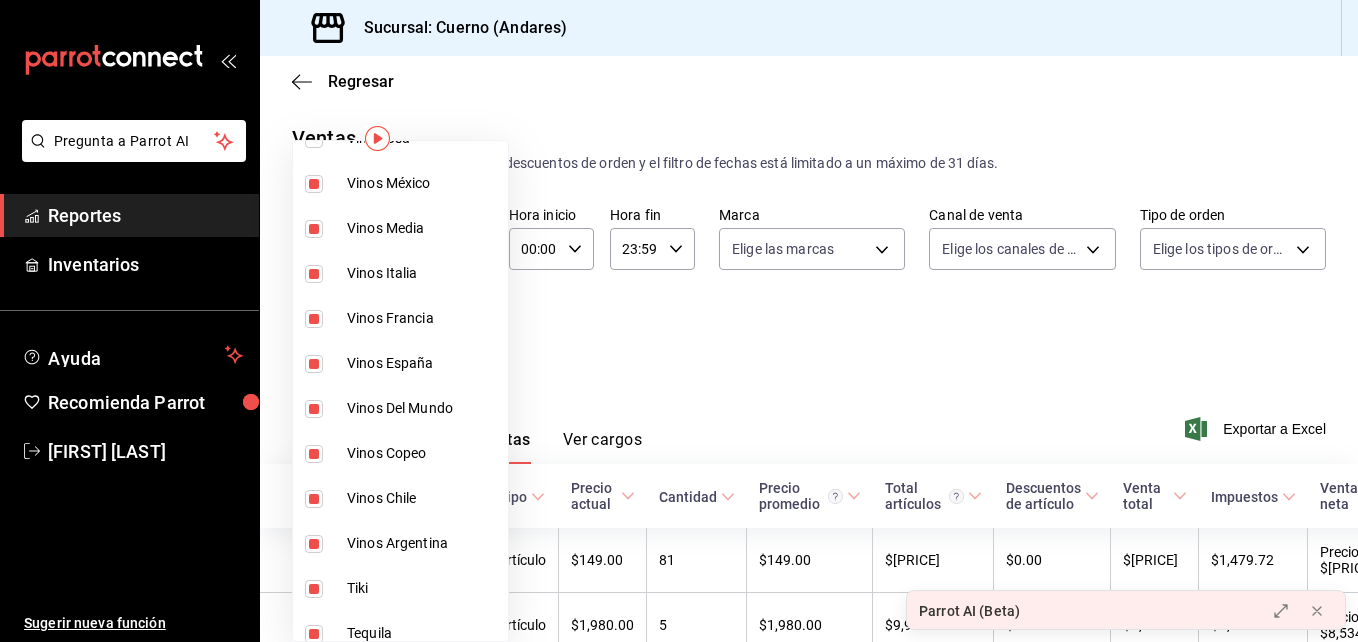 click at bounding box center (314, 184) 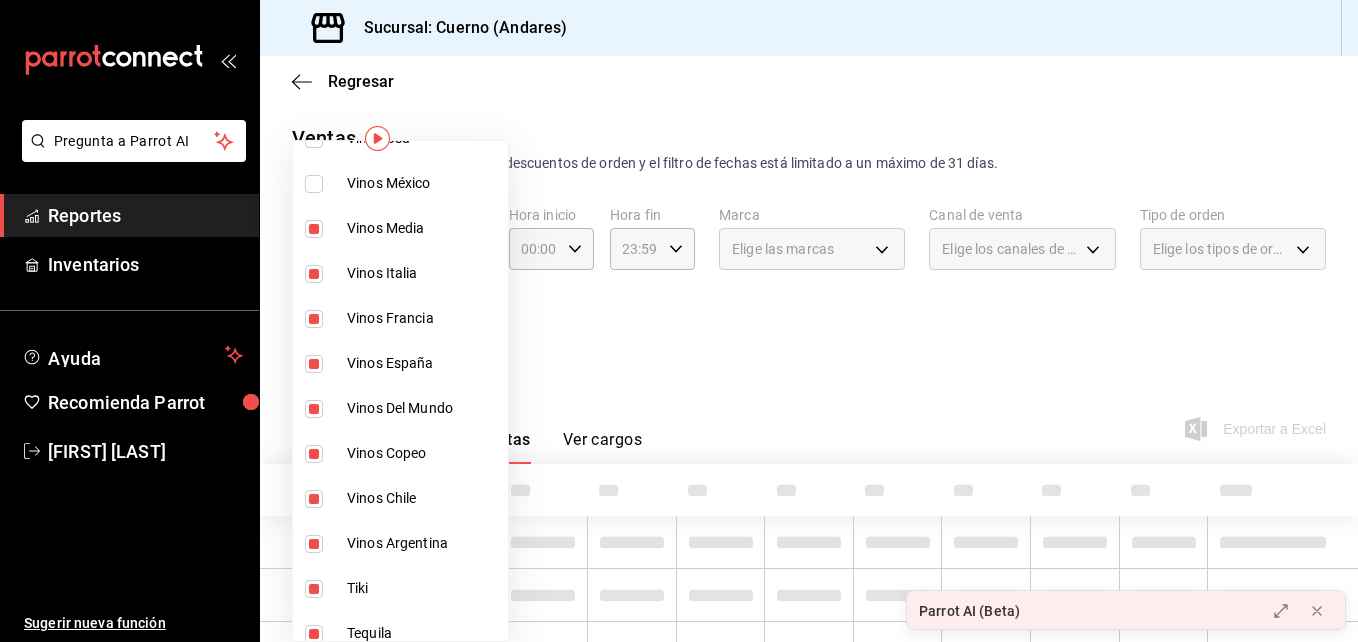 click at bounding box center (314, 229) 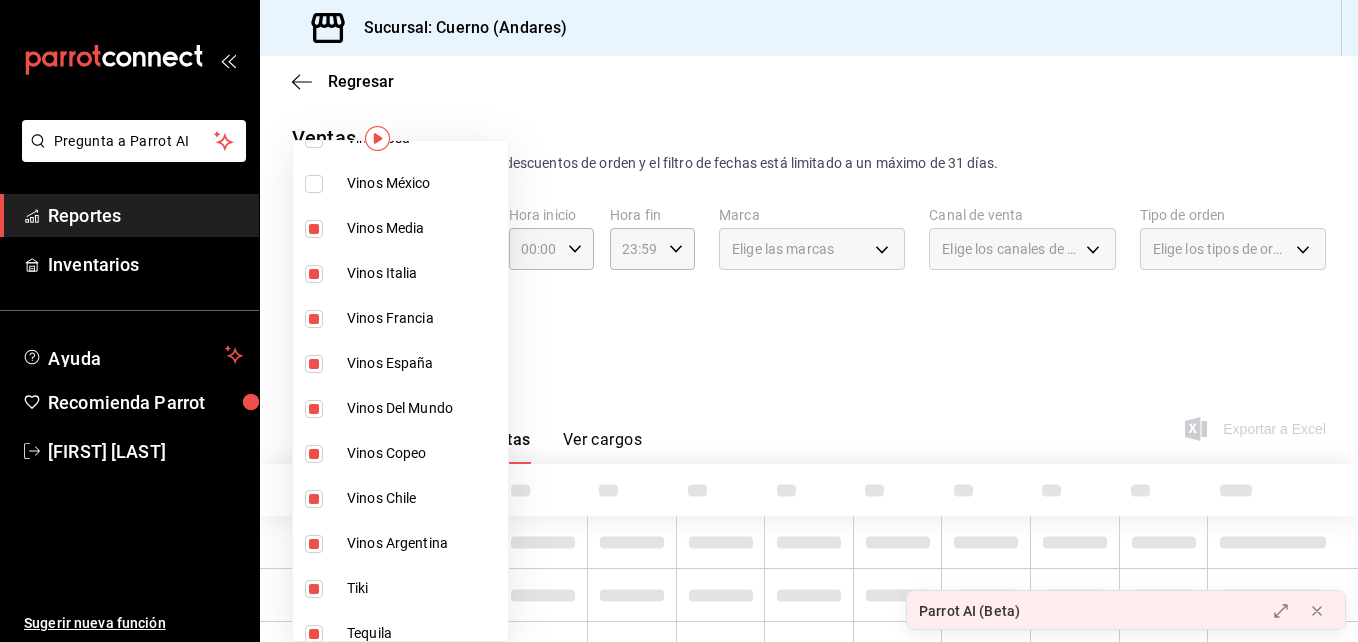 checkbox on "false" 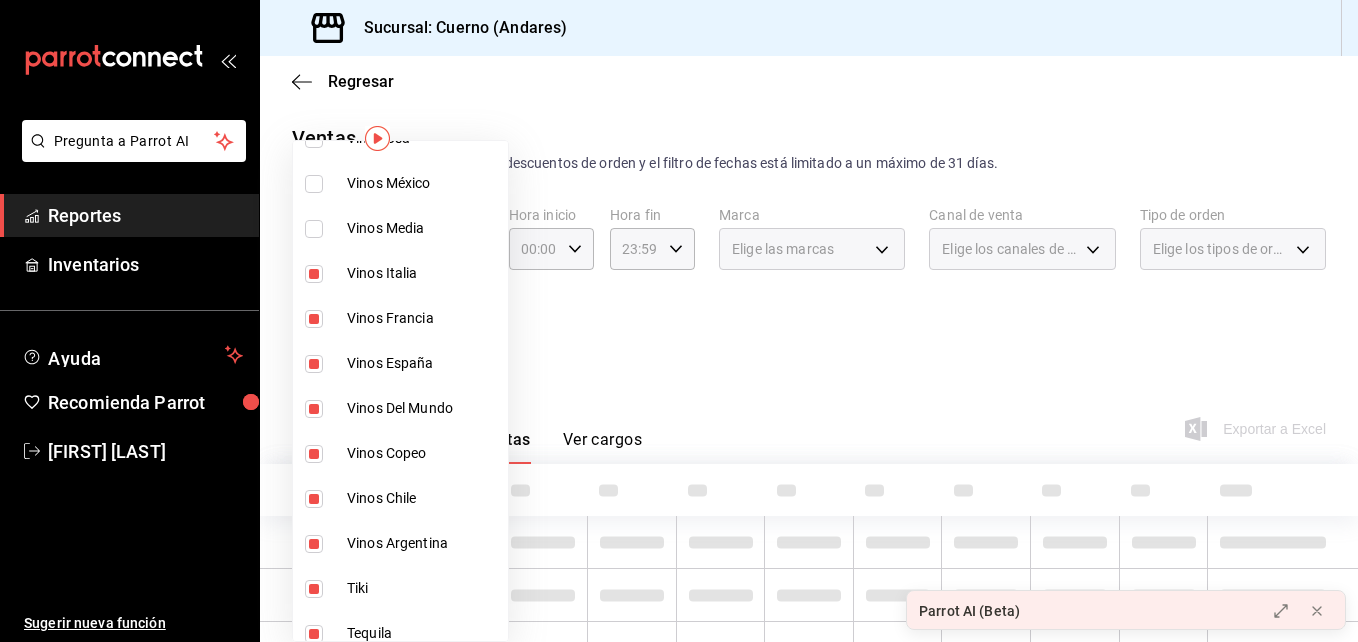 click at bounding box center (314, 274) 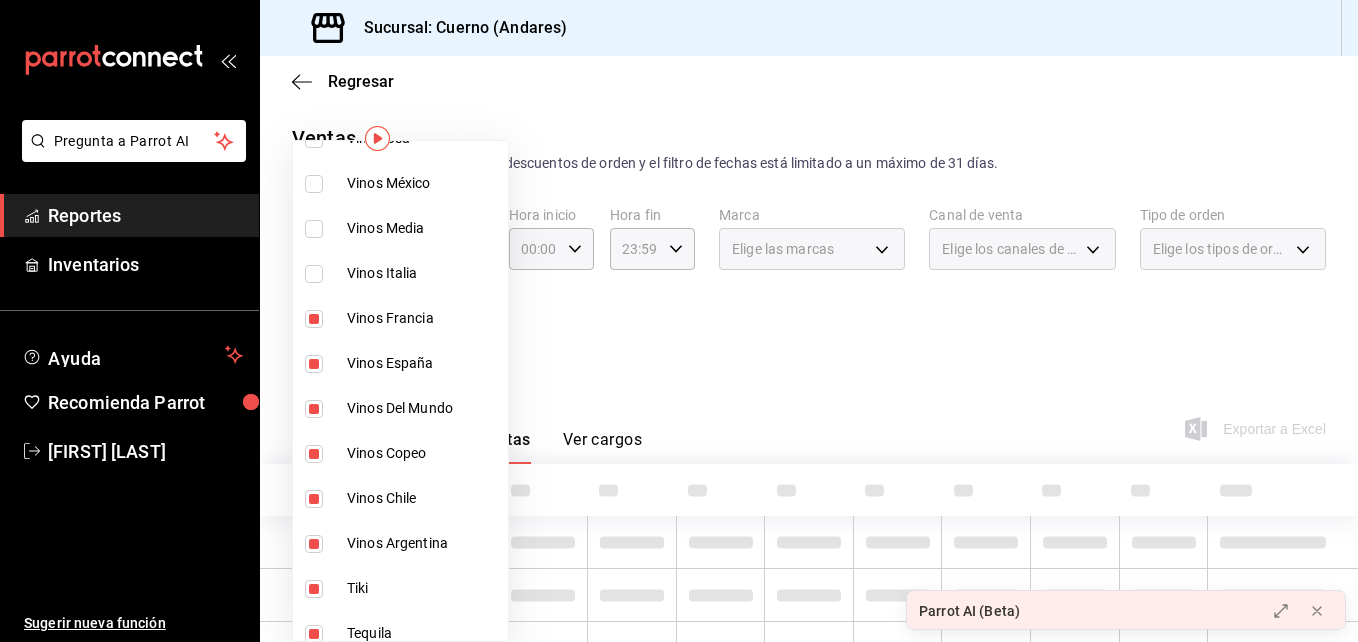 click at bounding box center [314, 319] 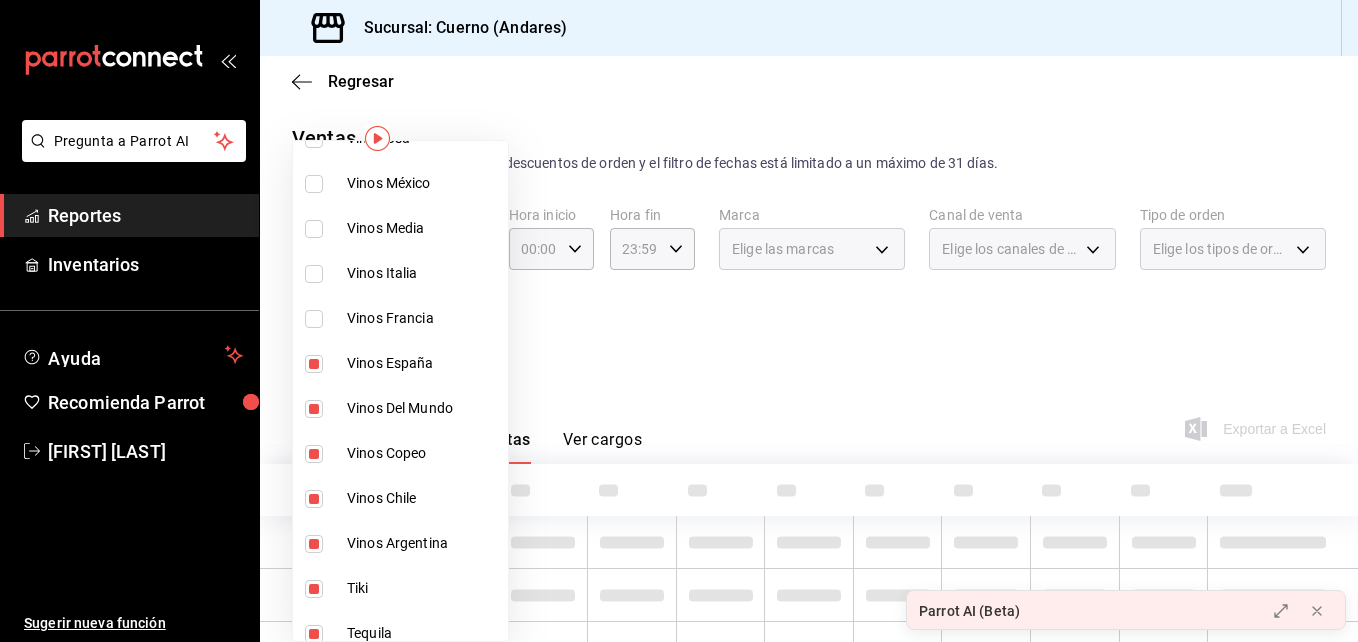 click at bounding box center [314, 364] 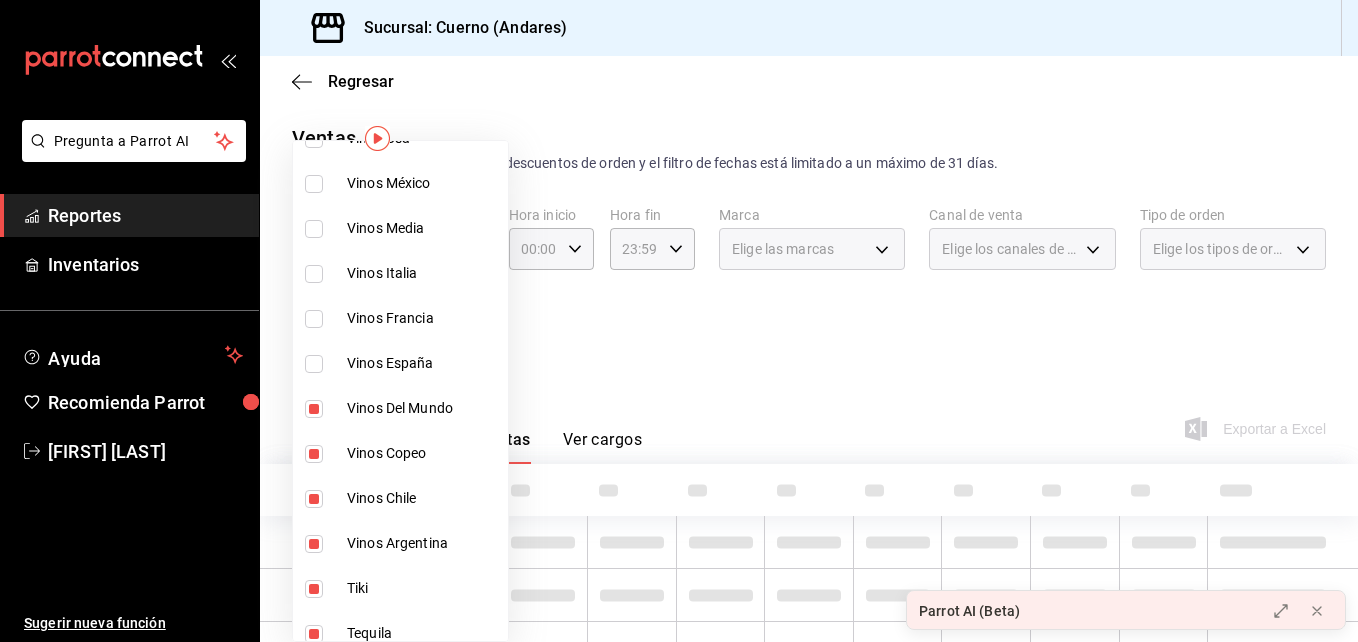 click at bounding box center [314, 409] 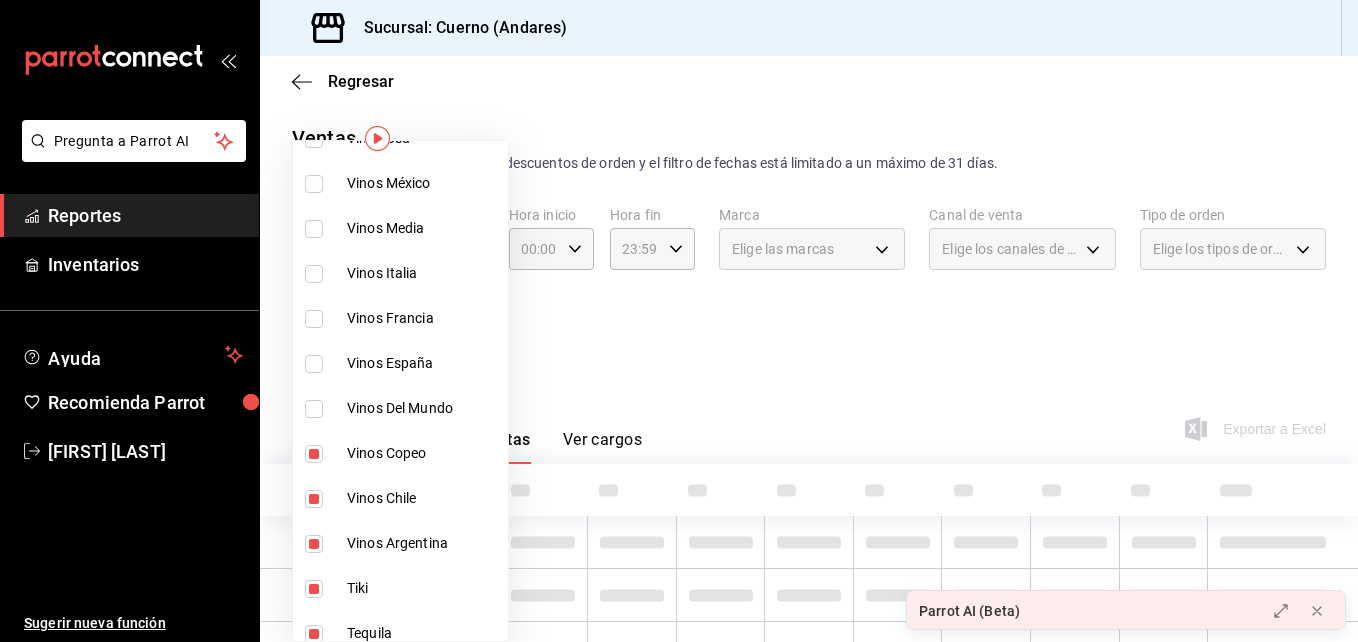 click at bounding box center (314, 454) 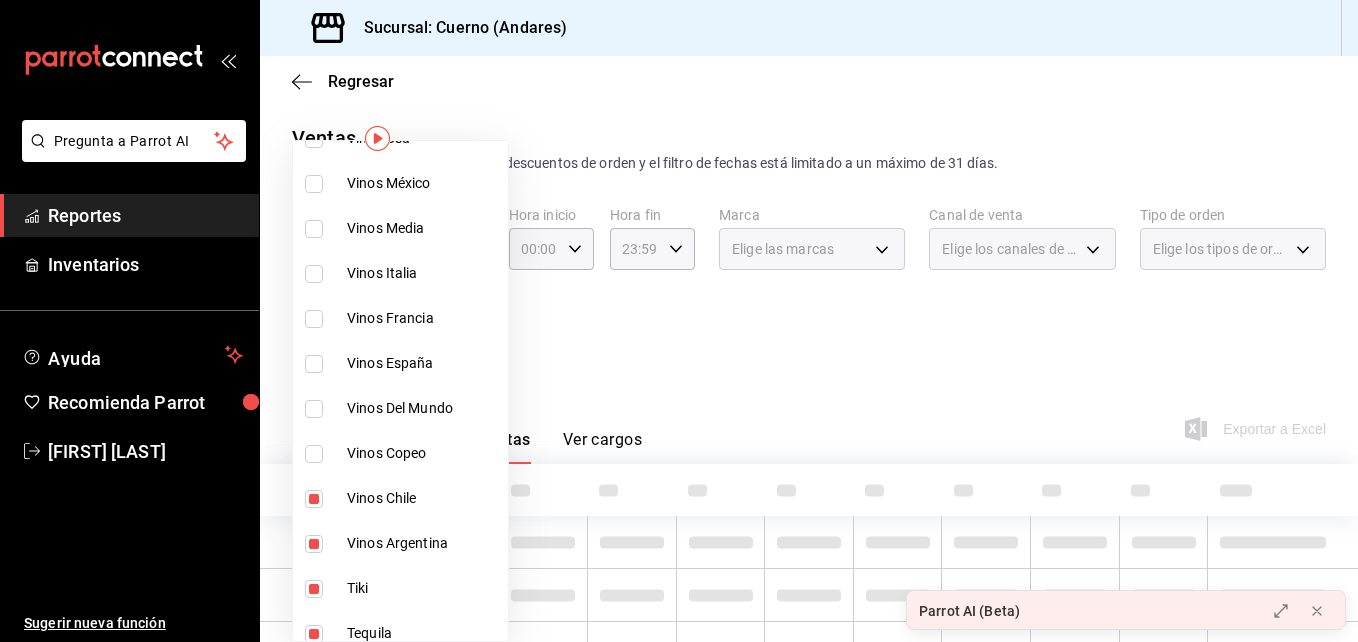 click at bounding box center [314, 499] 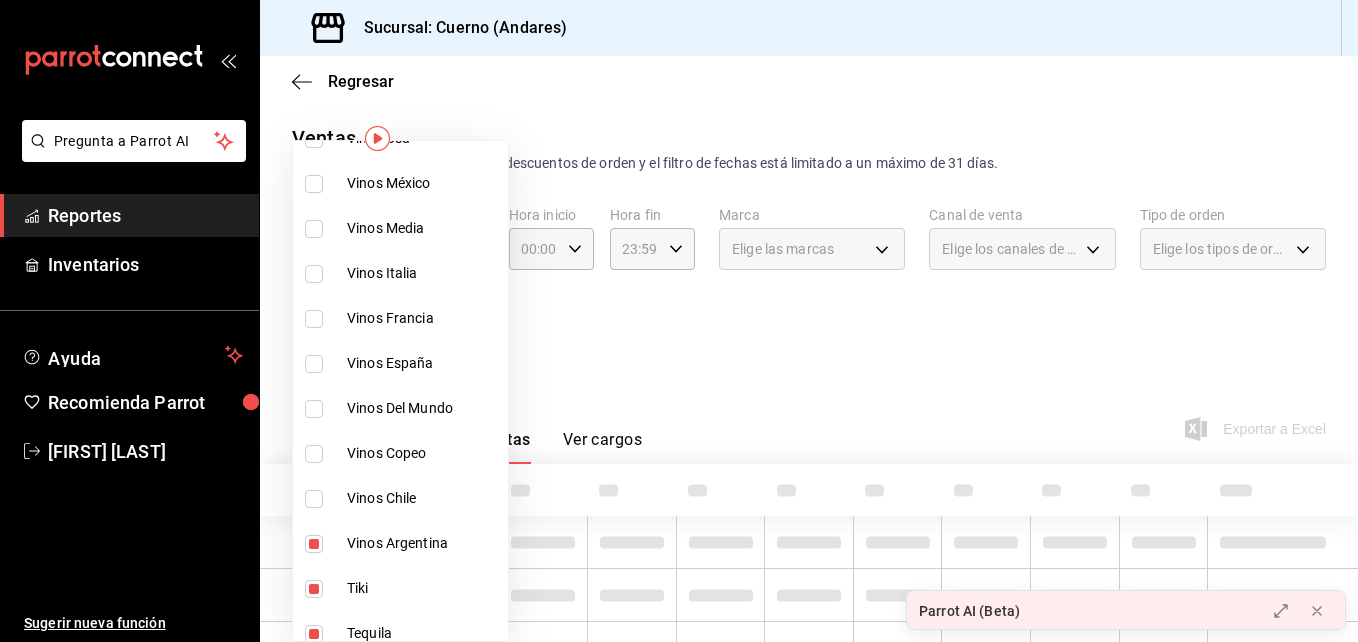 click at bounding box center [314, 544] 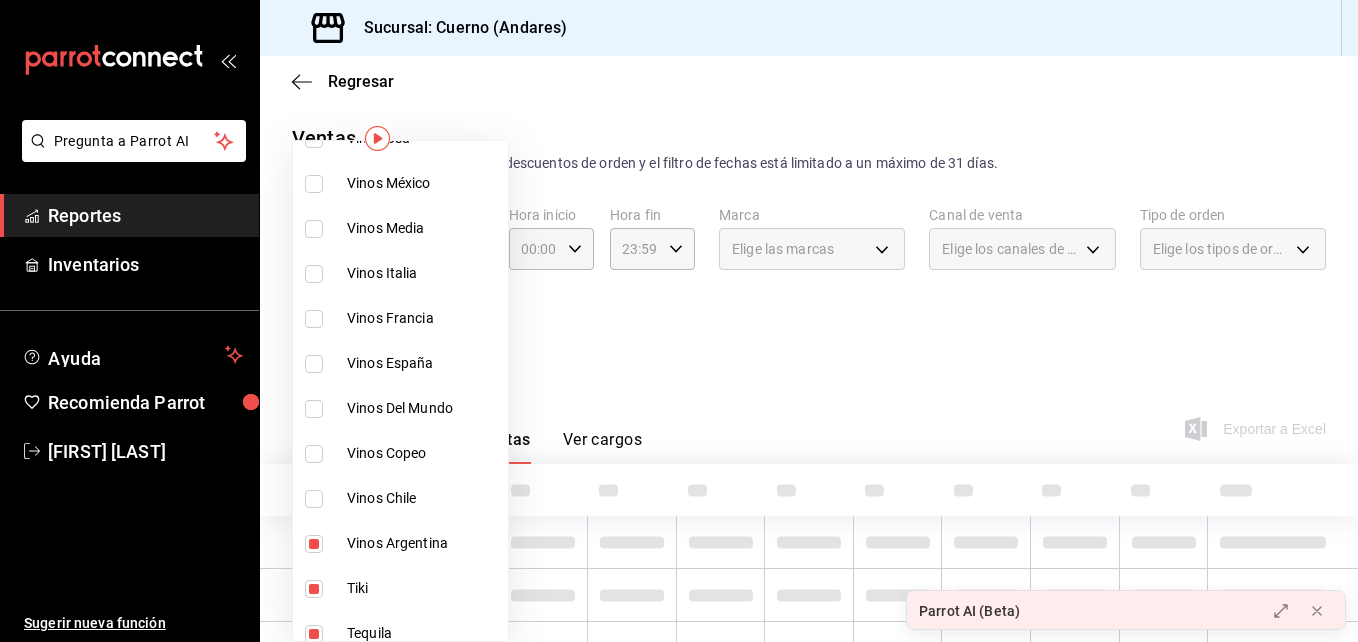checkbox on "false" 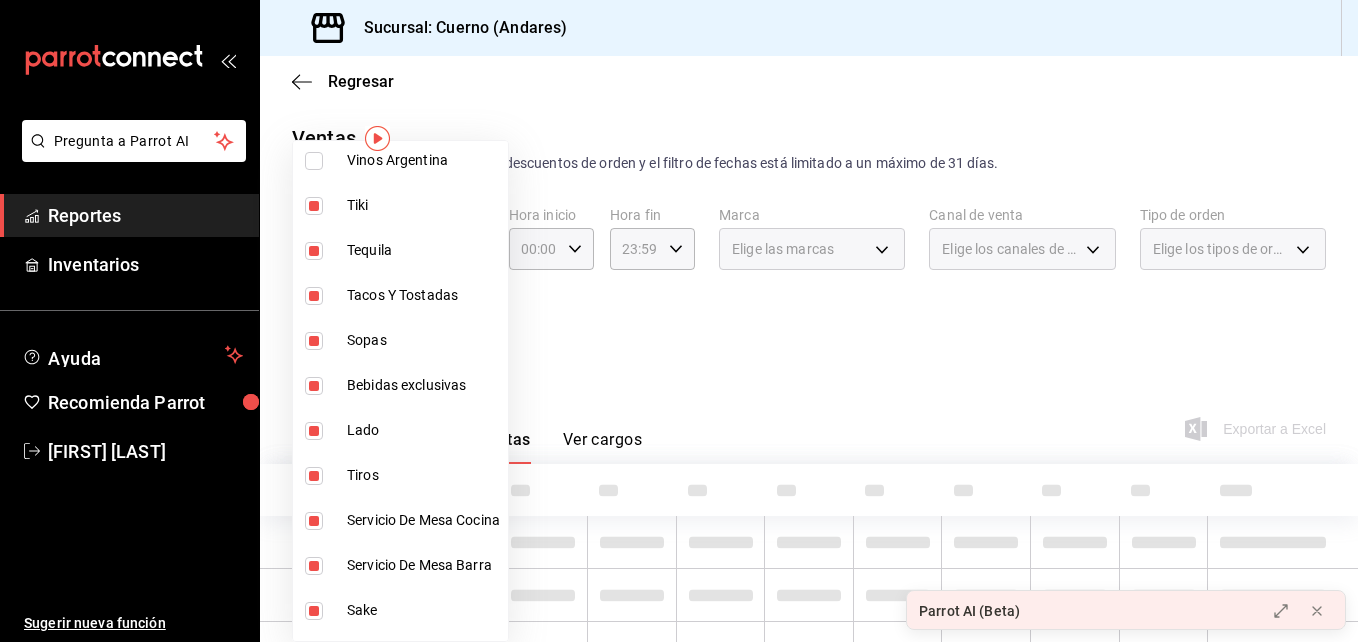 scroll, scrollTop: 616, scrollLeft: 0, axis: vertical 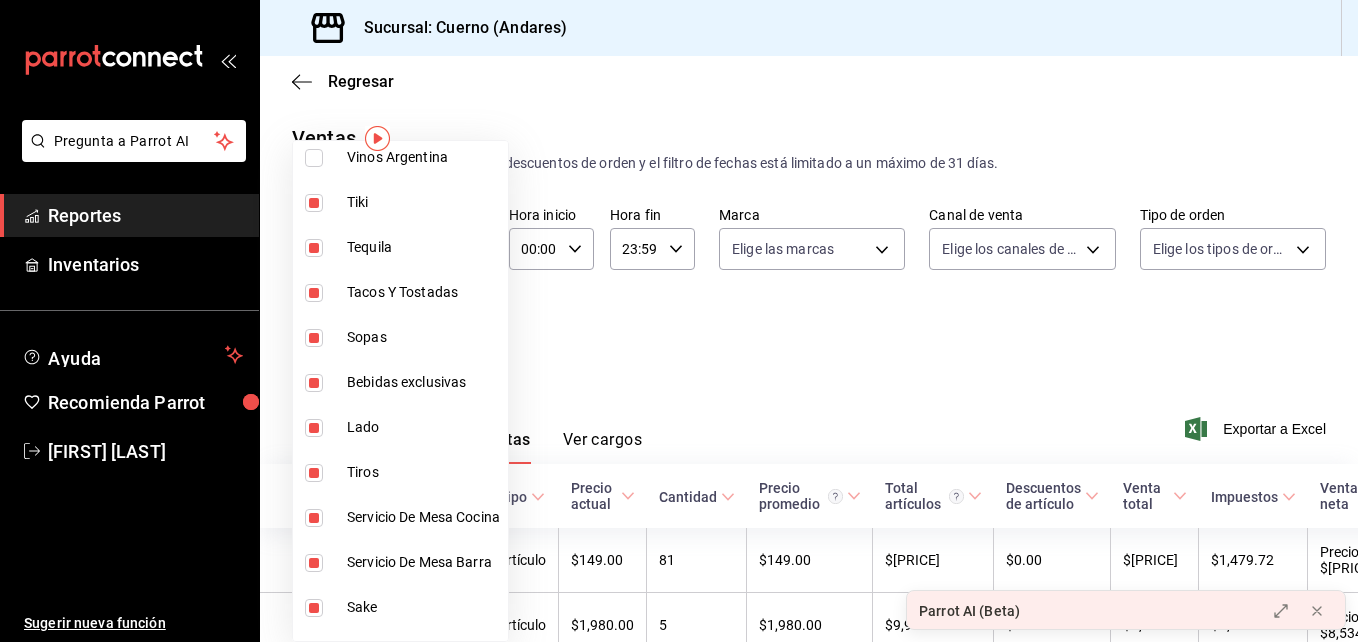 click at bounding box center (314, 248) 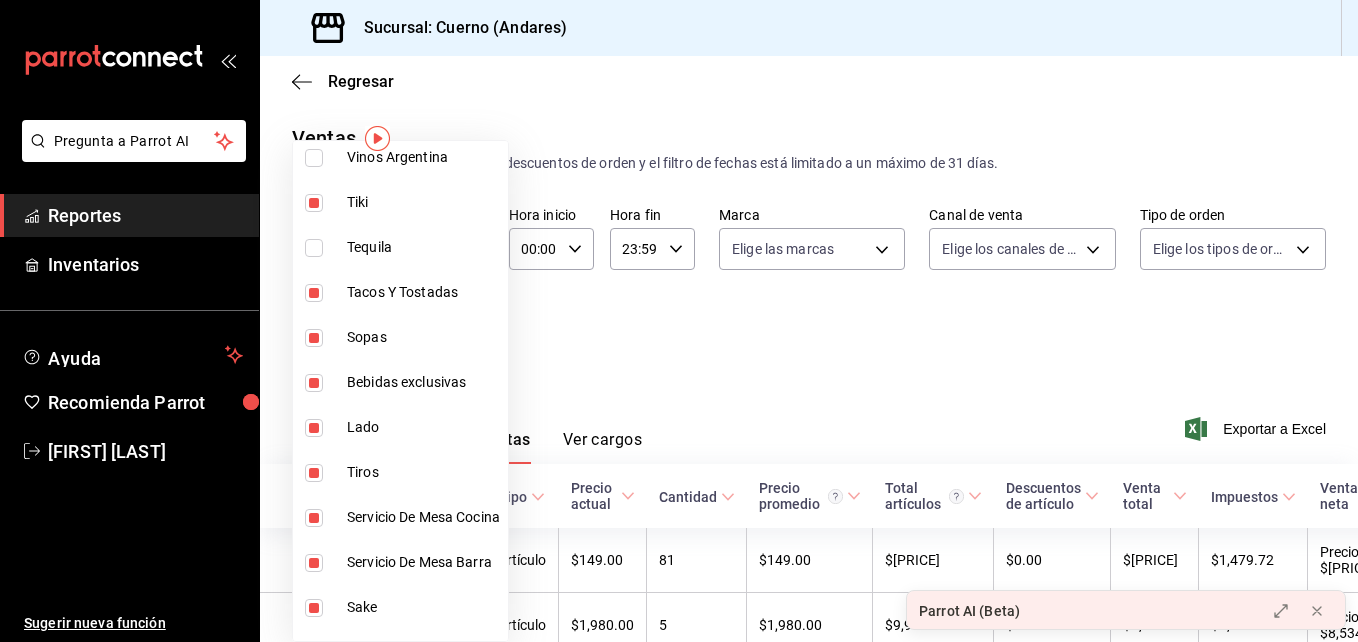 click at bounding box center (314, 383) 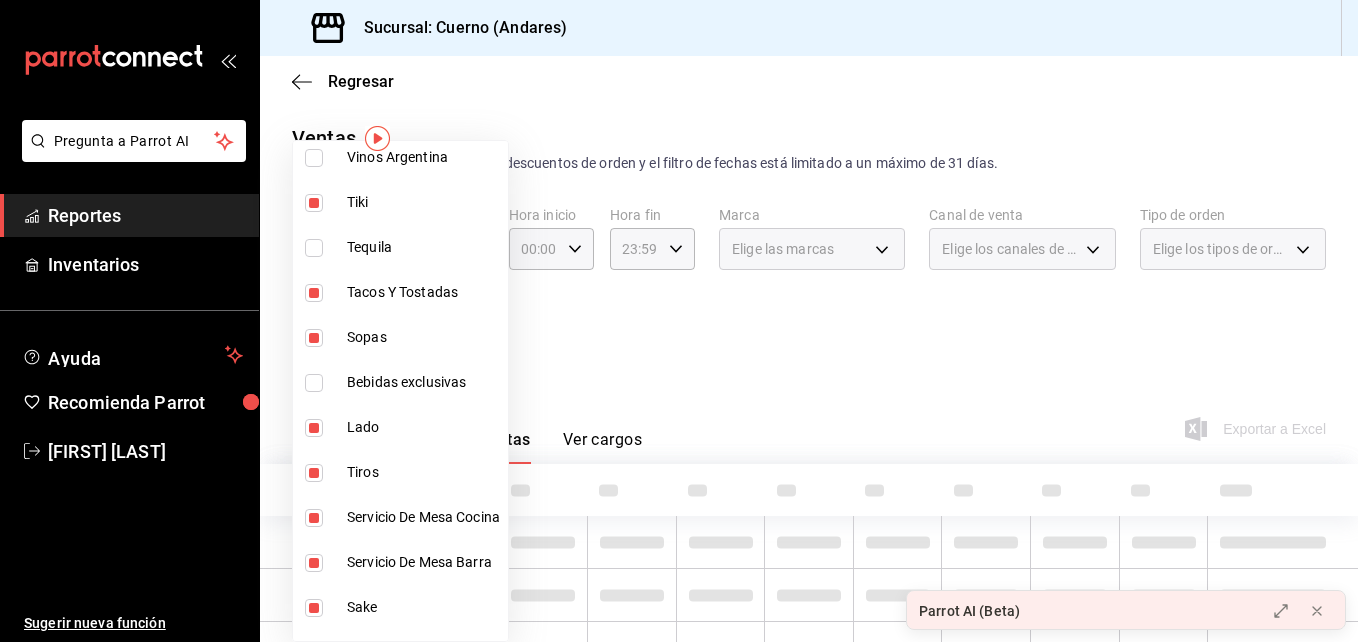 click at bounding box center [314, 428] 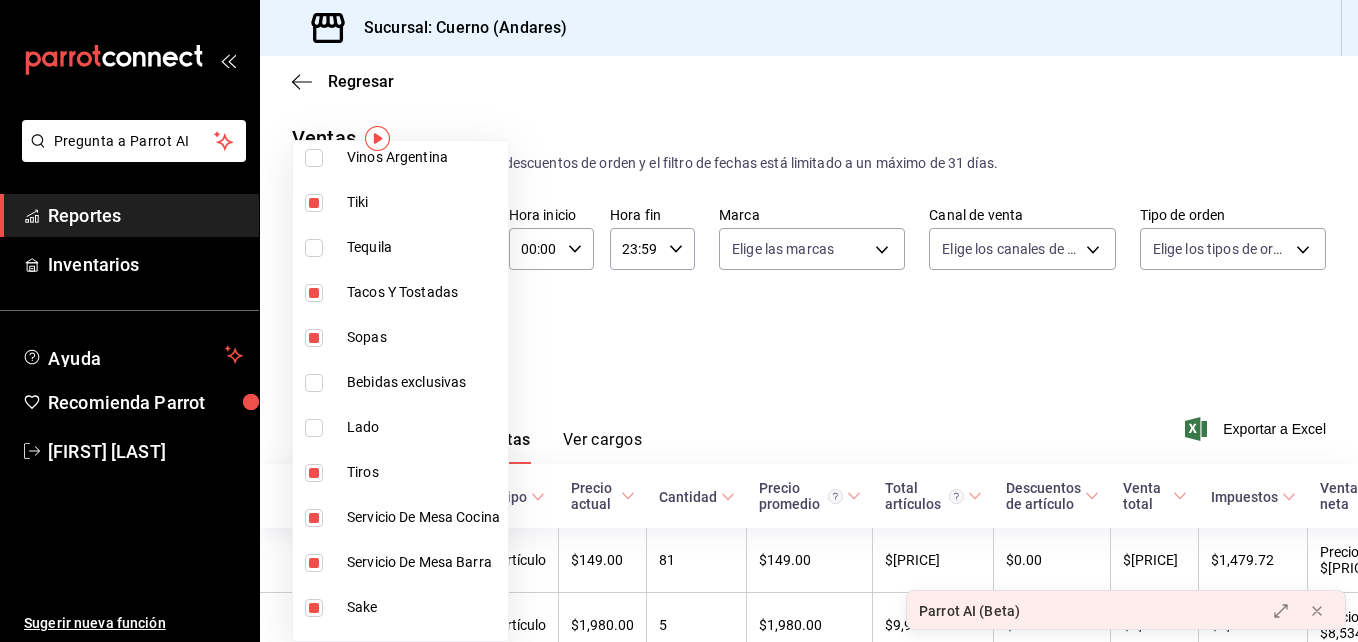 click at bounding box center (314, 473) 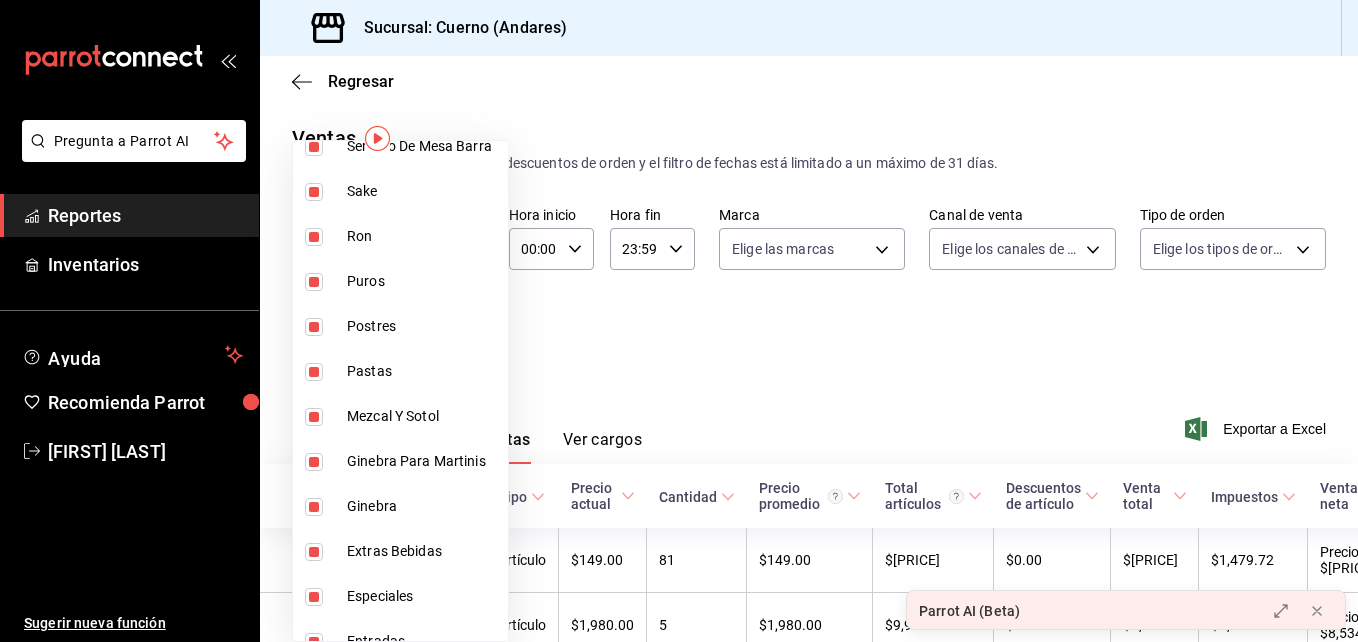 scroll, scrollTop: 1033, scrollLeft: 0, axis: vertical 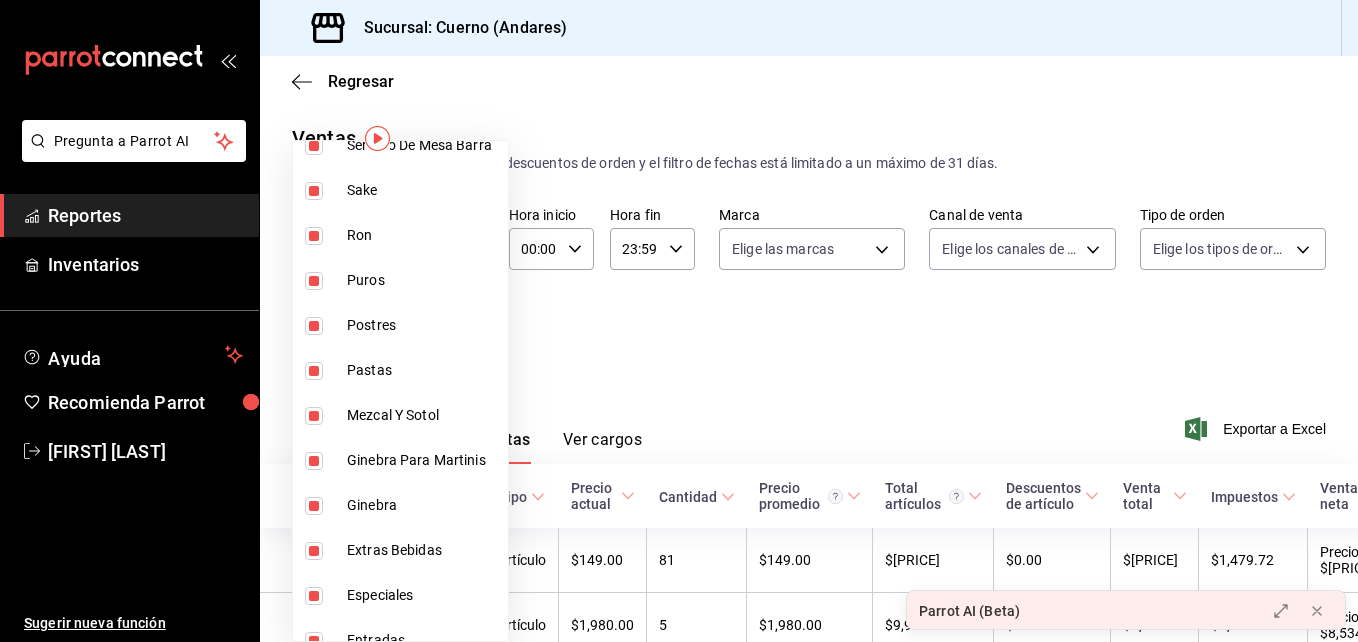 click at bounding box center [314, 236] 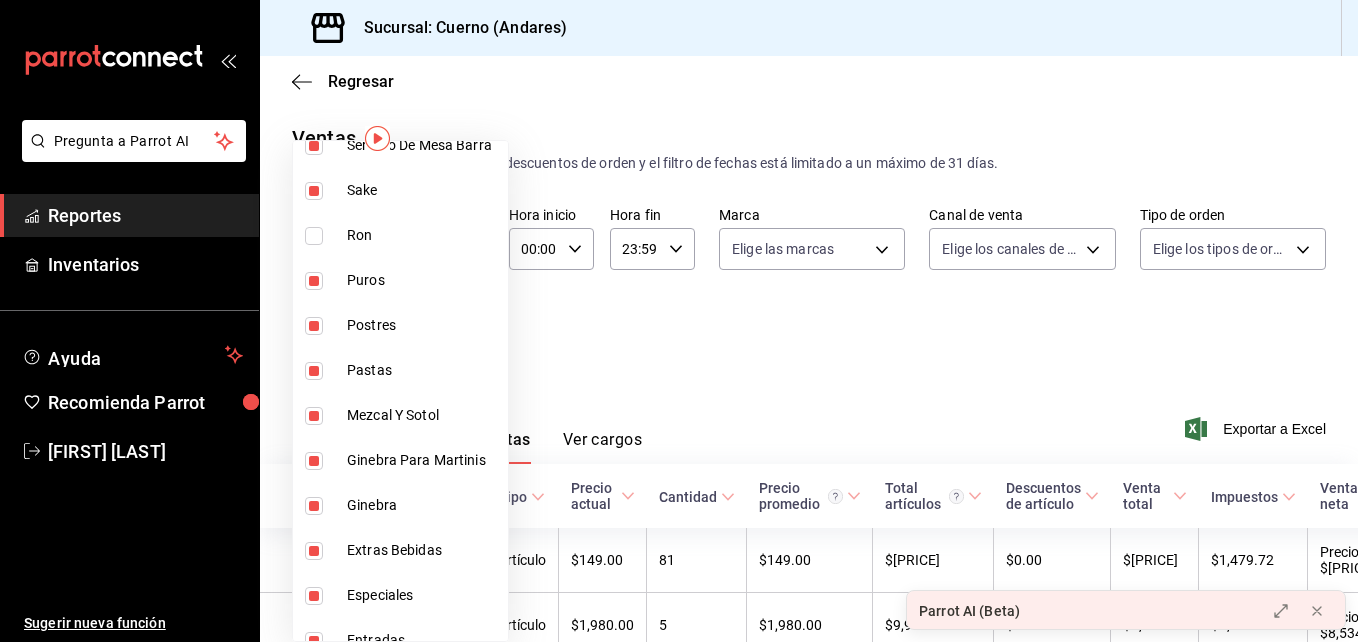 click at bounding box center [314, 191] 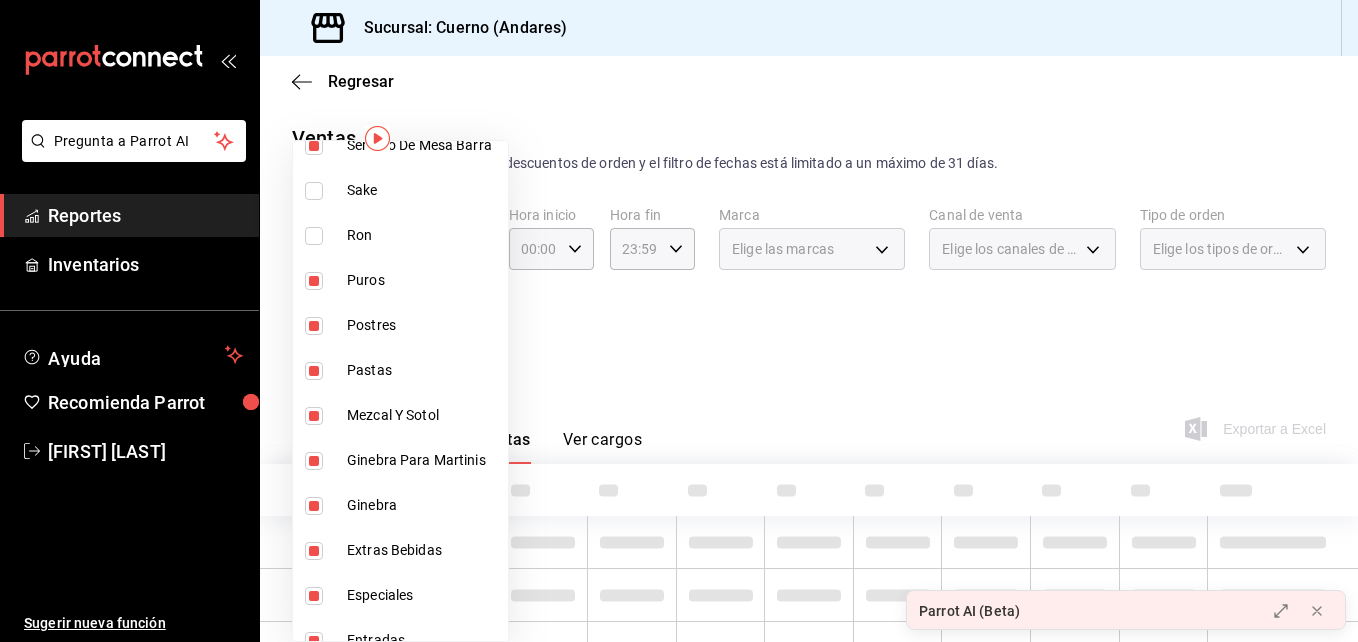 click at bounding box center [314, 281] 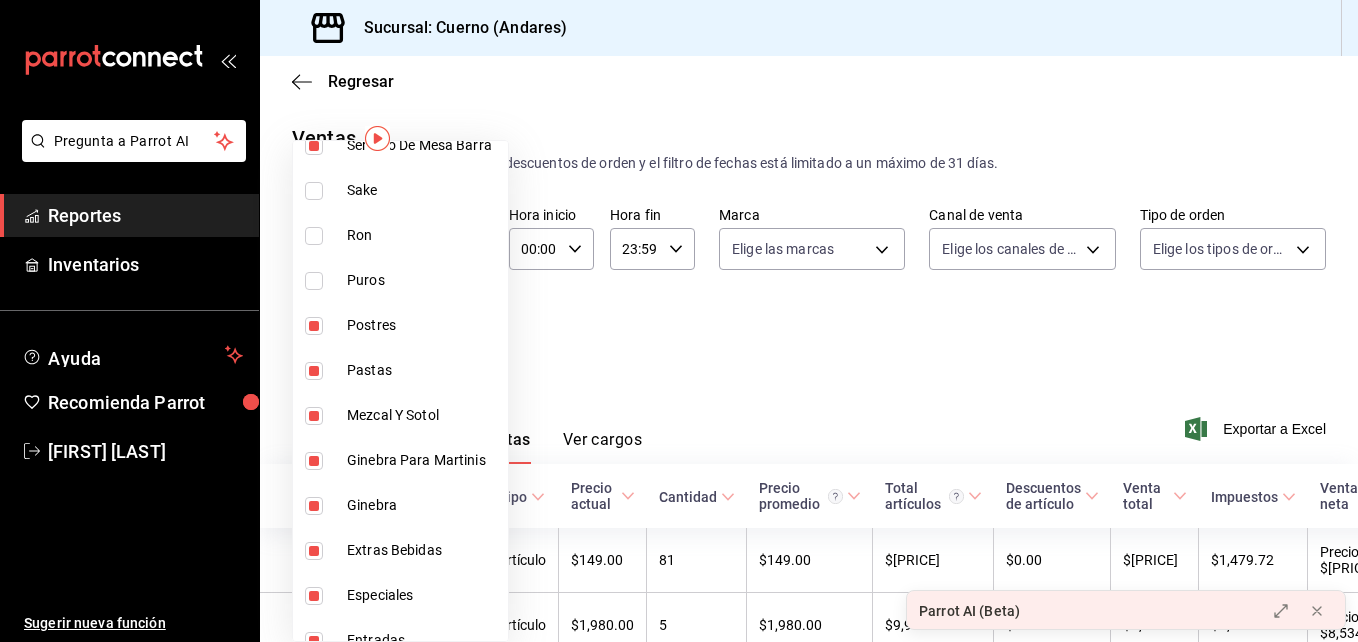 type on "[UUID],[UUID],[UUID],[UUID],[UUID],[UUID],[UUID],[UUID],[UUID],[UUID],[UUID],[UUID],[UUID],[UUID],[UUID],[UUID],[UUID],[UUID],[UUID],[UUID],[UUID],[UUID],[UUID],[UUID],[UUID],[UUID],[UUID],[UUID],[UUID],[UUID],[UUID],[UUID],[UUID],[UUID],[UUID],[UUID],[UUID],[UUID],[UUID],[UUID],[UUID],[UUID],[UUID],[UUID],[UUID],[UUID],[UUID]" 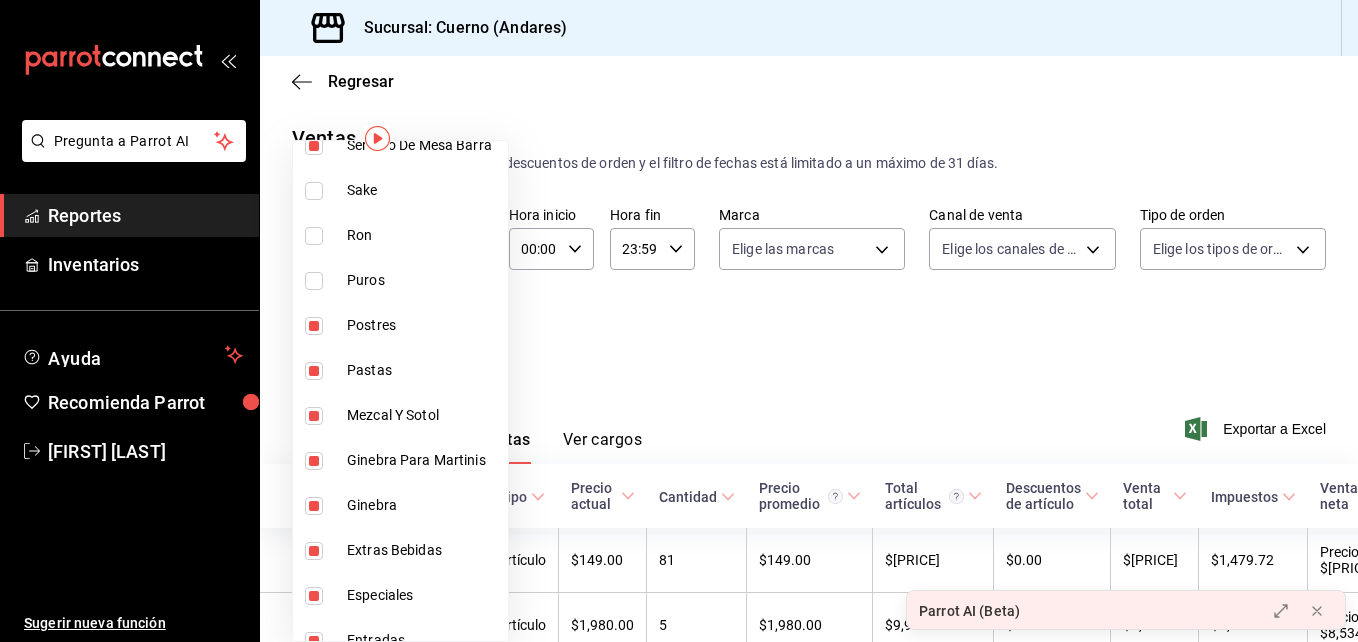 click at bounding box center [314, 416] 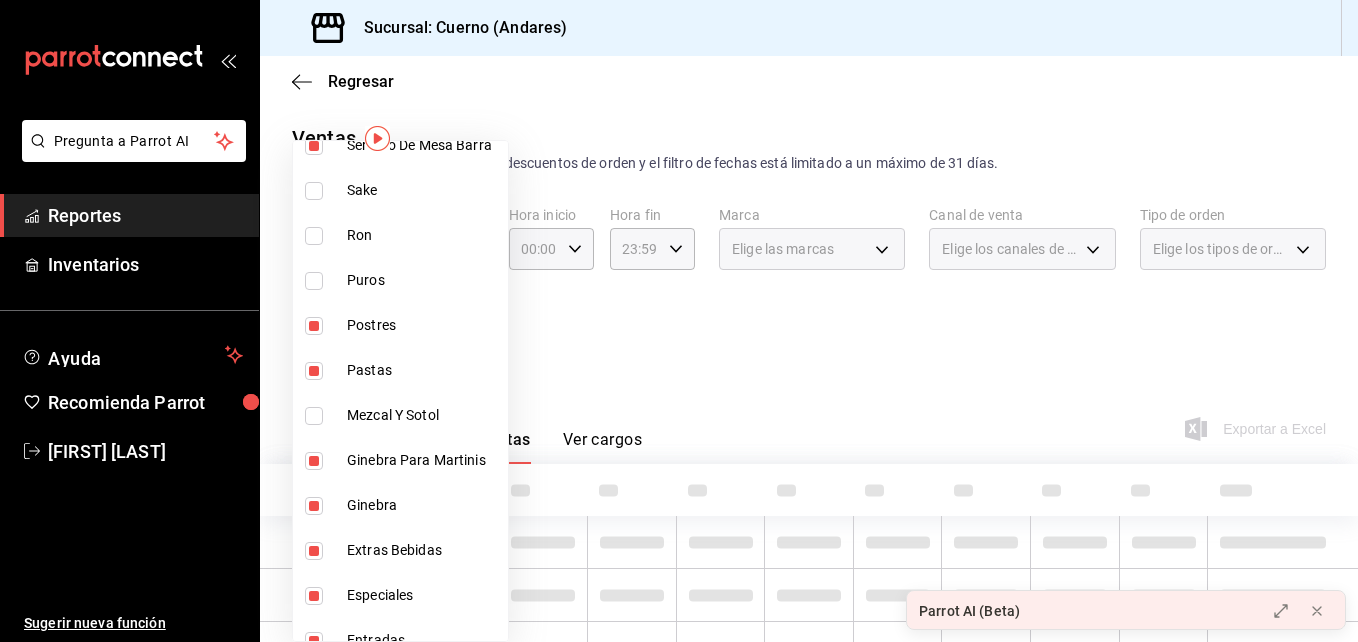 click at bounding box center (314, 461) 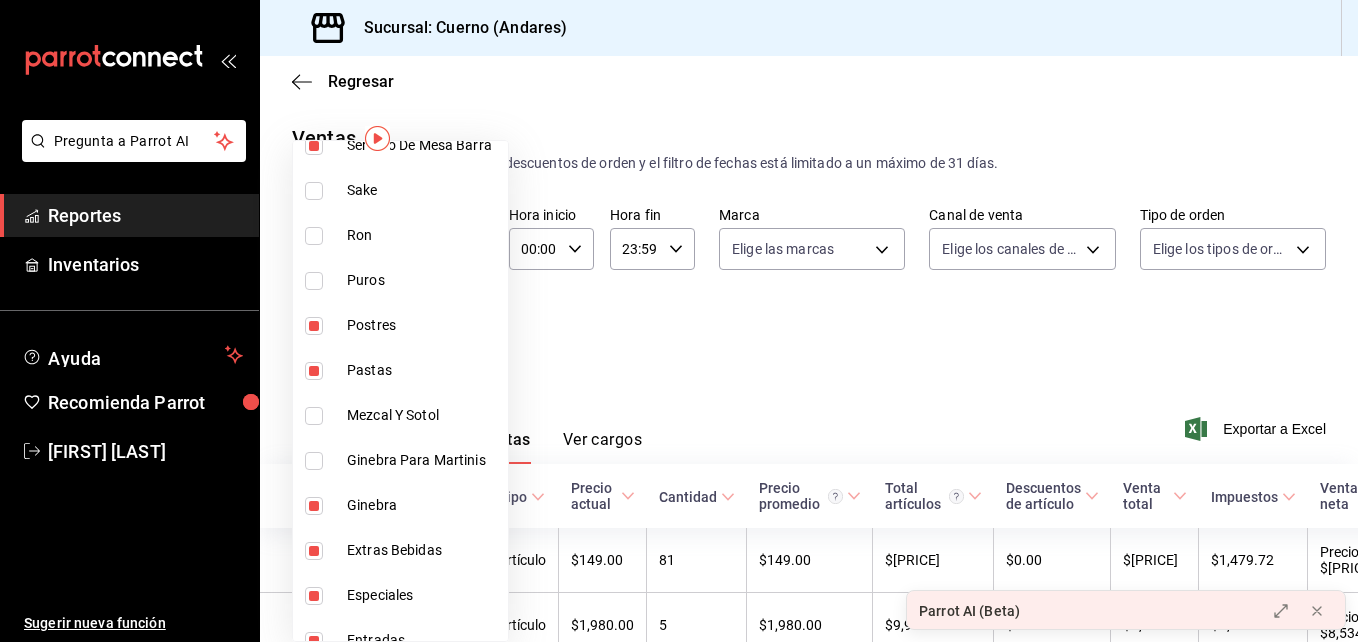type on "[UUID],[UUID],[UUID],[UUID],[UUID],[UUID],[UUID],[UUID],[UUID],[UUID],[UUID],[UUID],[UUID],[UUID],[UUID],[UUID],[UUID],[UUID],[UUID],[UUID]" 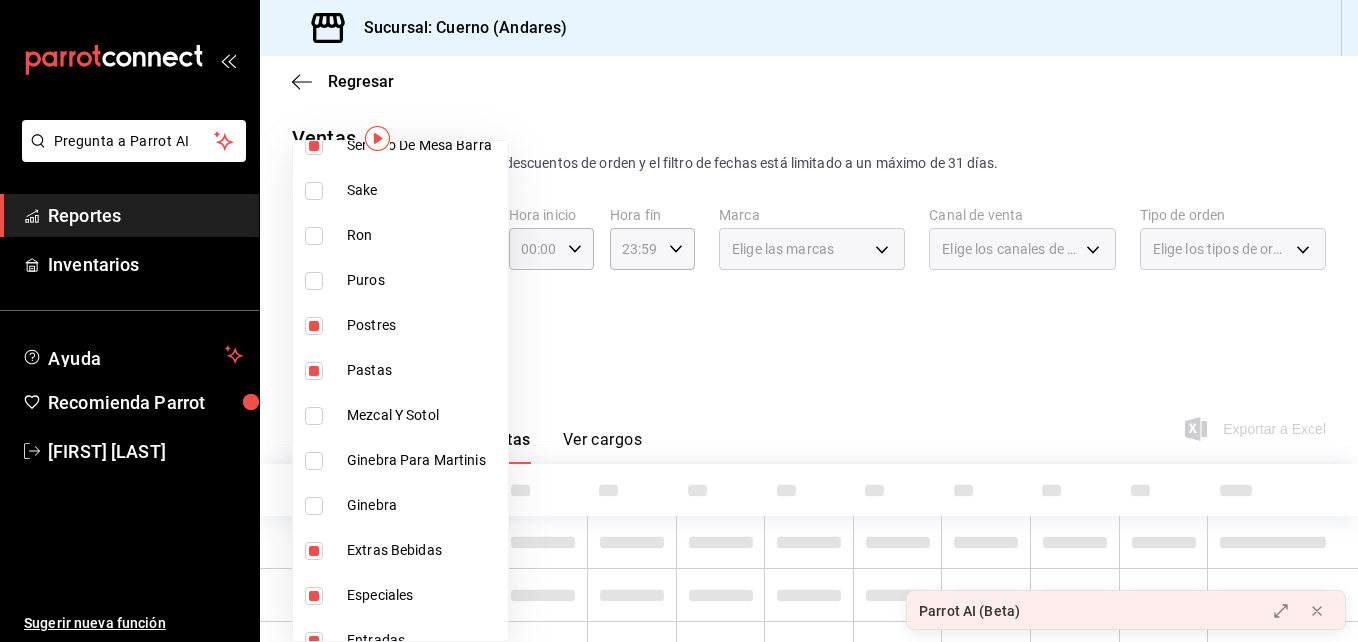 type on "[UUID],[UUID],[UUID],[UUID],[UUID],[UUID],[UUID],[UUID],[UUID],[UUID],[UUID],[UUID],[UUID],[UUID],[UUID],[UUID],[UUID],[UUID],[UUID],[UUID],[UUID],[UUID],[UUID],[UUID],[UUID],[UUID],[UUID],[UUID]" 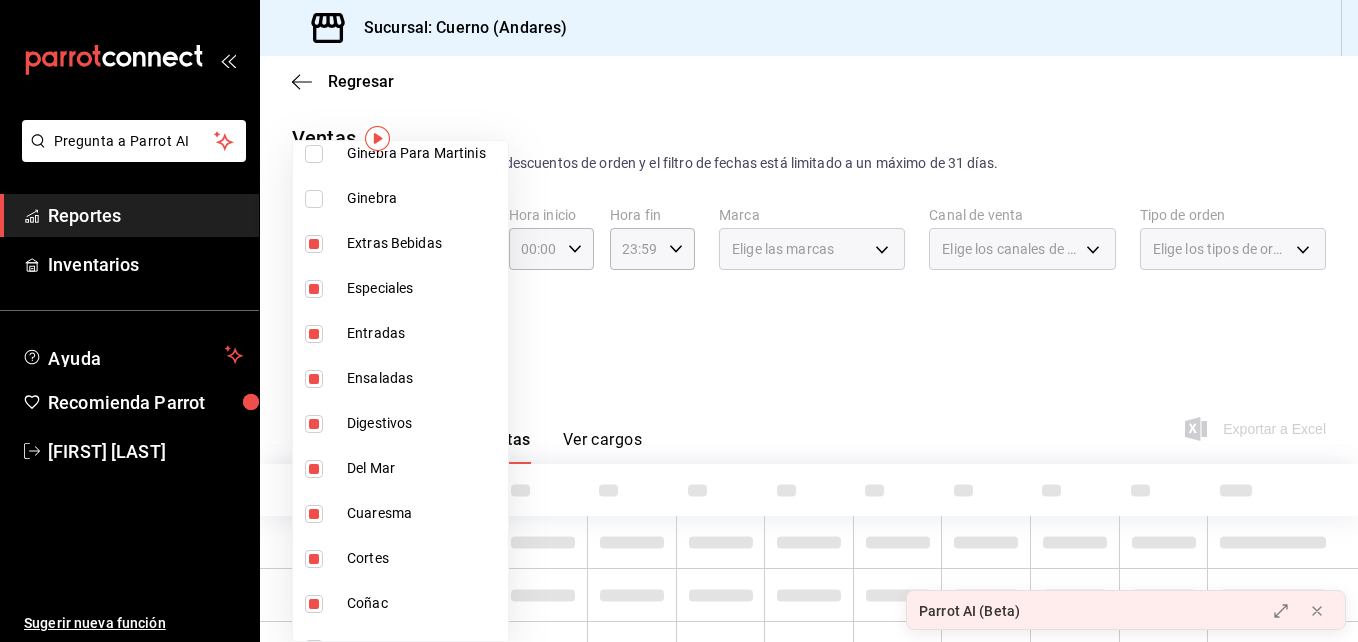 scroll, scrollTop: 1448, scrollLeft: 0, axis: vertical 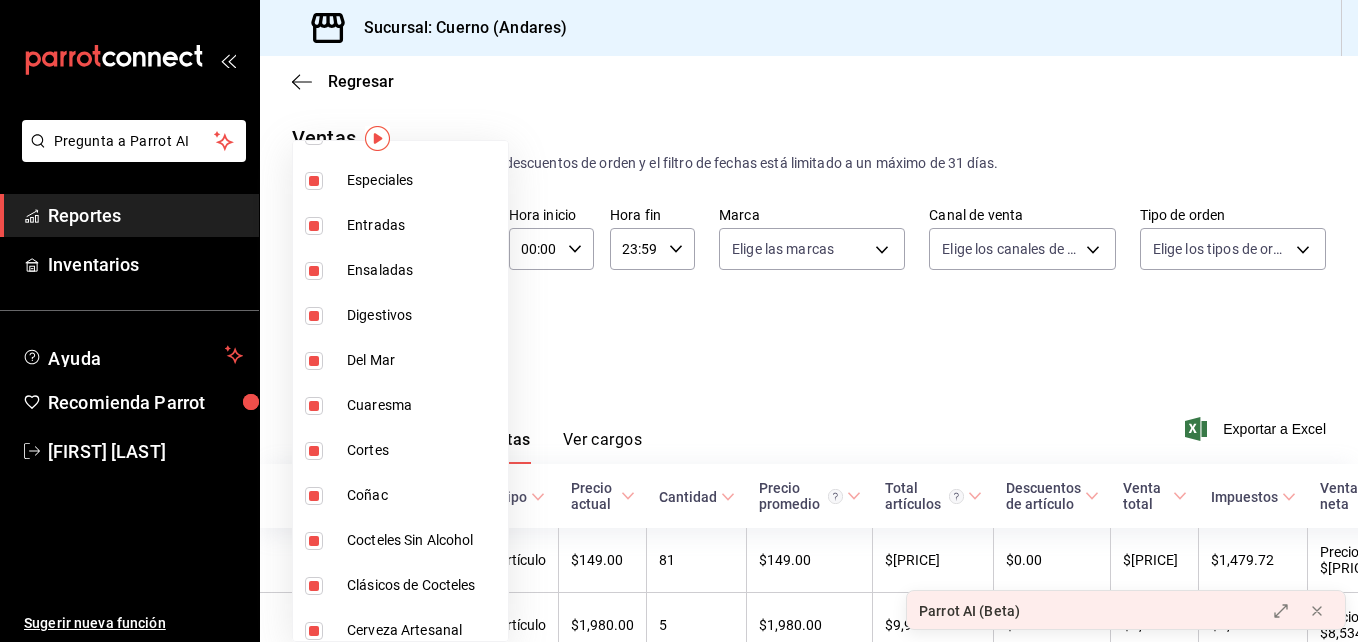 click at bounding box center (314, 316) 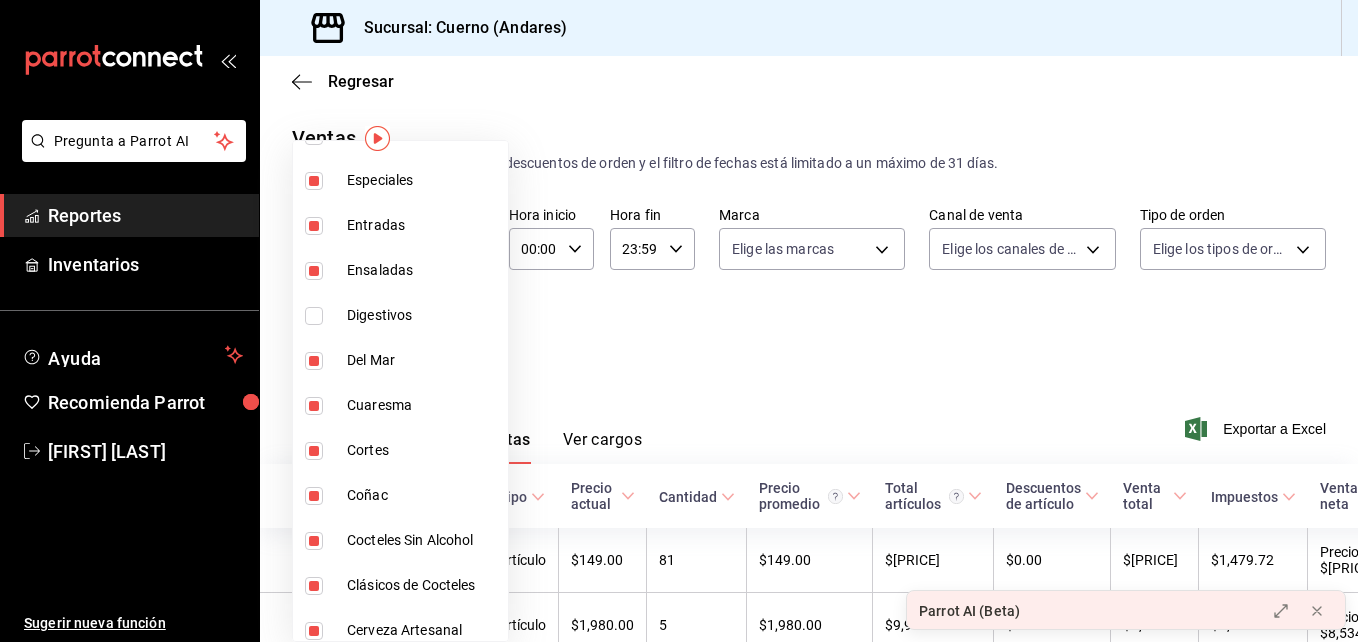 click on "Coñac" at bounding box center [400, 495] 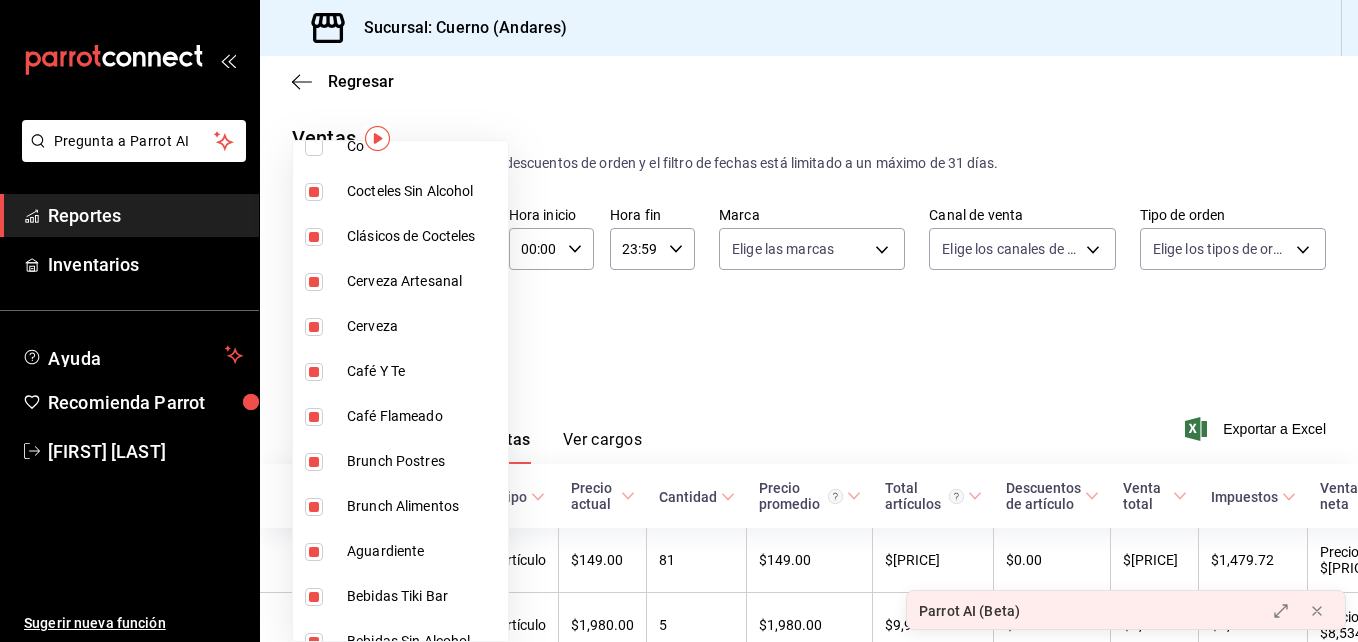 scroll, scrollTop: 1798, scrollLeft: 0, axis: vertical 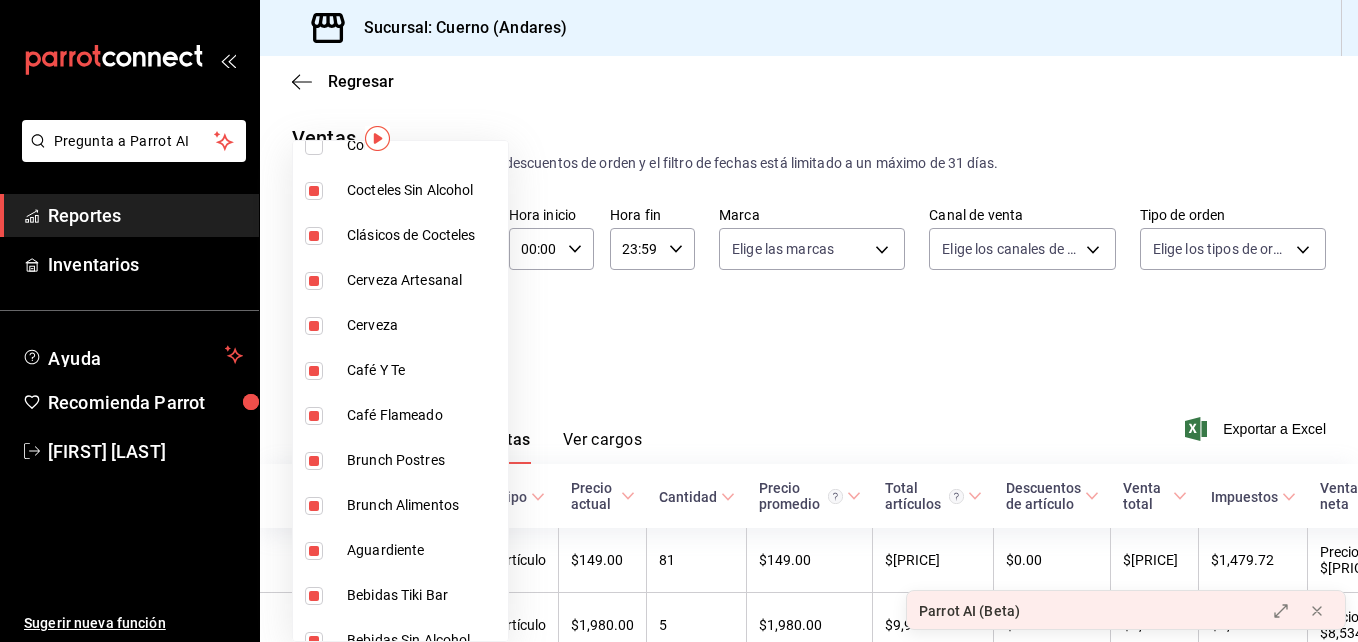 click at bounding box center [314, 191] 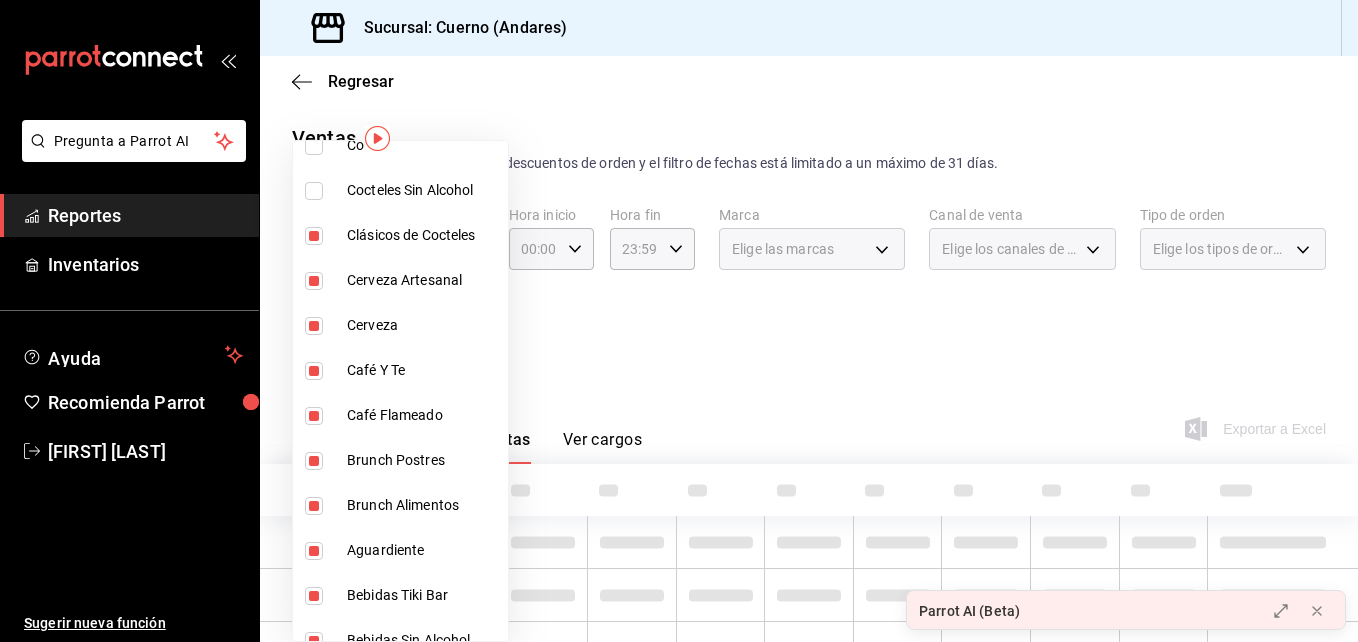 click at bounding box center [314, 236] 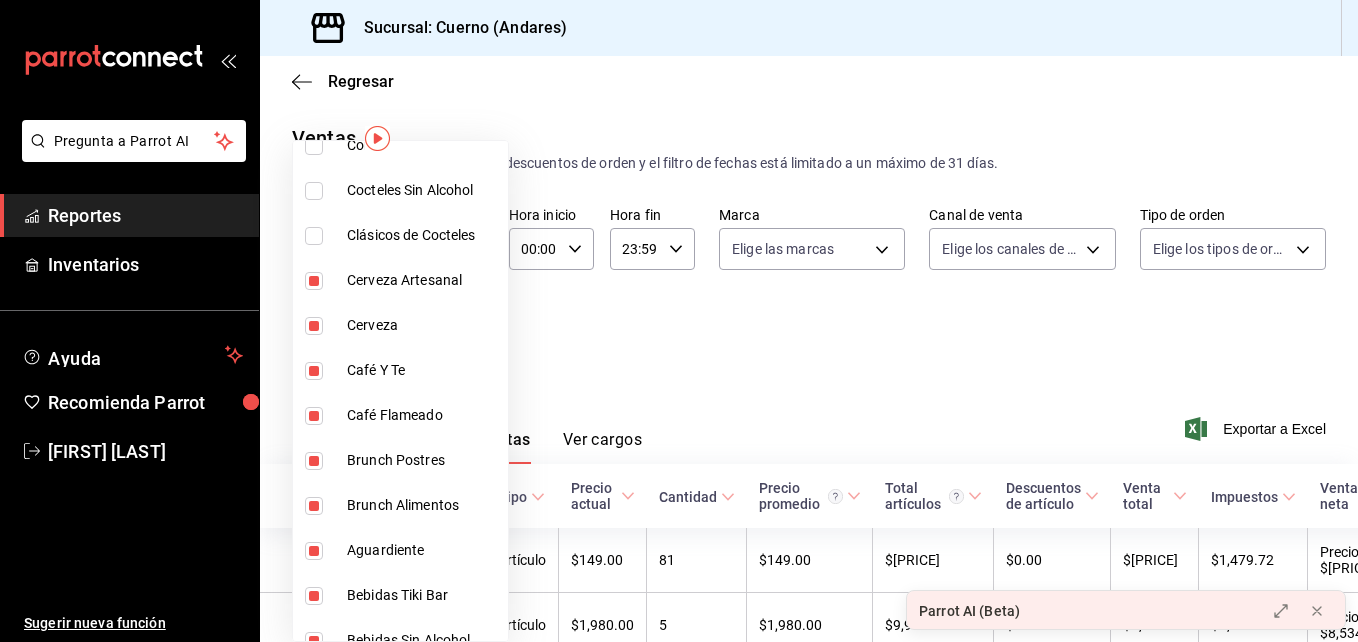 click on "Cerveza Artesanal" at bounding box center [400, 280] 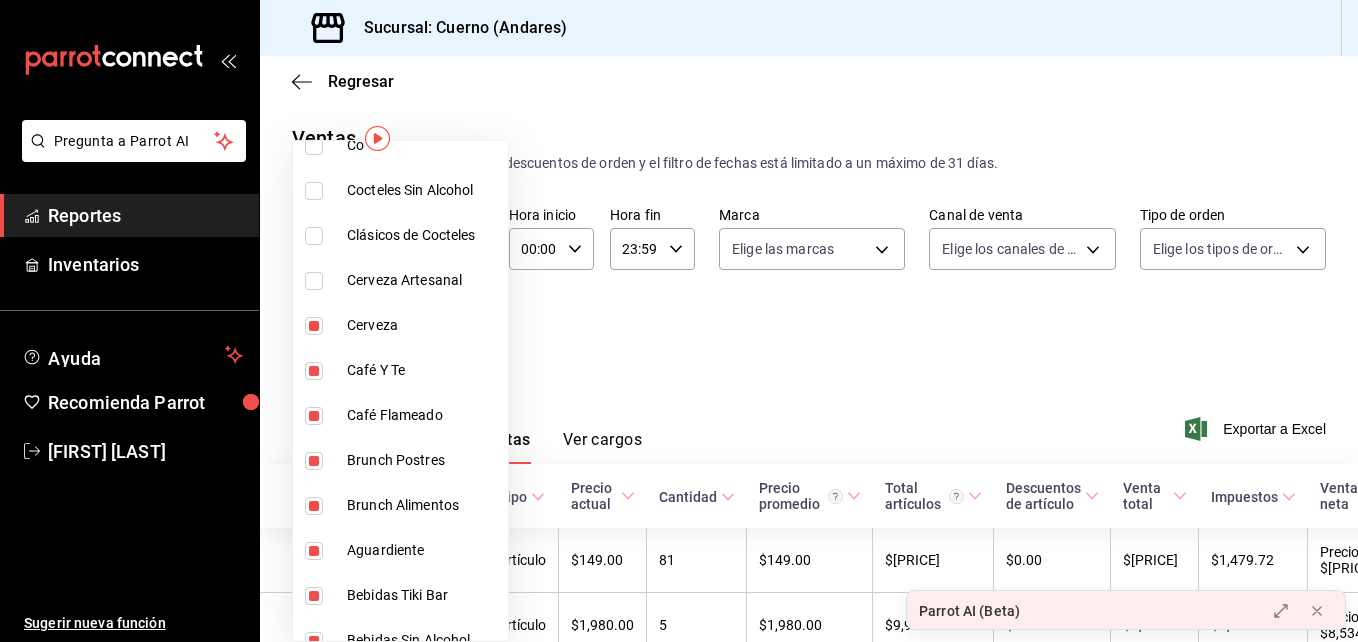 click on "Cerveza" at bounding box center [400, 325] 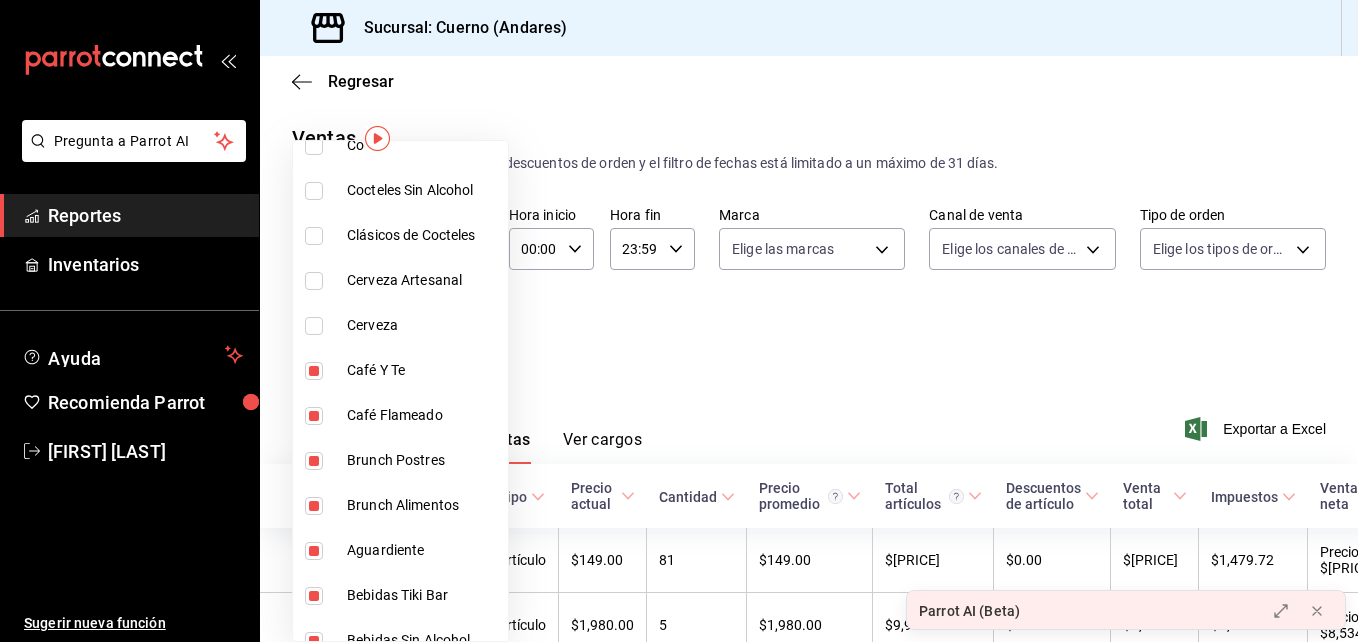 click at bounding box center [318, 371] 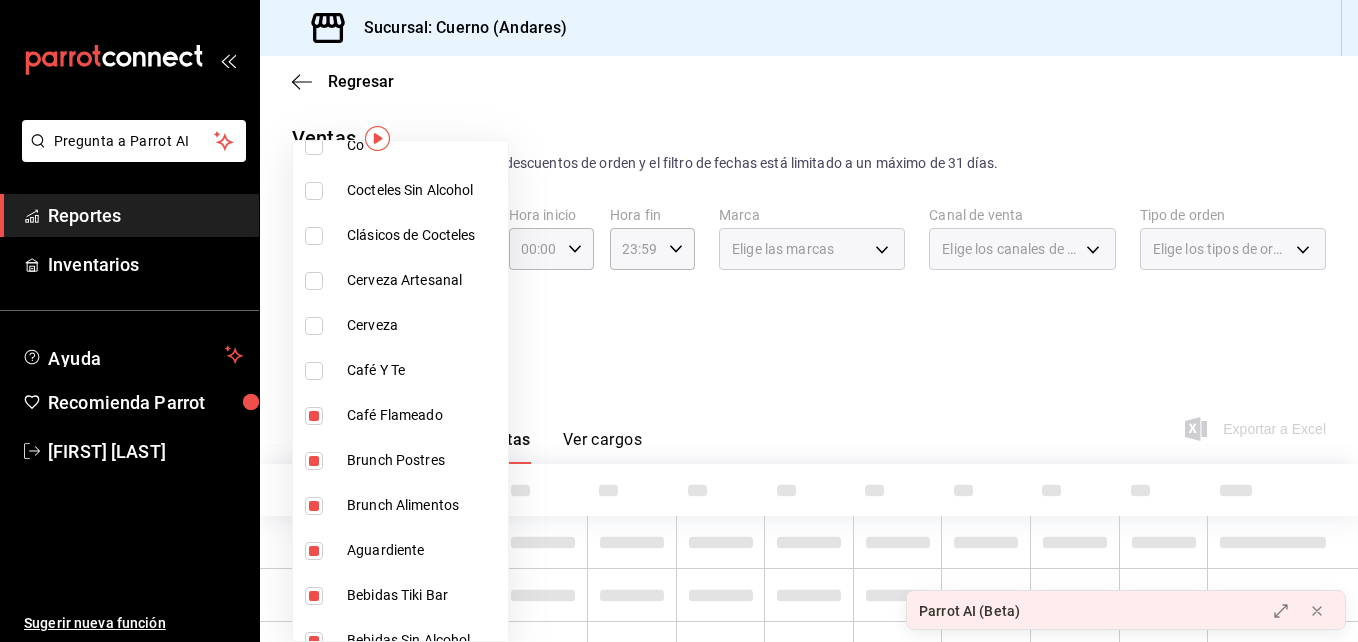 click on "Café Flameado" at bounding box center (400, 415) 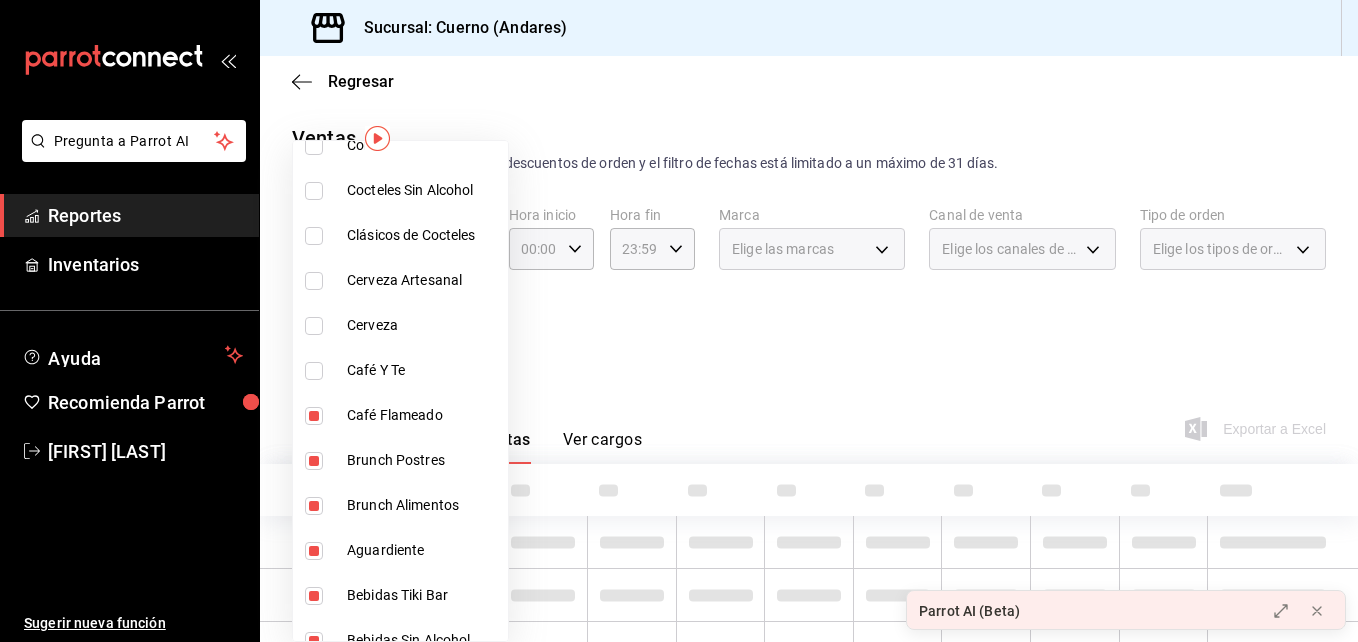 type on "[UUID],[UUID],[UUID],[UUID],[UUID],[UUID],[UUID],[UUID],[UUID],[UUID],[UUID],[UUID],[UUID],[UUID],[UUID],[UUID],[UUID],[UUID],[UUID],[UUID],[UUID],[UUID],[UUID],[UUID],[UUID],[UUID],[UUID],[UUID]" 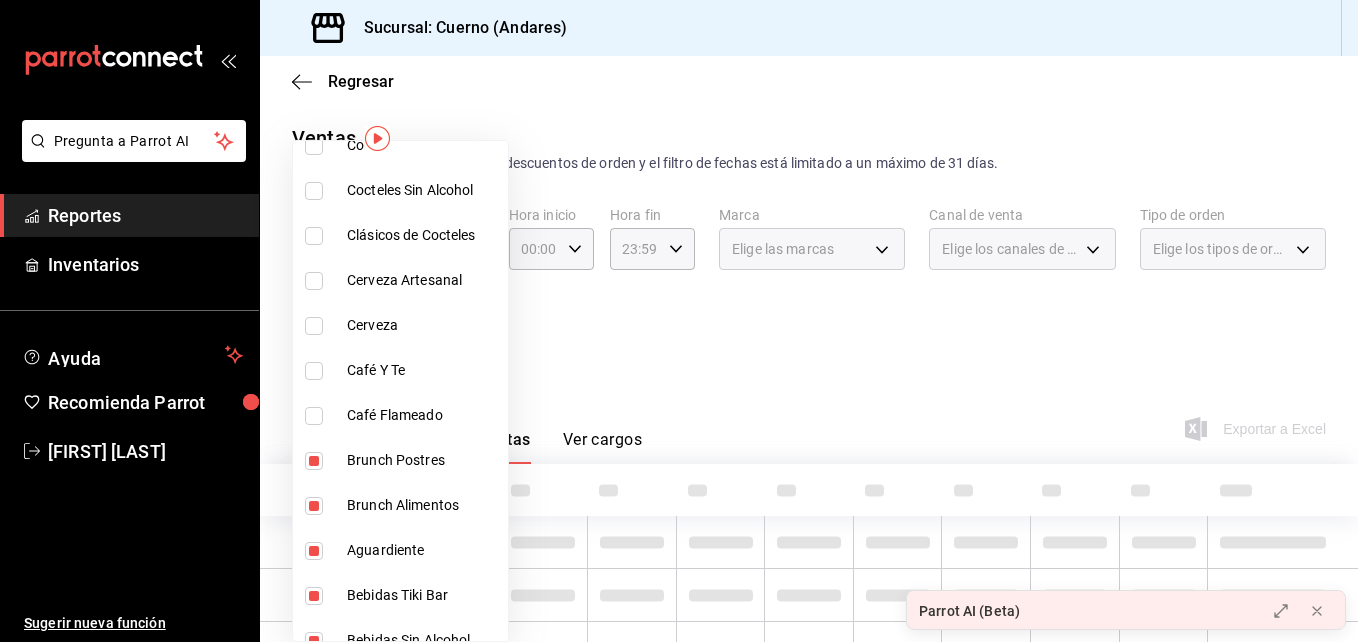 click at bounding box center (314, 461) 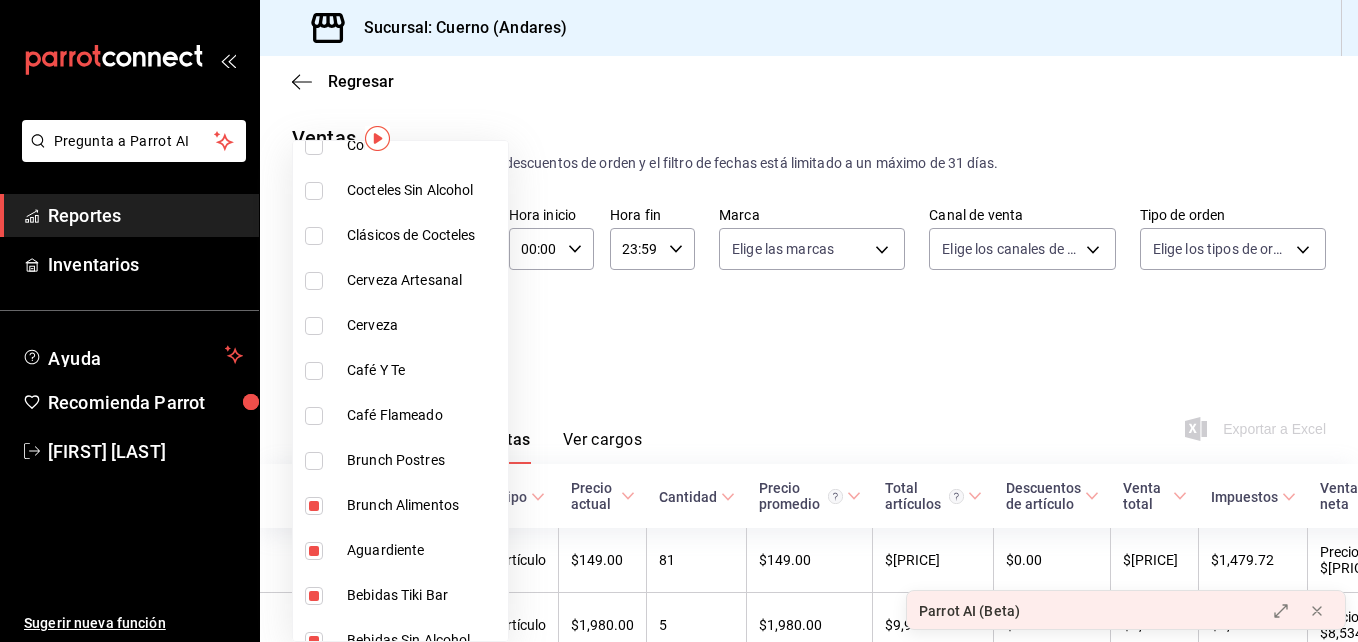type on "[UUID],[UUID],[UUID],[UUID],[UUID],[UUID],[UUID],[UUID],[UUID],[UUID],[UUID],[UUID],[UUID],[UUID],[UUID],[UUID],[UUID],[UUID],[UUID],[UUID],[UUID],[UUID],[UUID],[UUID],[UUID],[UUID],[UUID],[UUID],[UUID],[UUID],[UUID],[UUID],[UUID],[UUID],[UUID],[UUID],[UUID],[UUID],[UUID],[UUID],[UUID],[UUID],[UUID],[UUID],[UUID],[UUID],[UUID]" 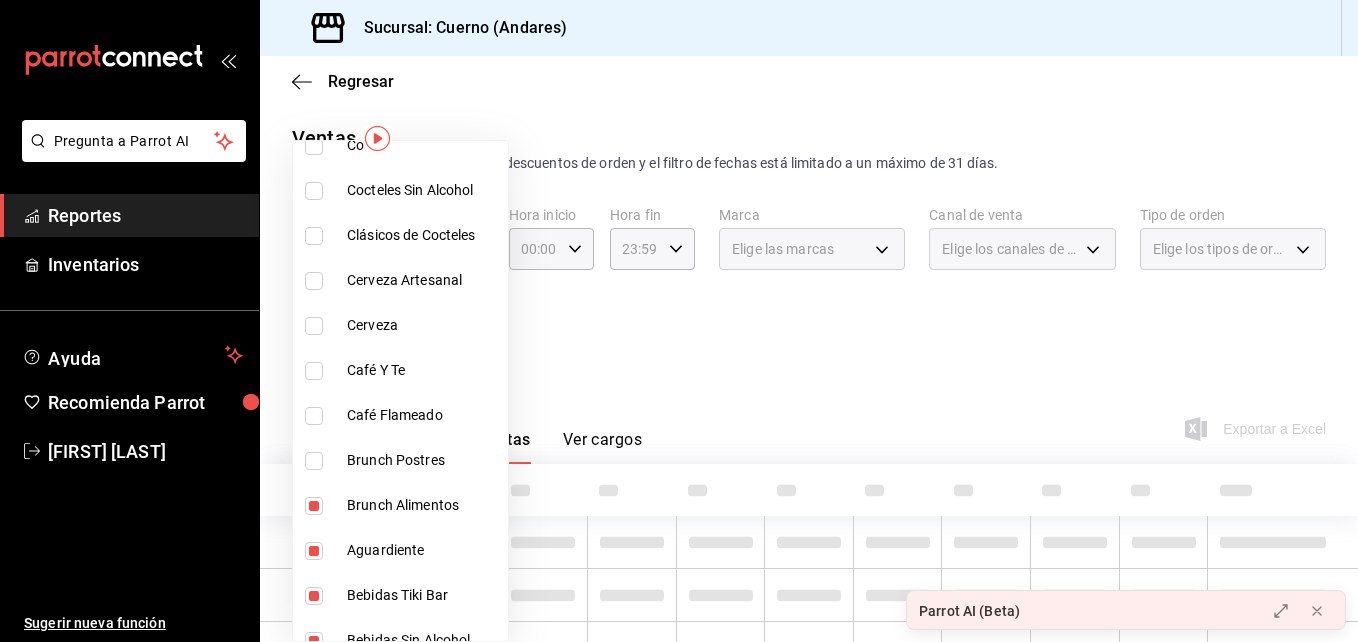 click at bounding box center (314, 506) 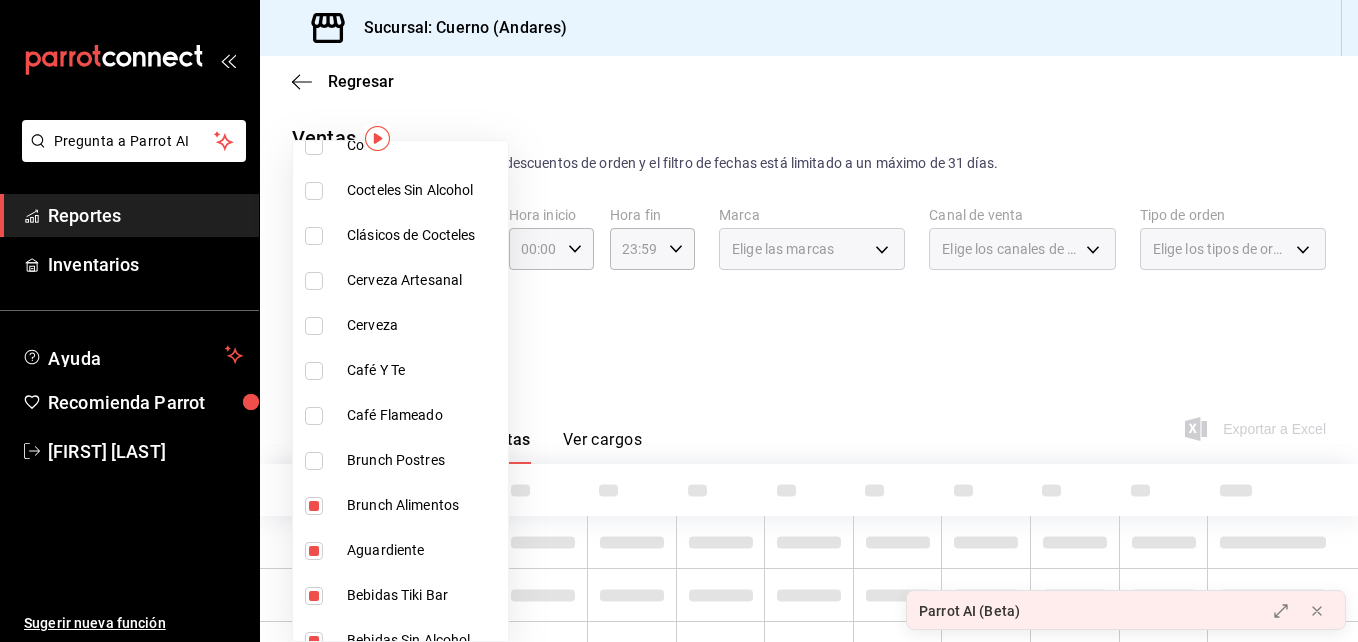 checkbox on "false" 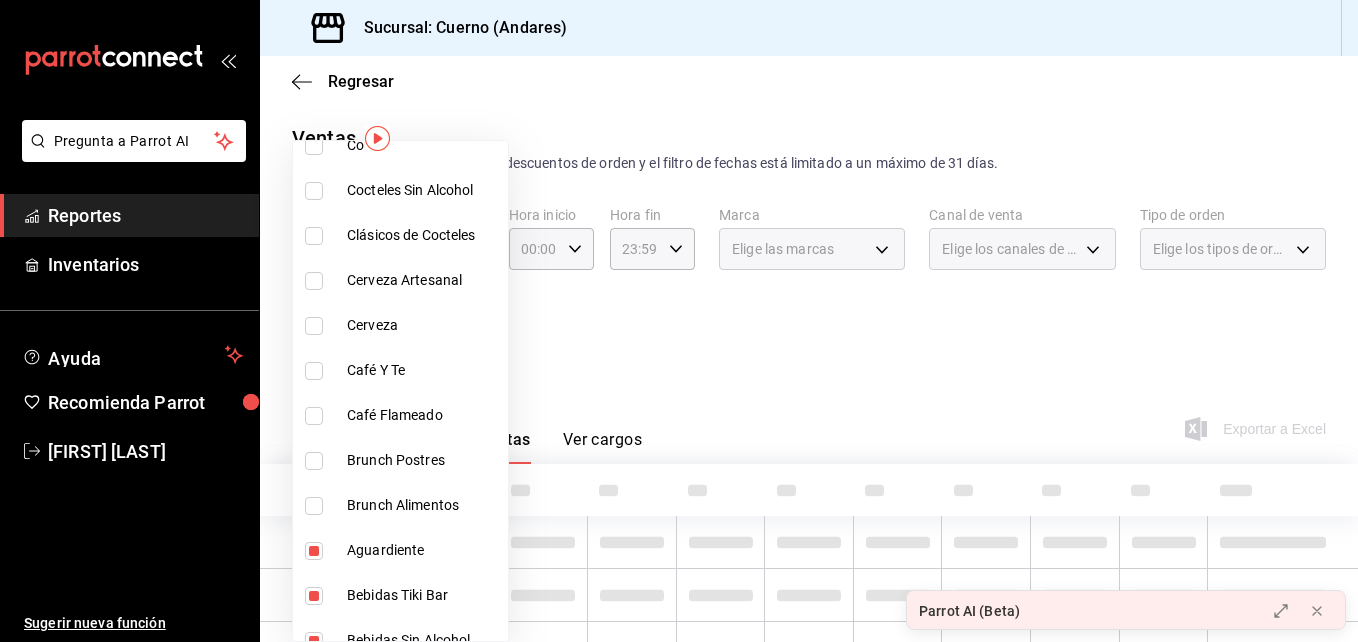 click on "Aguardiente" at bounding box center [400, 550] 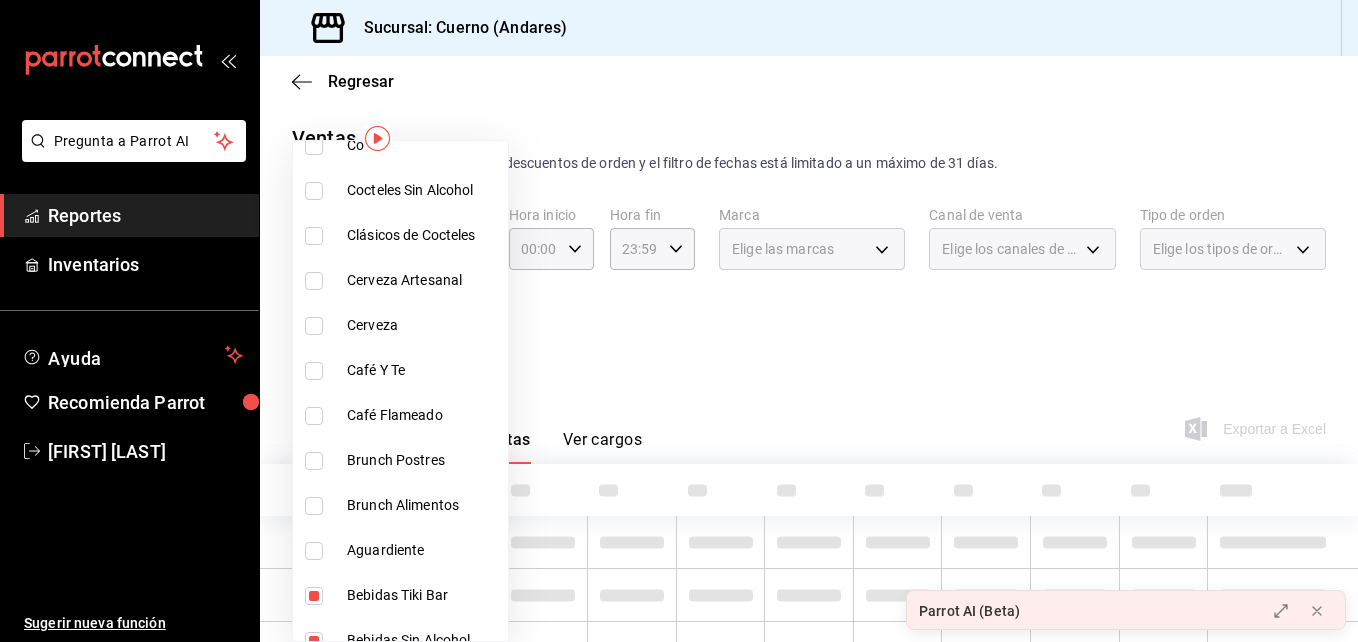 type on "[UUID],[UUID],[UUID],[UUID],[UUID],[UUID],[UUID],[UUID],[UUID],[UUID],[UUID],[UUID],[UUID],[UUID],[UUID],[UUID],[UUID],[UUID],[UUID],[UUID],[UUID],[UUID],[UUID],[UUID],[UUID],[UUID],[UUID],[UUID],[UUID],[UUID],[UUID],[UUID],[UUID],[UUID],[UUID],[UUID],[UUID],[UUID],[UUID],[UUID],[UUID],[UUID],[UUID],[UUID],[UUID],[UUID],[UUID]" 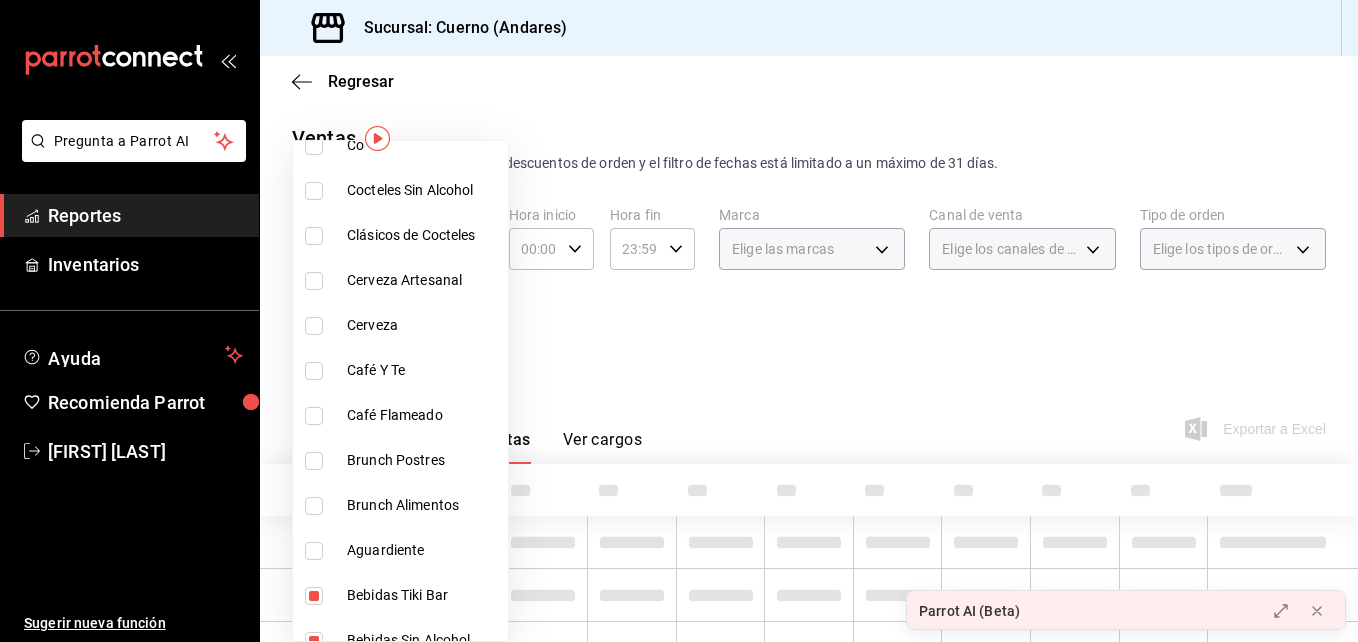 click on "Bebidas Tiki Bar" at bounding box center [400, 595] 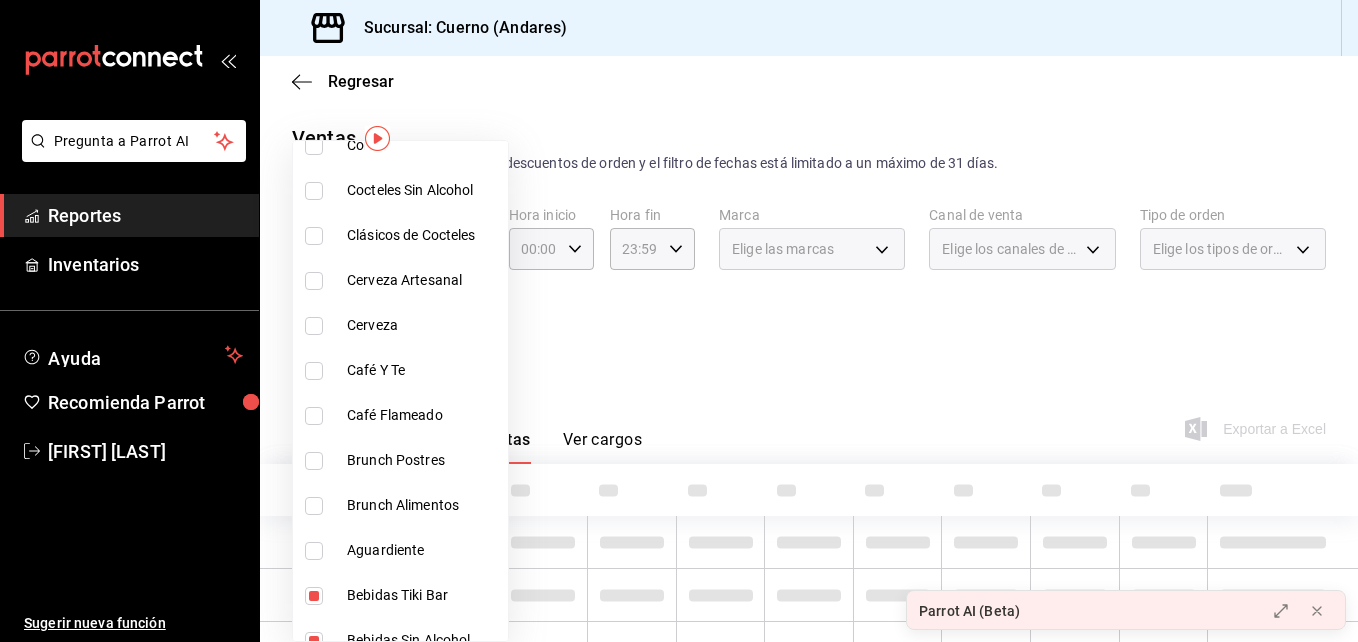 type on "[UUID],[UUID],[UUID],[UUID],[UUID],[UUID],[UUID],[UUID],[UUID],[UUID],[UUID],[UUID],[UUID],[UUID],[UUID],[UUID],[UUID],[UUID],[UUID],[UUID],[UUID],[UUID],[UUID],[UUID],[UUID],[UUID],[UUID],[UUID],[UUID],[UUID],[UUID],[UUID],[UUID],[UUID],[UUID],[UUID],[UUID],[UUID],[UUID],[UUID],[UUID],[UUID],[UUID],[UUID],[UUID],[UUID],[UUID]" 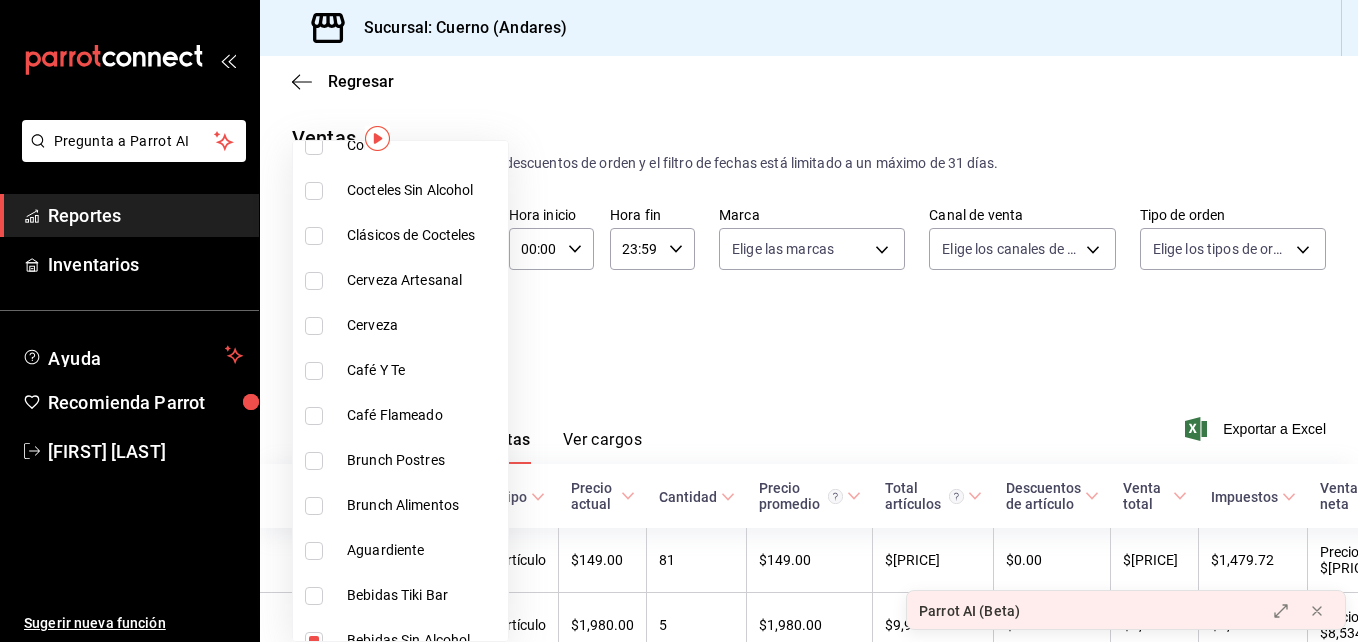 scroll, scrollTop: 1820, scrollLeft: 0, axis: vertical 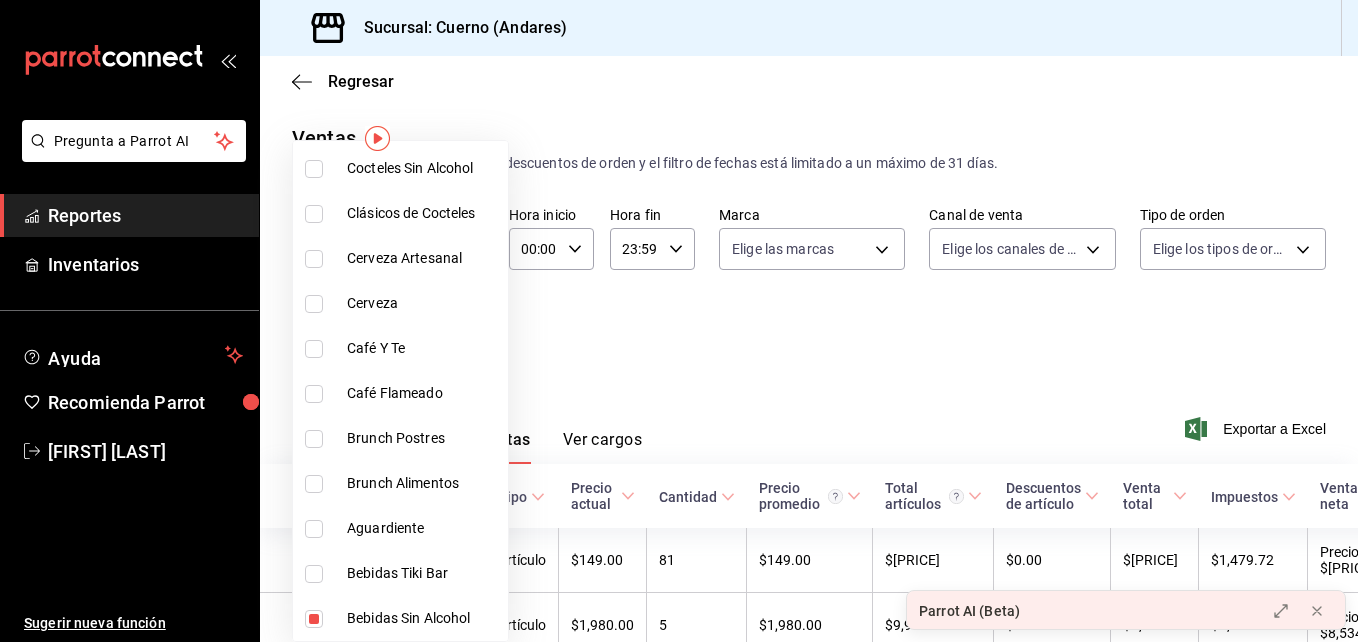click at bounding box center [314, 619] 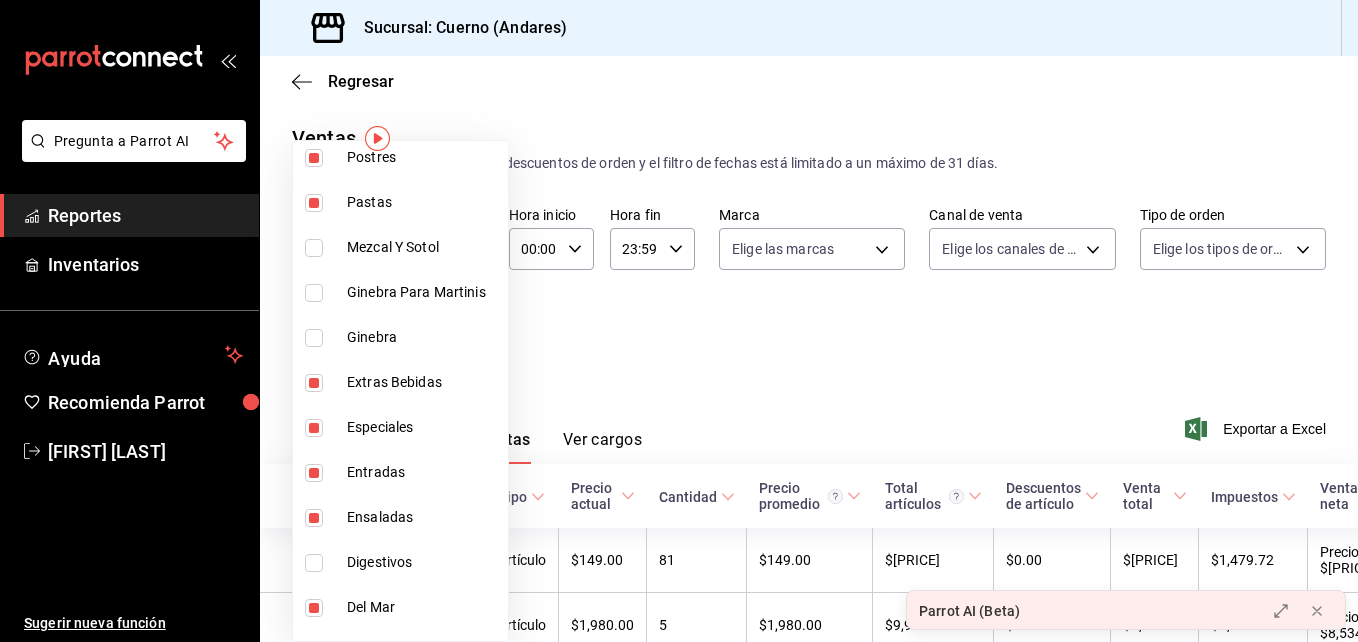 scroll, scrollTop: 1193, scrollLeft: 0, axis: vertical 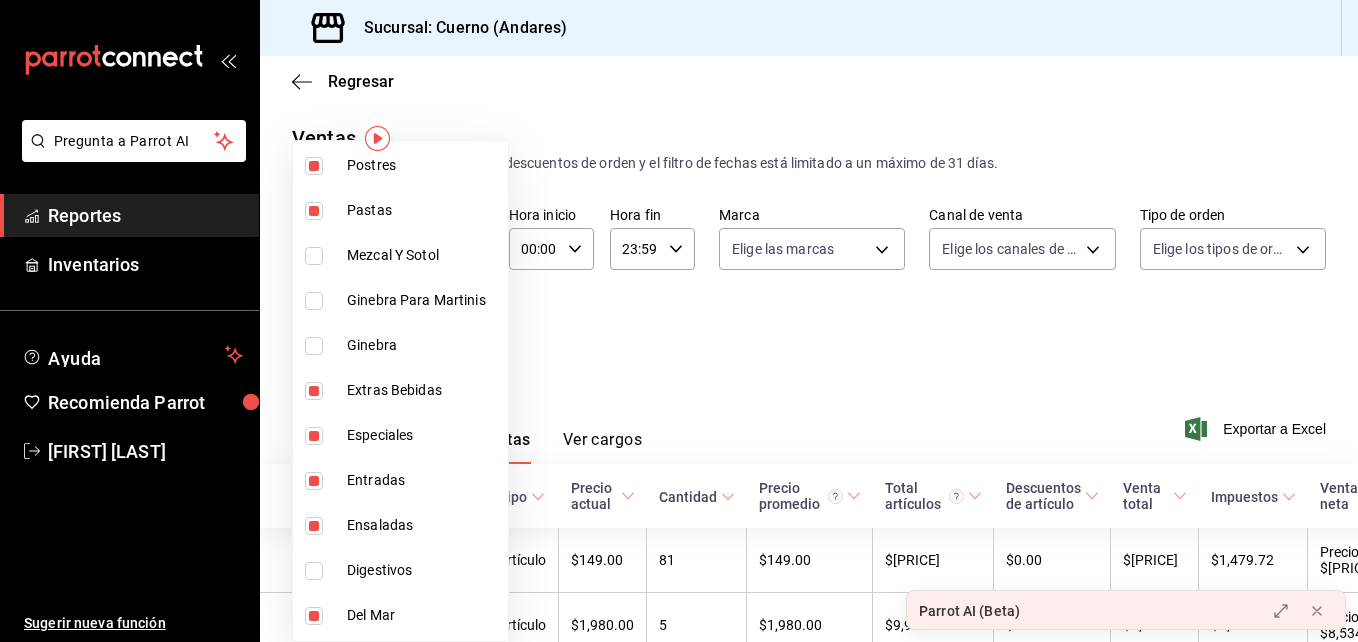 click at bounding box center [314, 391] 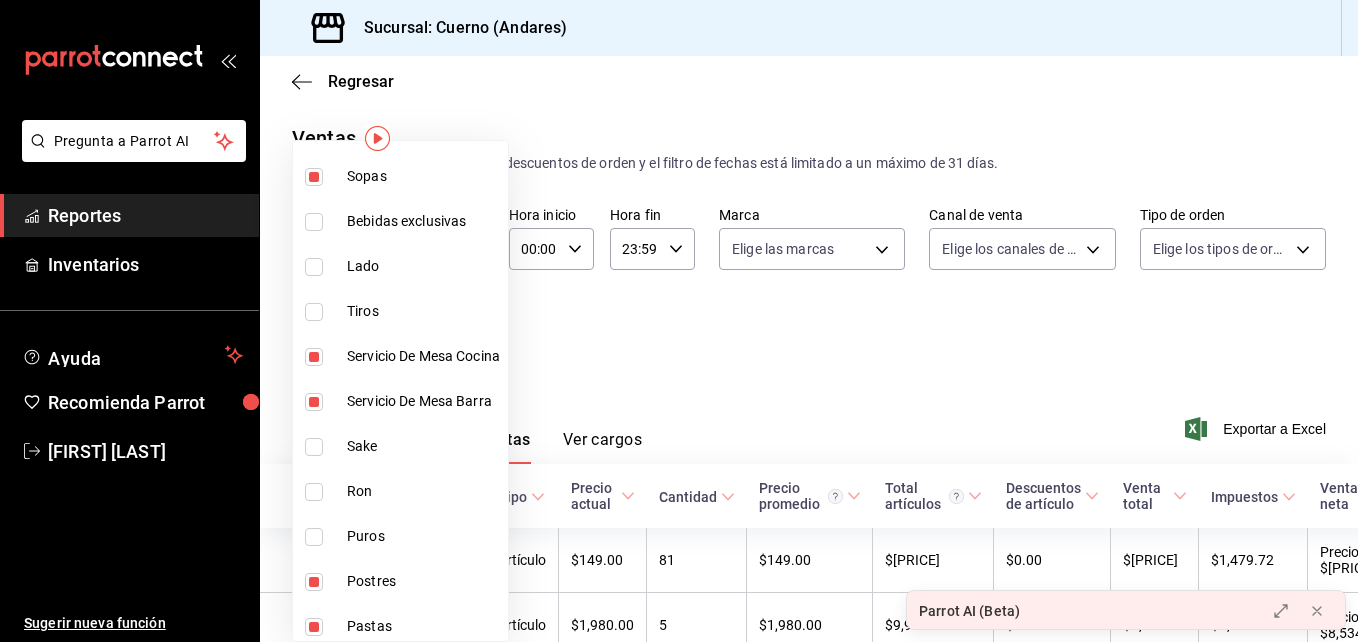 scroll, scrollTop: 776, scrollLeft: 0, axis: vertical 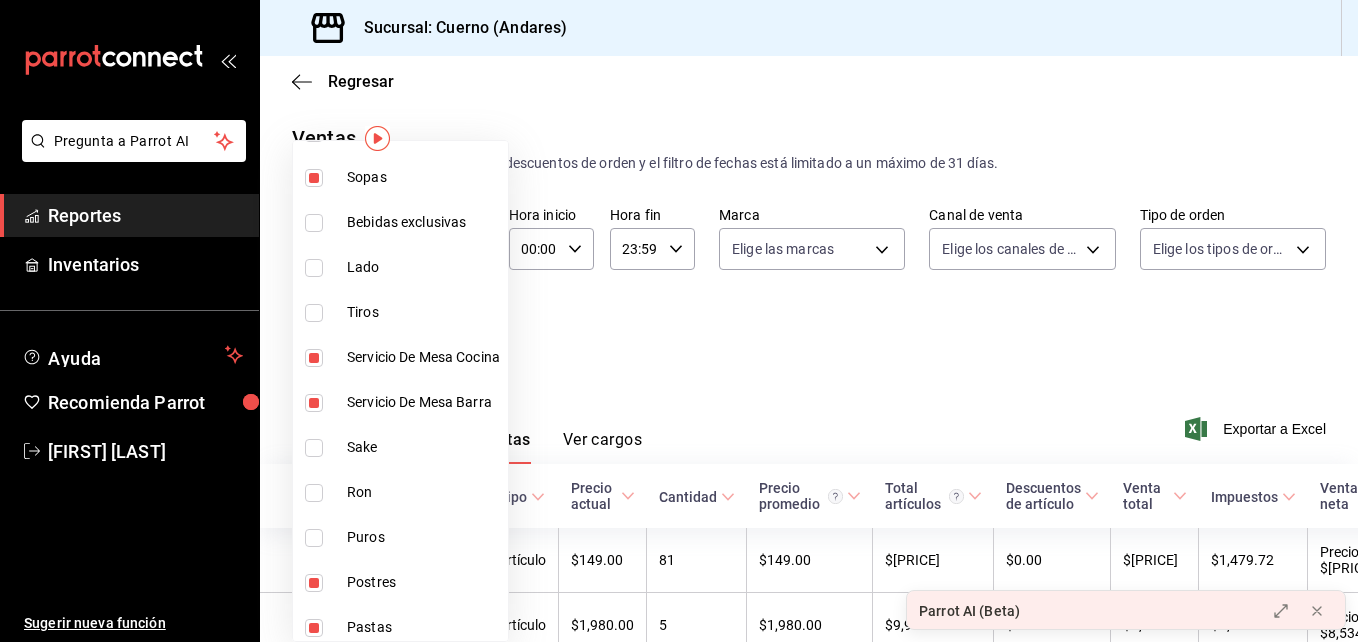 click at bounding box center (314, 358) 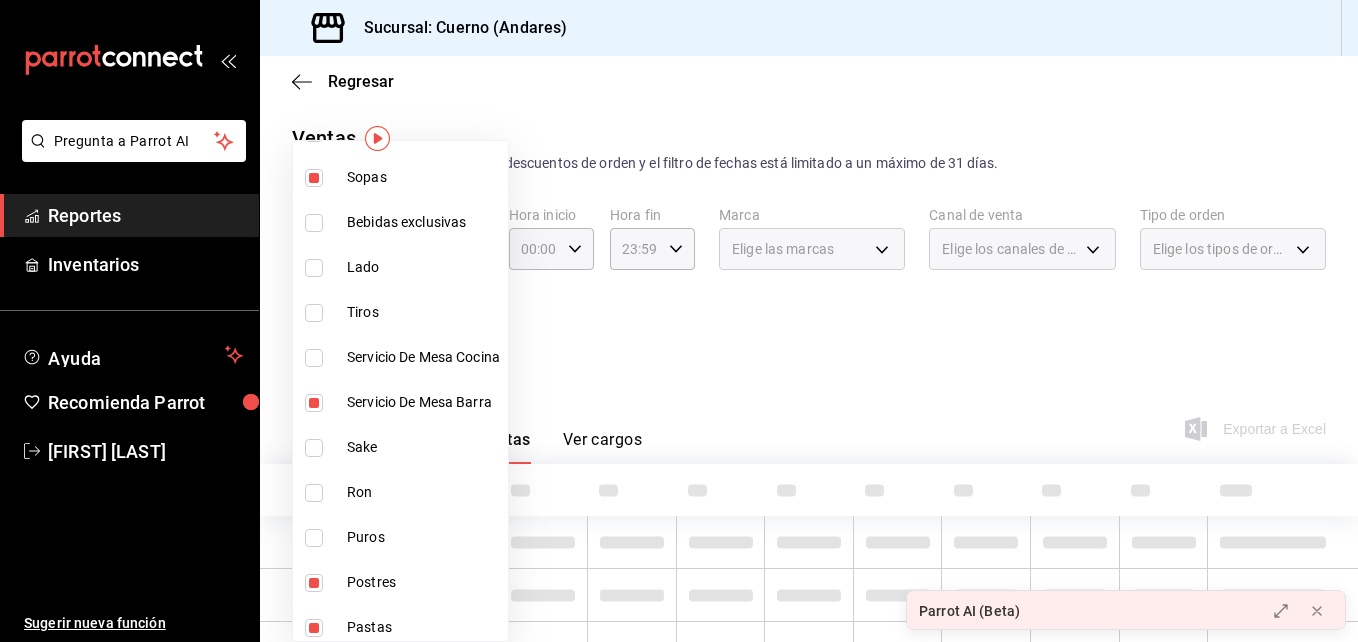 click at bounding box center (314, 403) 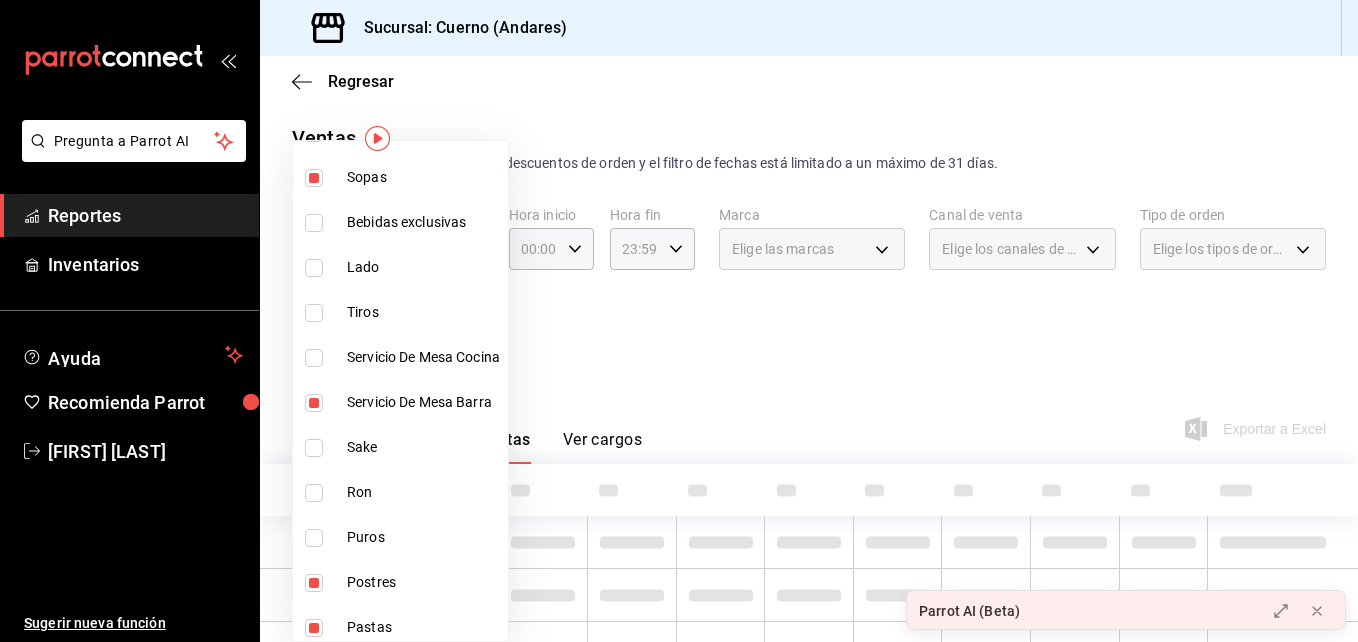 checkbox on "false" 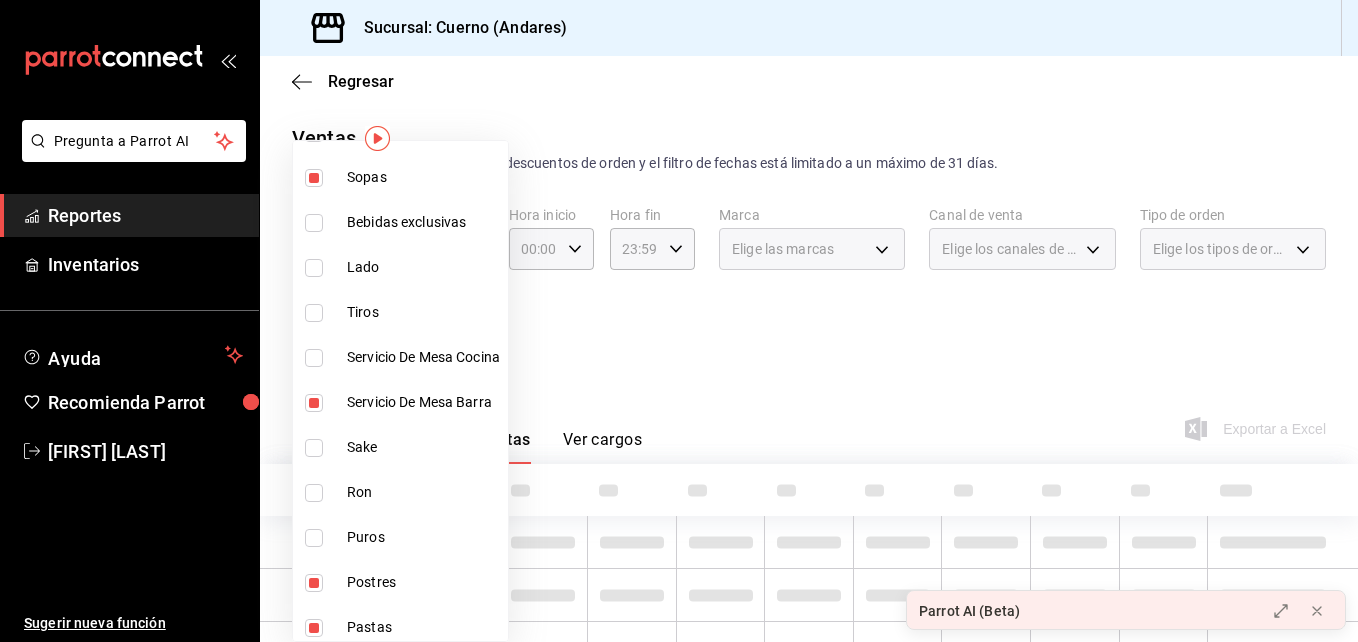 type on "[UUID],[UUID],[UUID],[UUID],[UUID],[UUID],[UUID],[UUID],[UUID],[UUID],[UUID]" 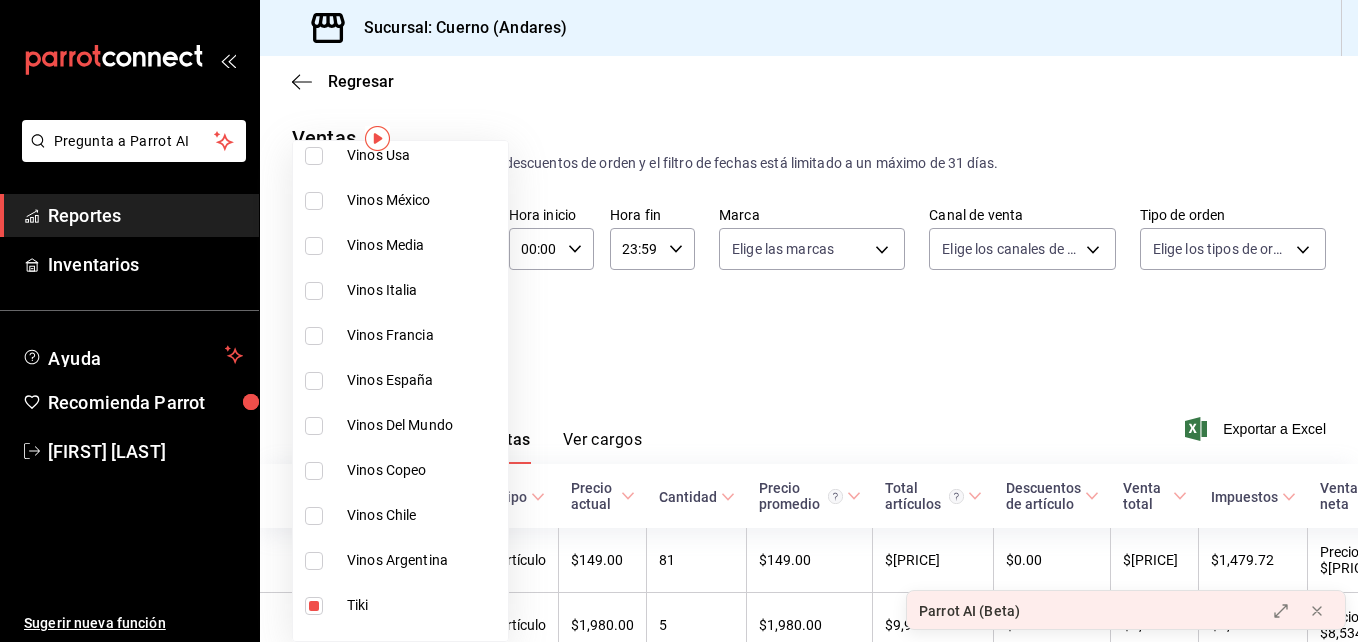 scroll, scrollTop: 0, scrollLeft: 0, axis: both 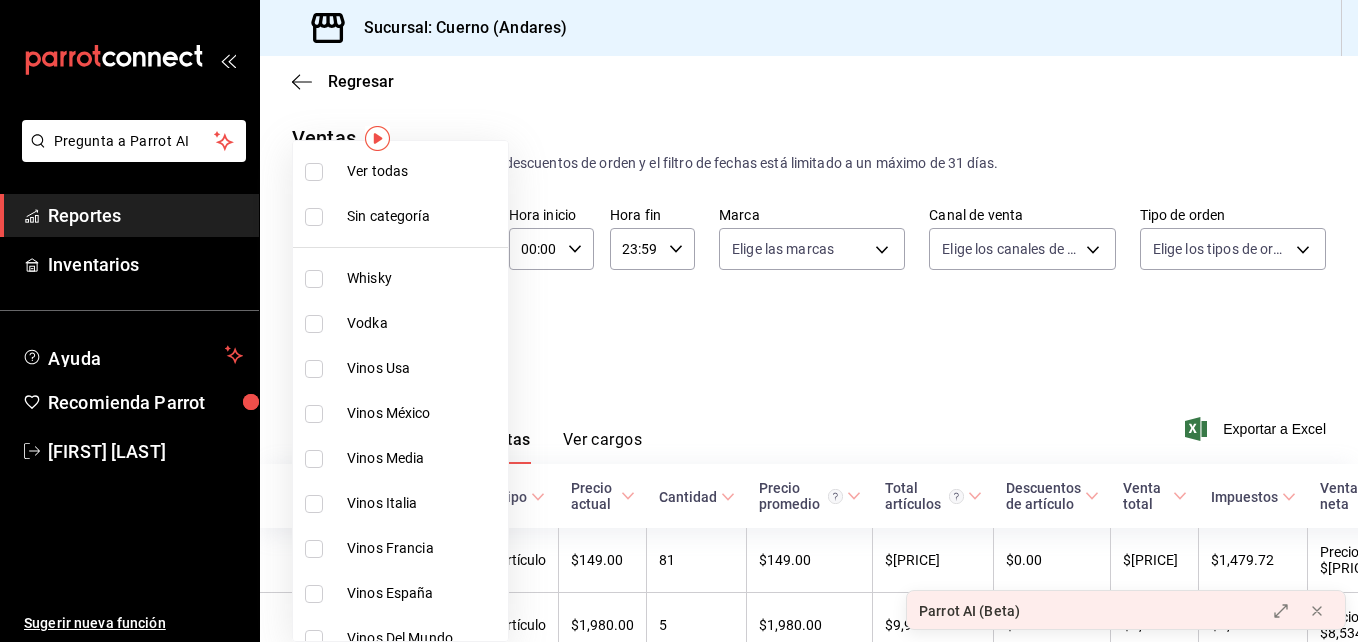 click at bounding box center (679, 321) 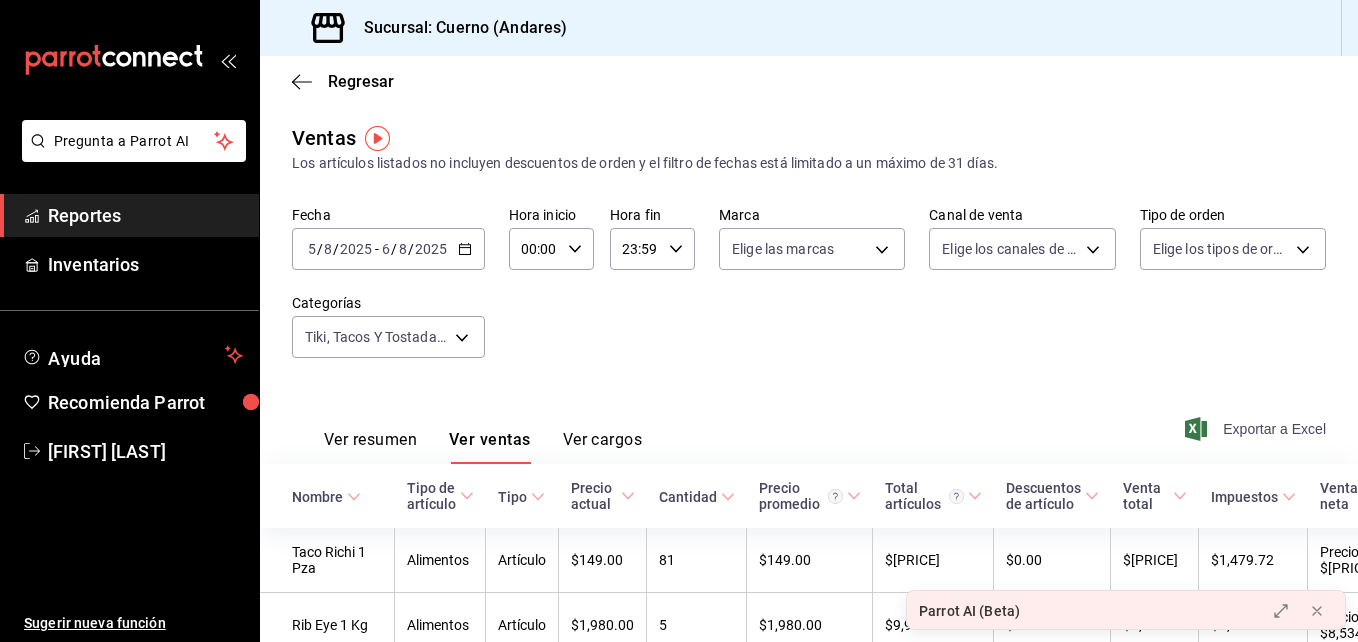 click on "Exportar a Excel" at bounding box center (1274, 429) 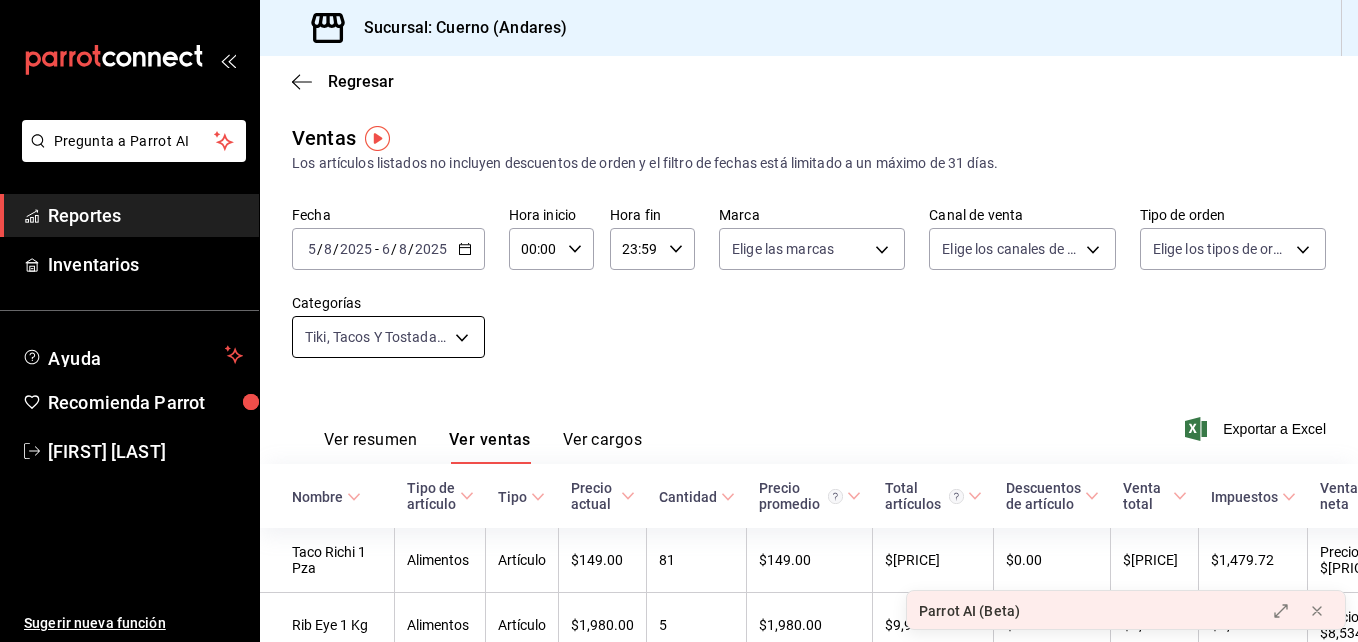 click on "Pregunta a Parrot AI Reportes Inventarios Ayuda Recomienda Parrot Aldo Escobar Sugerir nueva función Sucursal: Cuerno (Andares) Regresar Ventas Los artículos listados no incluyen descuentos de orden y el filtro de fechas está limitado a un máximo de 31 días. Fecha [YYYY]-[MM]-[DD] [MM] / [DD] / [YYYY] - [YYYY]-[MM]-[DD] [MM] / [DD] / [YYYY] Hora inicio 00:00 Hora inicio Hora fin 23:59 Hora fin Marca Elige las marcas Canal de venta Elige los canales de venta Tipo de orden Elige los tipos de orden Categorías Tiki, Tacos Y Tostadas, Sopas, Postres, Pastas, Especiales, Entradas, Ensaladas, Del Mar, Cuaresma, Cortes [UUID],[UUID],[UUID],[UUID],[UUID],[UUID],[UUID],[UUID],[UUID],[UUID],[UUID],[UUID],[UUID],[UUID],[UUID],[UUID],[UUID],[UUID],[UUID],[UUID],[UUID],[UUID],[UUID],[UUID],[UUID],[UUID],[UUID] Ver ventas" at bounding box center [679, 321] 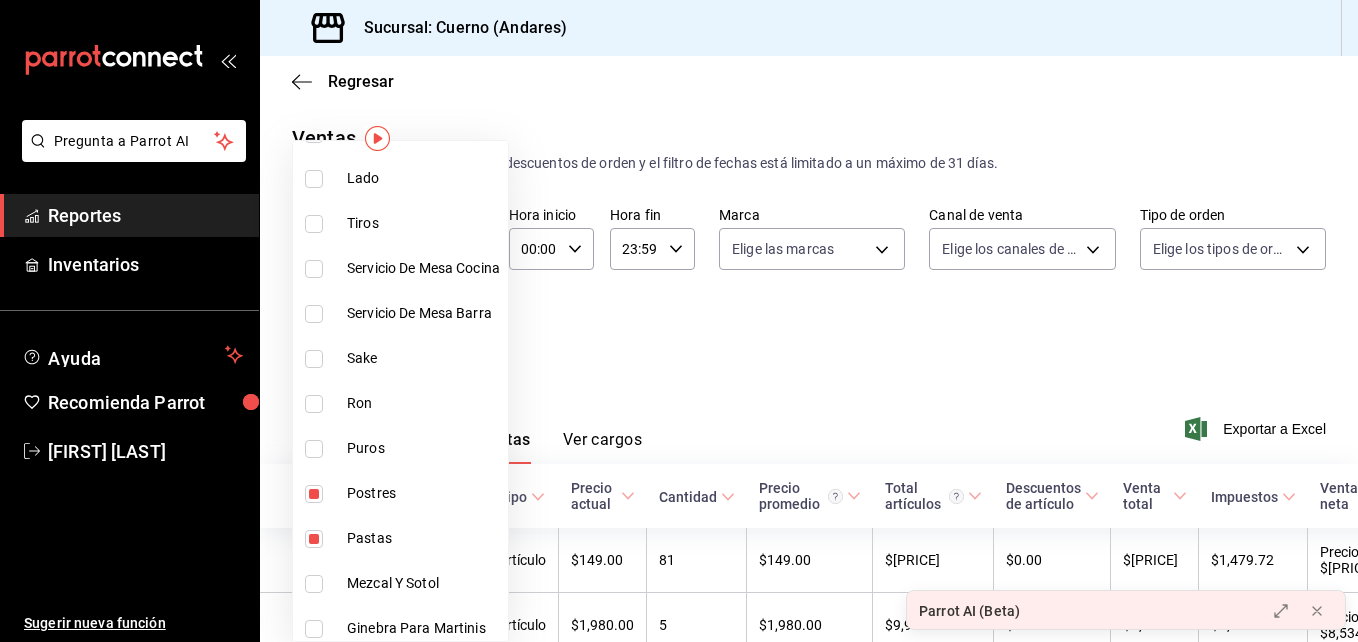 scroll, scrollTop: 864, scrollLeft: 0, axis: vertical 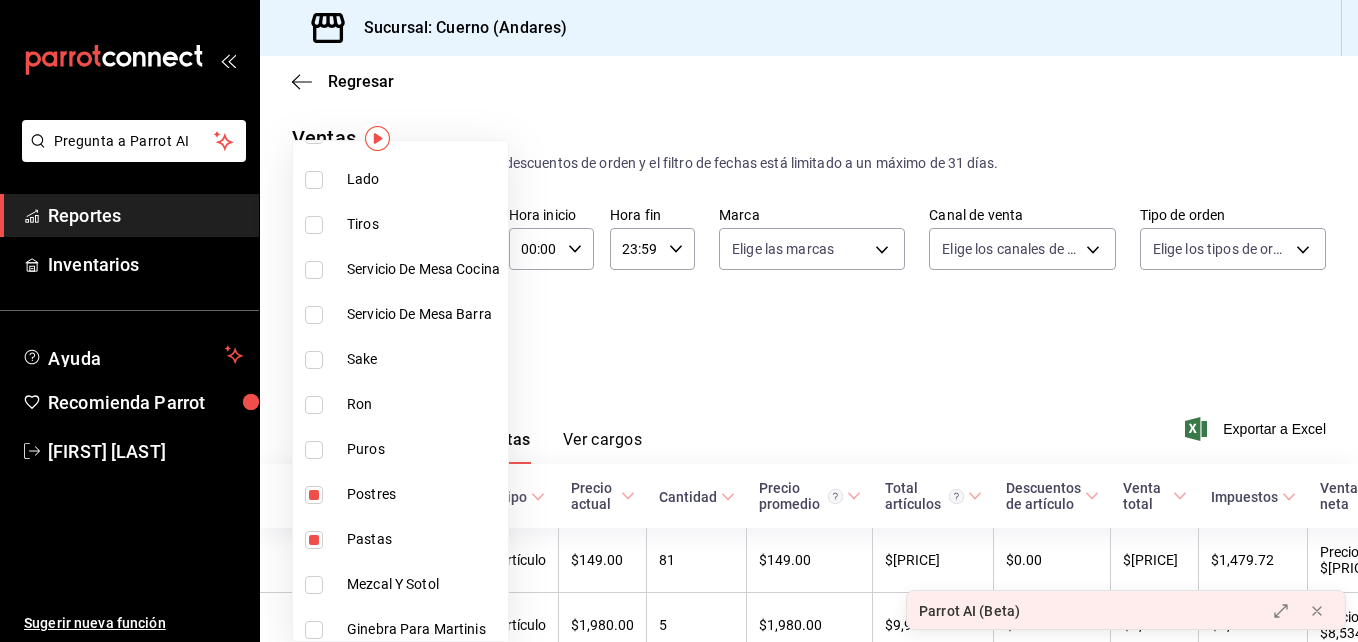 click at bounding box center [314, 270] 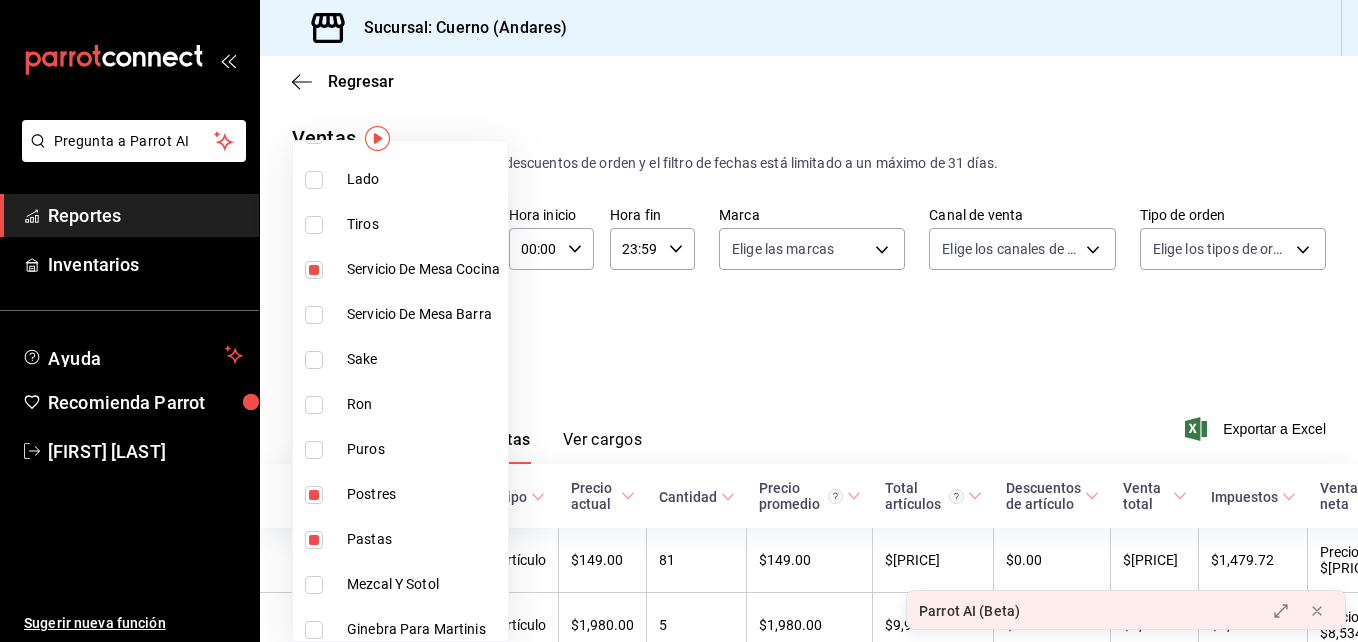 click at bounding box center [679, 321] 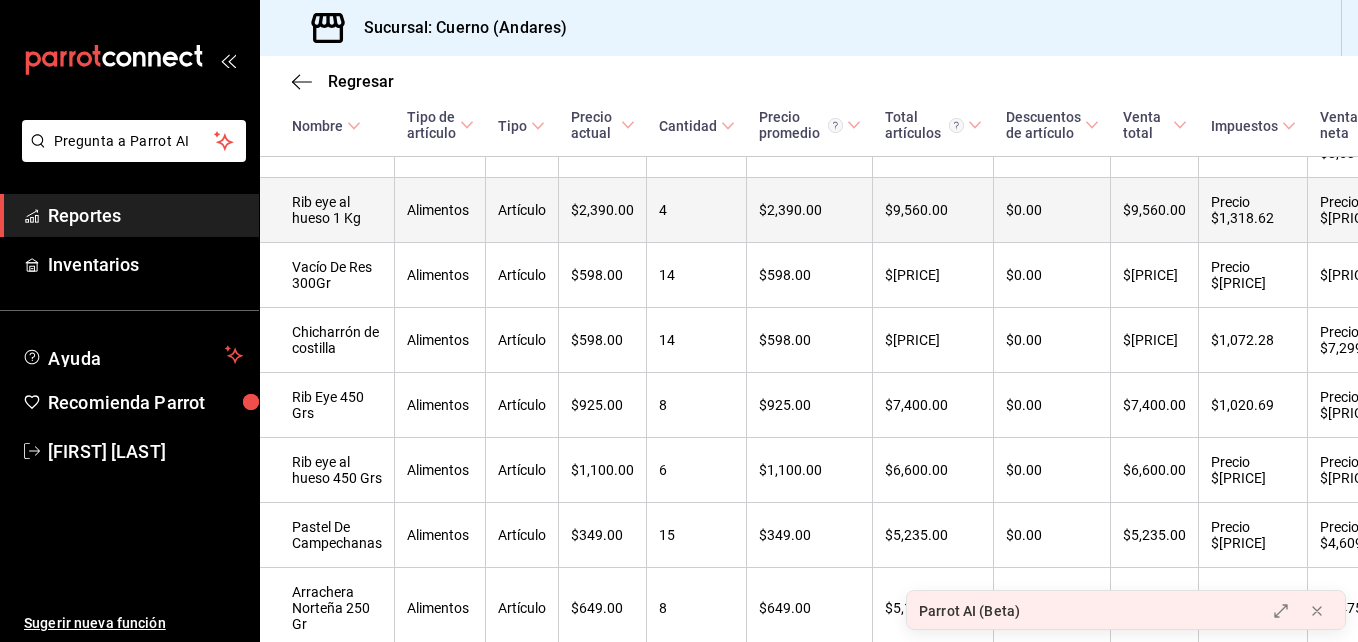 scroll, scrollTop: 0, scrollLeft: 0, axis: both 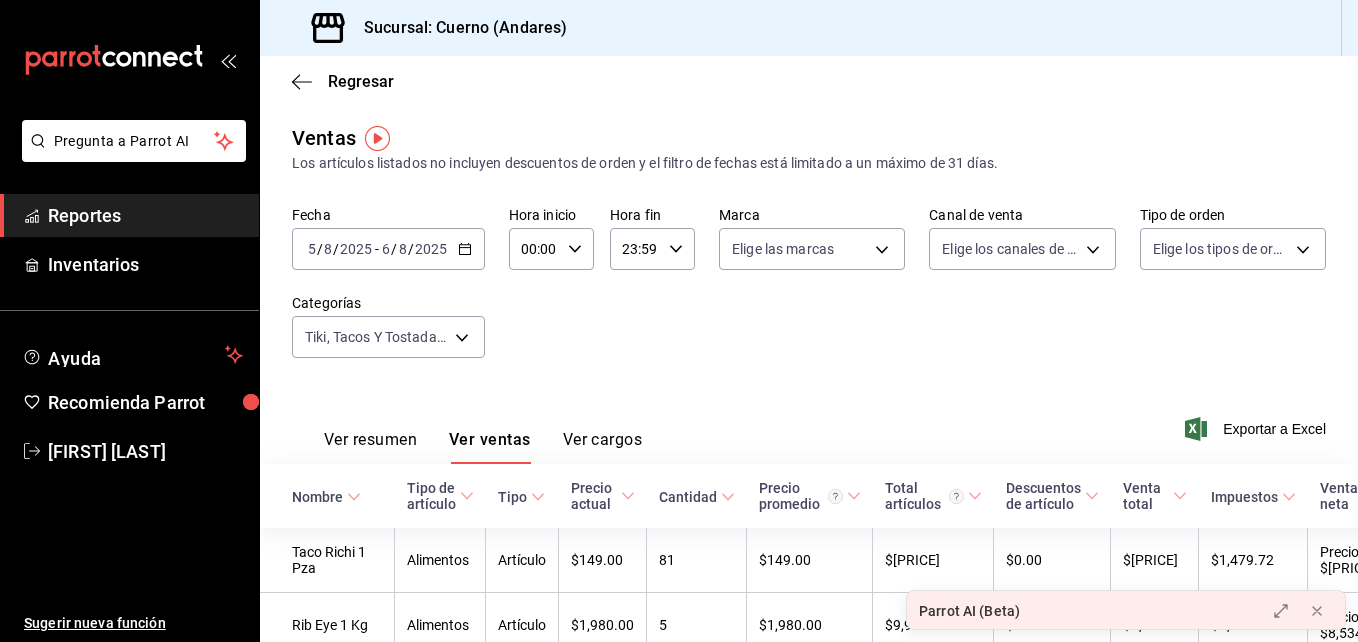 click 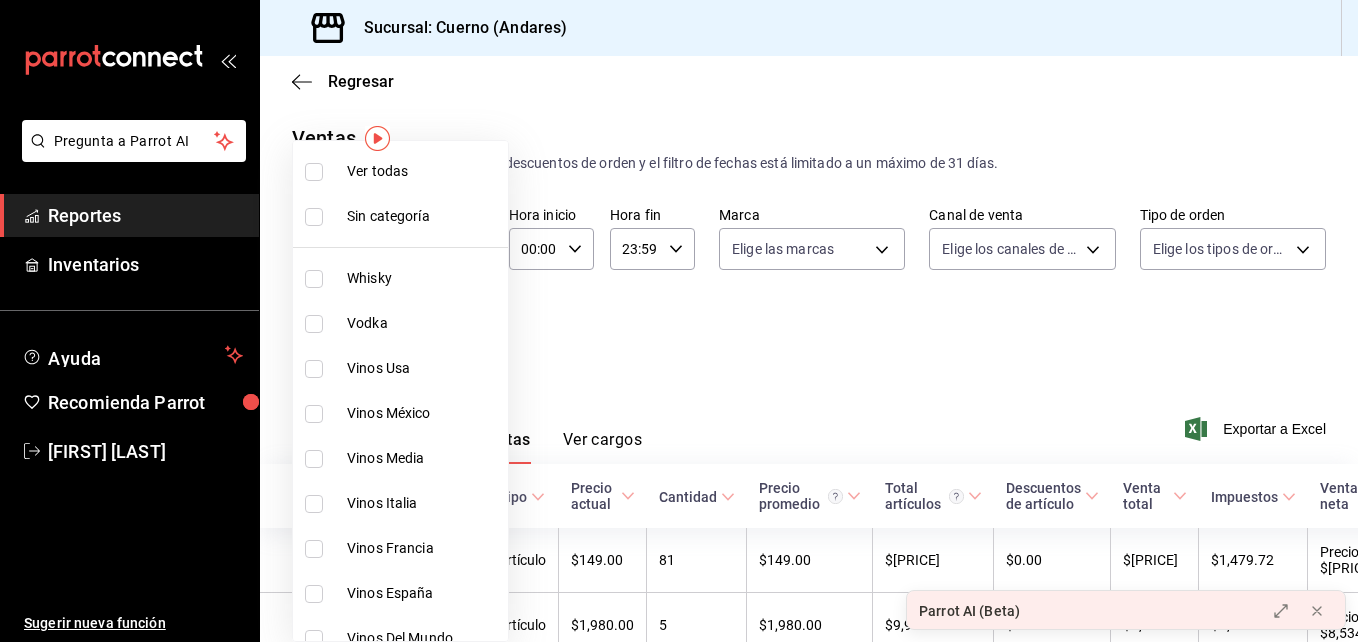 click on "Pregunta a Parrot AI Reportes   Inventarios   Ayuda Recomienda Parrot   [NAME]   Sugerir nueva función   Sucursal: Cuerno (Andares) Regresar Ventas Los artículos listados no incluyen descuentos de orden y el filtro de fechas está limitado a un máximo de 31 días. Fecha [YYYY]-[MM]-[DD] [MM] / [DD] / [YYYY] - [YYYY]-[MM]-[DD] [MM] / [DD] / [YYYY] Hora inicio [HH]:[MM] Hora inicio Hora fin [HH]:[MM] Hora fin Marca Elige las marcas Canal de venta Elige los canales de venta Tipo de orden Elige los tipos de orden Categorías Tiki, Tacos Y Tostadas, Sopas, Servicio De Mesa Cocina, Postres, Pastas, Especiales, Entradas, Ensaladas, Del Mar, Cuaresma, Cortes Ver resumen Ver ventas Ver cargos Exportar a Excel Nombre Tipo de artículo Tipo Precio actual Cantidad Precio promedio   Total artículos   Descuentos de artículo Venta total Impuestos Venta neta Taco Richi 1 Pza Alimentos Artículo $[PRICE] [QUANTITY] $[PRICE] $[PRICE] $[PRICE] $[PRICE] $[PRICE] Rib Eye 1 Kg Alimentos Artículo $[PRICE] [QUANTITY] $[PRICE] $[PRICE]" at bounding box center [679, 321] 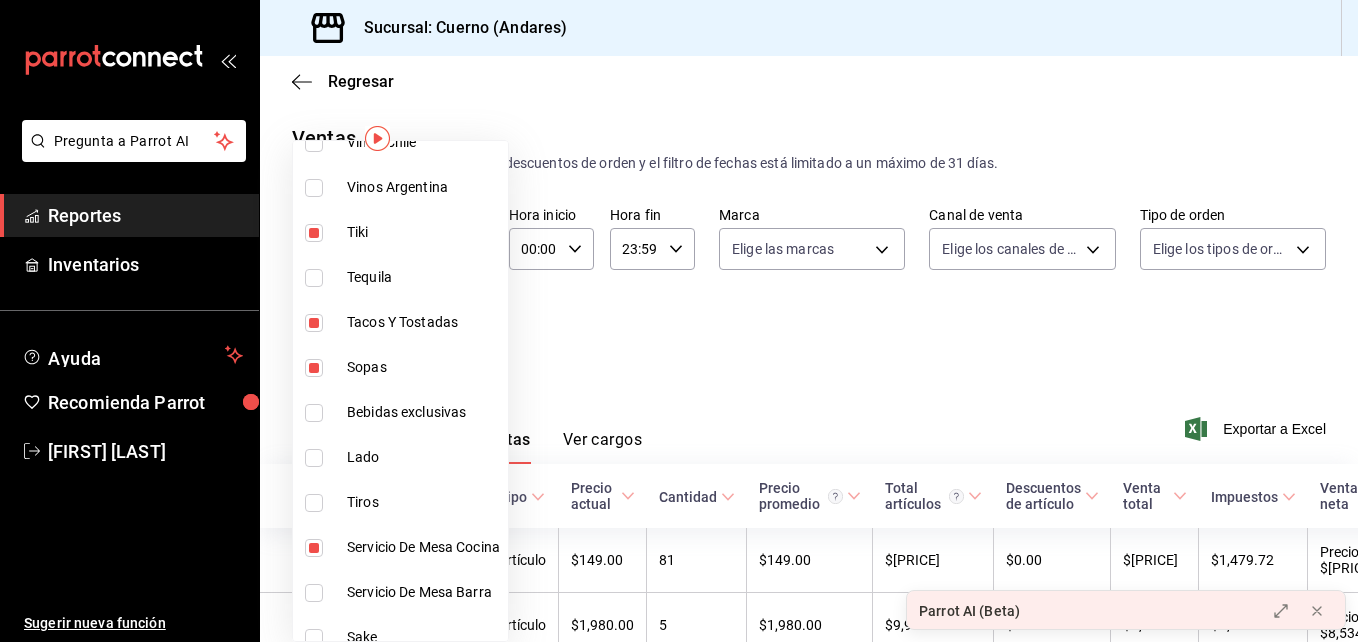 scroll, scrollTop: 0, scrollLeft: 0, axis: both 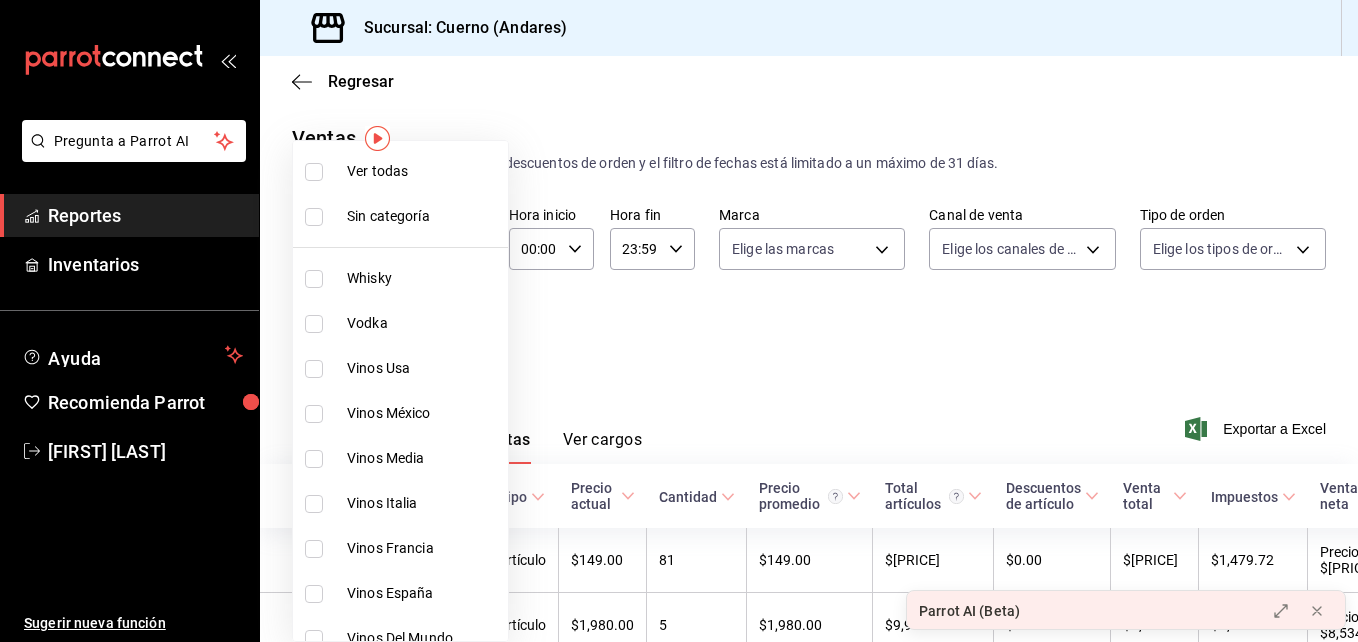 click at bounding box center [314, 172] 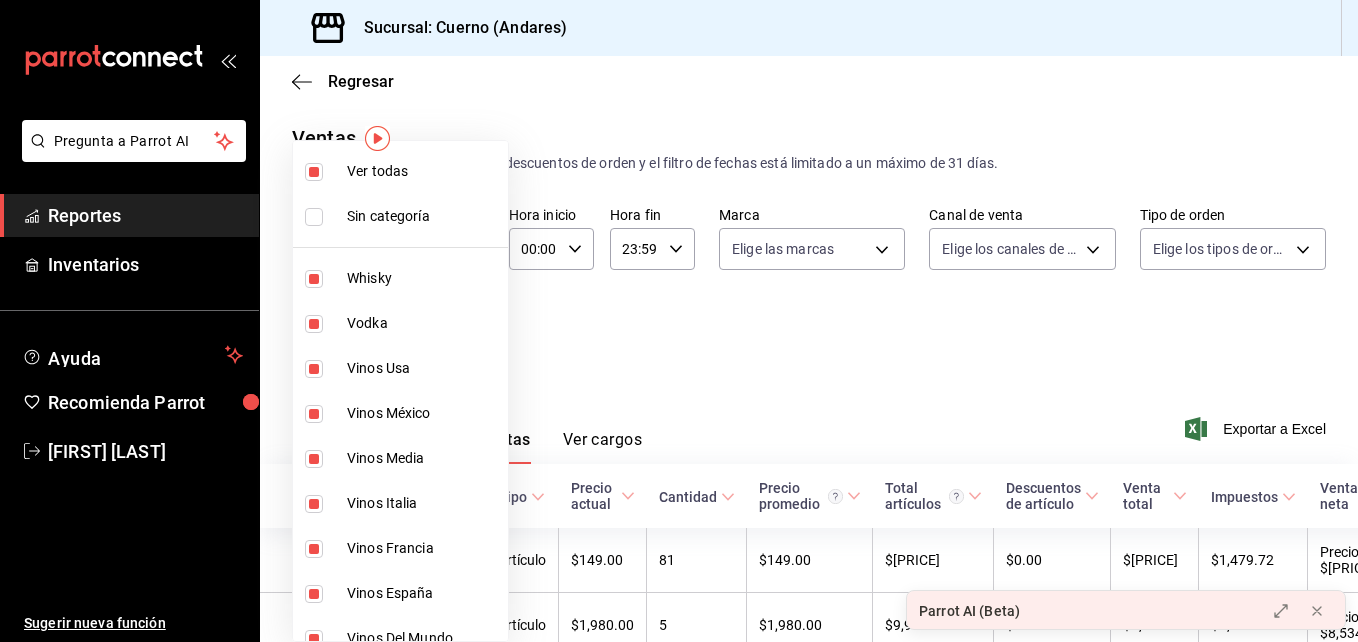 type on "8d843363-7b8b-4002-90a0-c01944697fe5,d20f9d18-5e0f-4b53-b5be-0a43d5f086e3,80c71337-f30c-44d9-a1dc-277a6ddcf72e,36d524d5-d71c-4ade-84e6-ca04b88186a6,766b3354-7760-4ac6-93ed-9bce87dc2db5,9be64272-837d-4c86-b1fb-5c36685c0224,78b10322-8381-4854-9b6b-75ba1ddfad47,b8b5c45d-4da6-4a77-bdc8-e53d61d9dd7c,32575238-a5f8-43fd-af3f-2f9de7c2893a,198ccc72-d062-4f90-a2f4-29ebd6f2b524,5c46f4f4-2639-482e-8918-38d8fb72b23c,48be3902-ec41-4d01-8ffe-54ae4e9a15cc,40200ad2-05ee-40da-8aed-aa69b068bb72,d13cc5d8-61aa-4ffc-bf01-c8fc8ed10504,d59d3ec7-3931-4c0c-b614-ed9bcc27d02b,f575ee18-16ca-4116-b963-33634350425a,eacebb42-3205-4224-9e2b-e98e09dc959c,7d9c28f2-e4ae-4d81-b8c3-6222a15ae32c,1897b3a0-e726-45db-88c7-cc848cb88201,56f7ce19-7070-4109-913d-ccbdc397f848,ea779632-6044-4488-b092-40763b15f751,4f77ed4f-4eac-45ce-82c5-e17c5e6a4e8f,4f21293f-2698-49e8-8786-856197fa88dc,ba1e2bd1-7b1a-493b-967f-9d6721fc3209,8c88a475-8ca3-43b3-9d07-b21701e10581,2d8b5198-96ba-402b-a692-fc1d0a755694,7fc87619-46d7-4028-aba0-776d52f73d6a,c668298a-5746-4041-b48..." 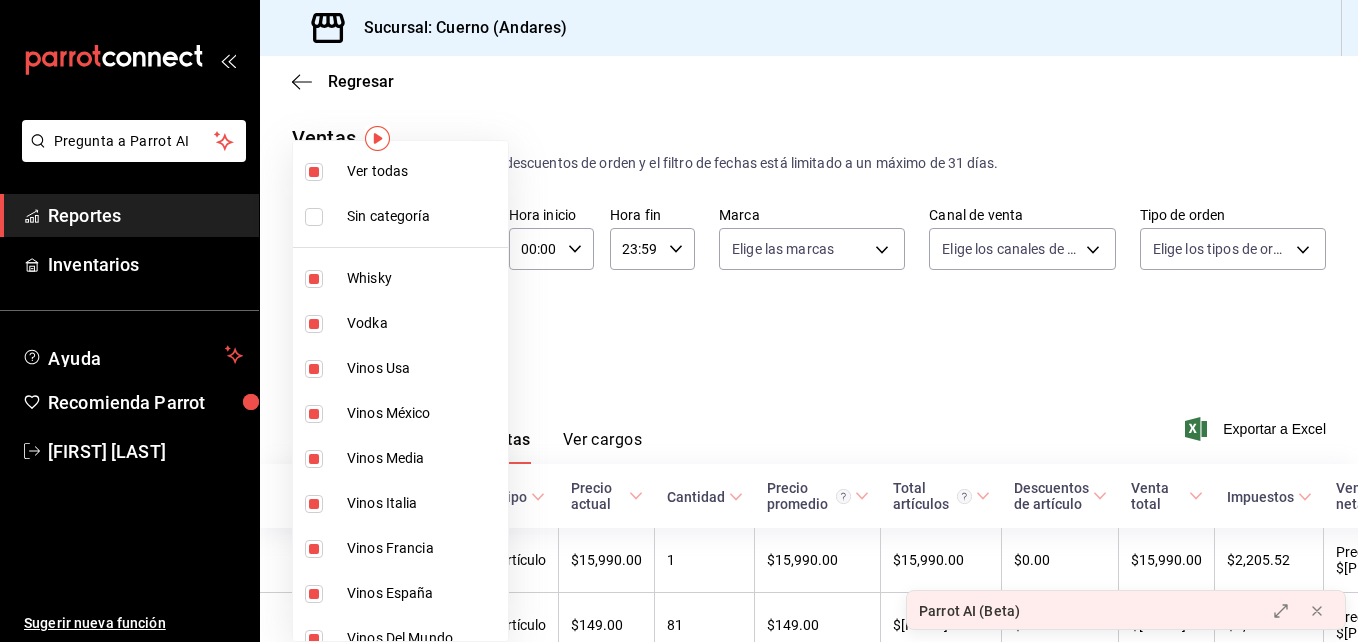 click at bounding box center [679, 321] 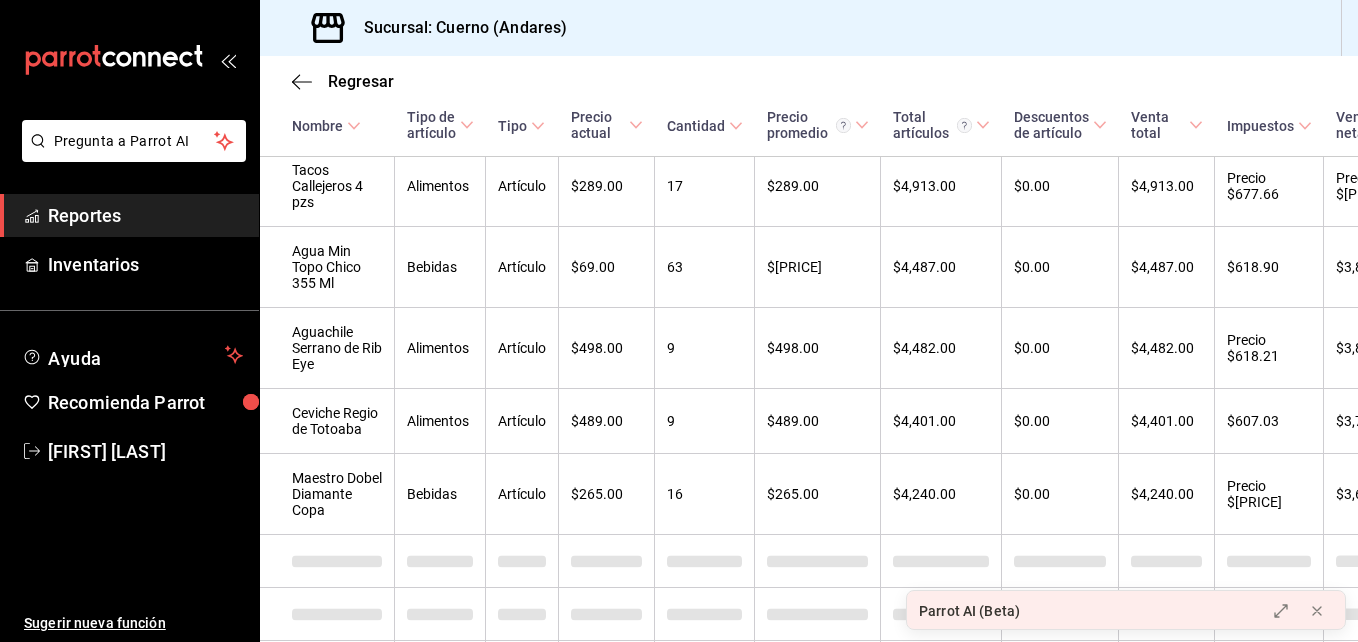 scroll, scrollTop: 1664, scrollLeft: 0, axis: vertical 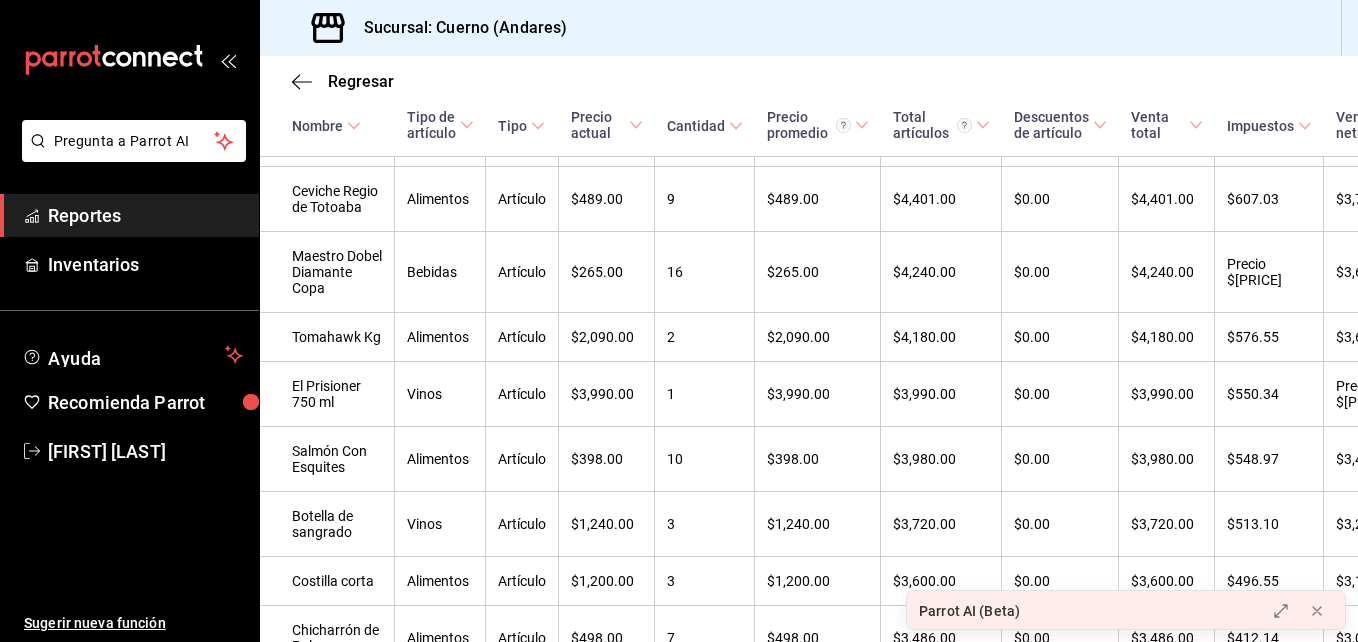 click on "Nombre" at bounding box center (326, 126) 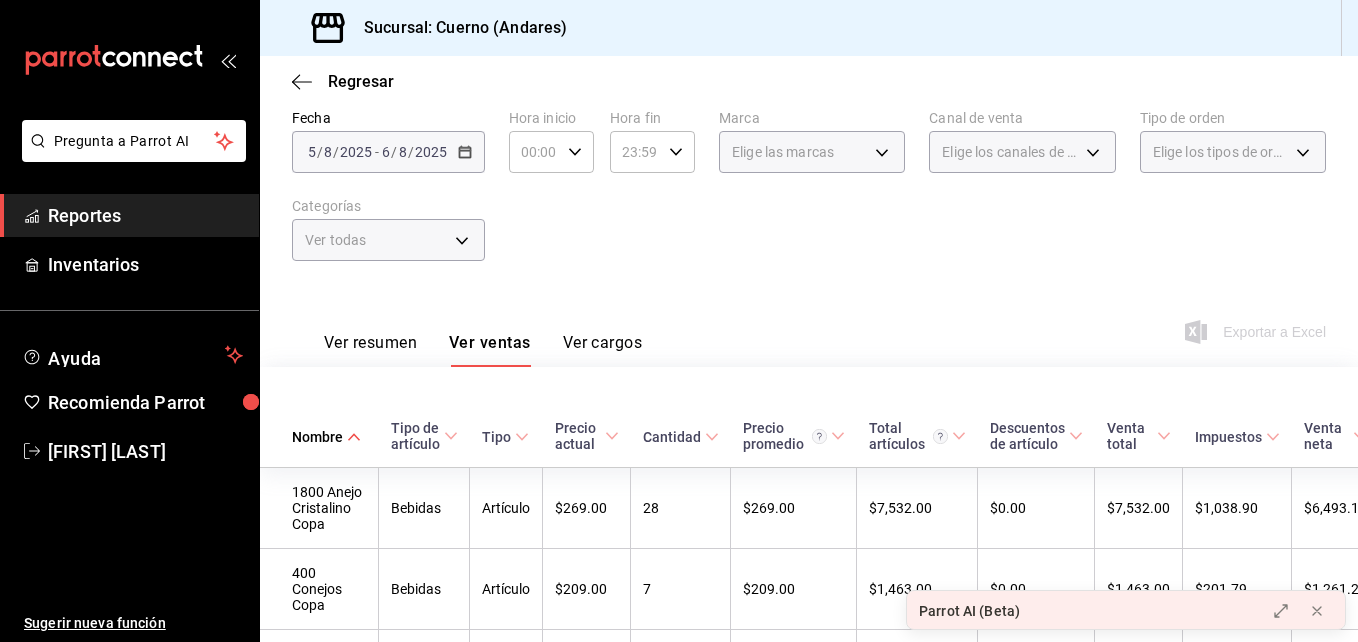 scroll, scrollTop: 1664, scrollLeft: 0, axis: vertical 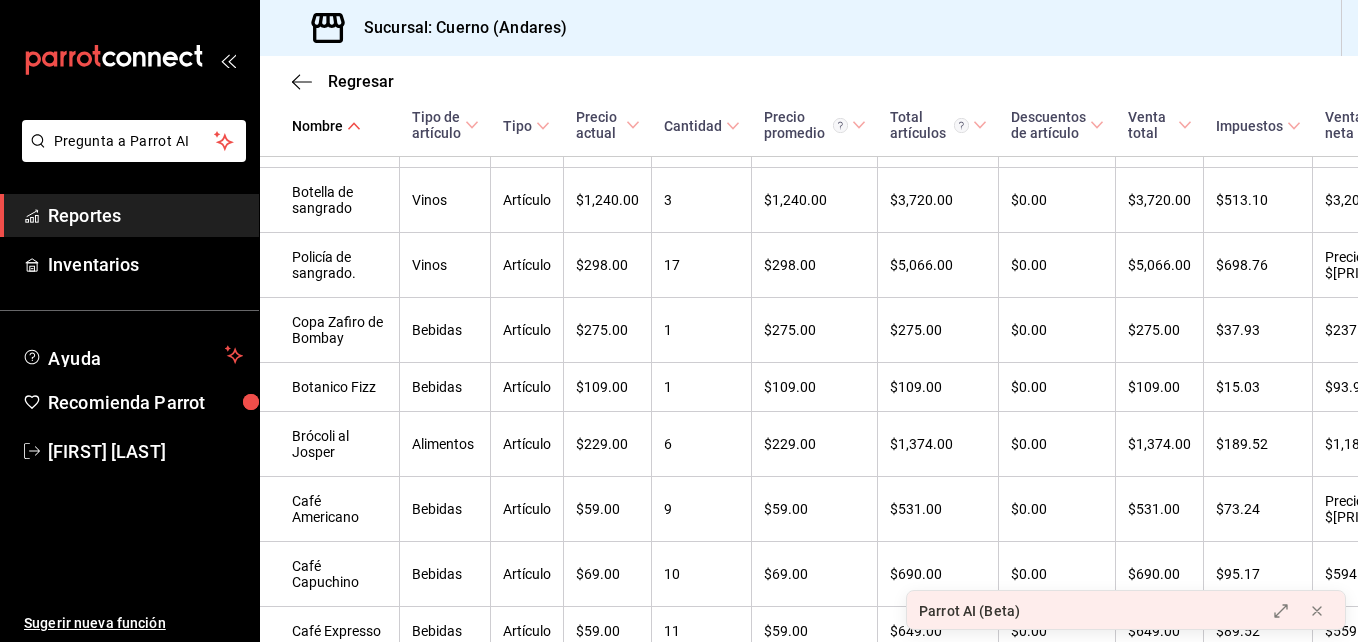 click 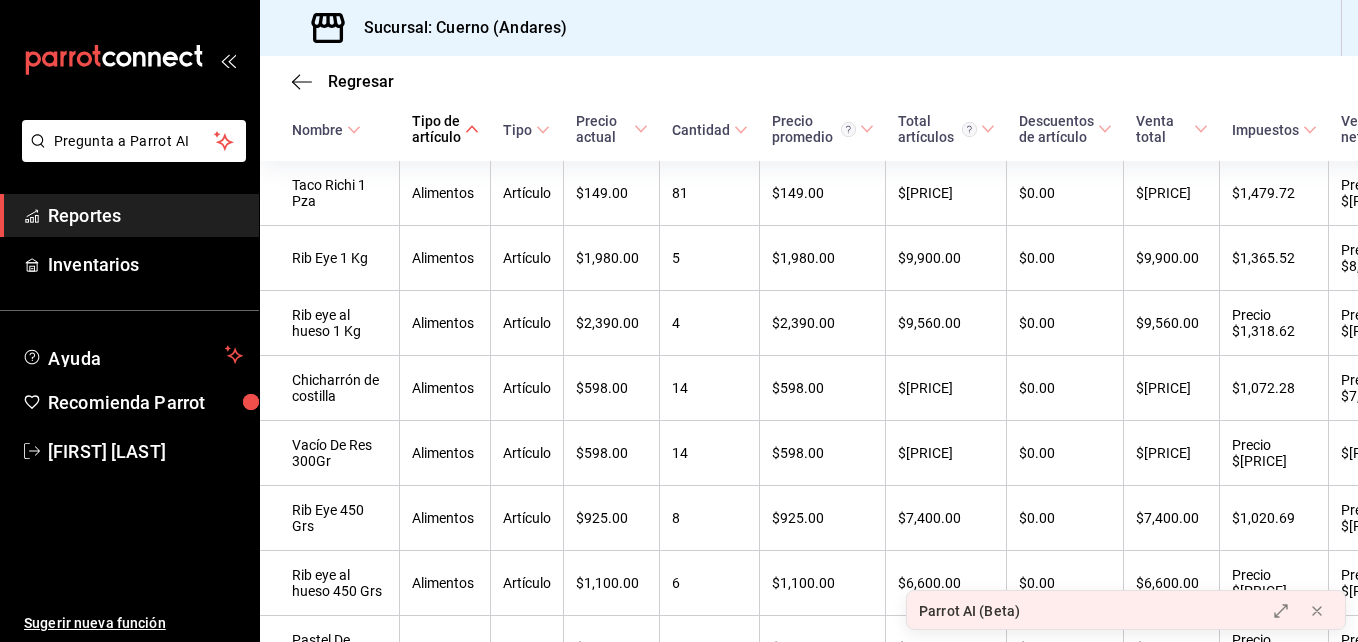 scroll, scrollTop: 366, scrollLeft: 0, axis: vertical 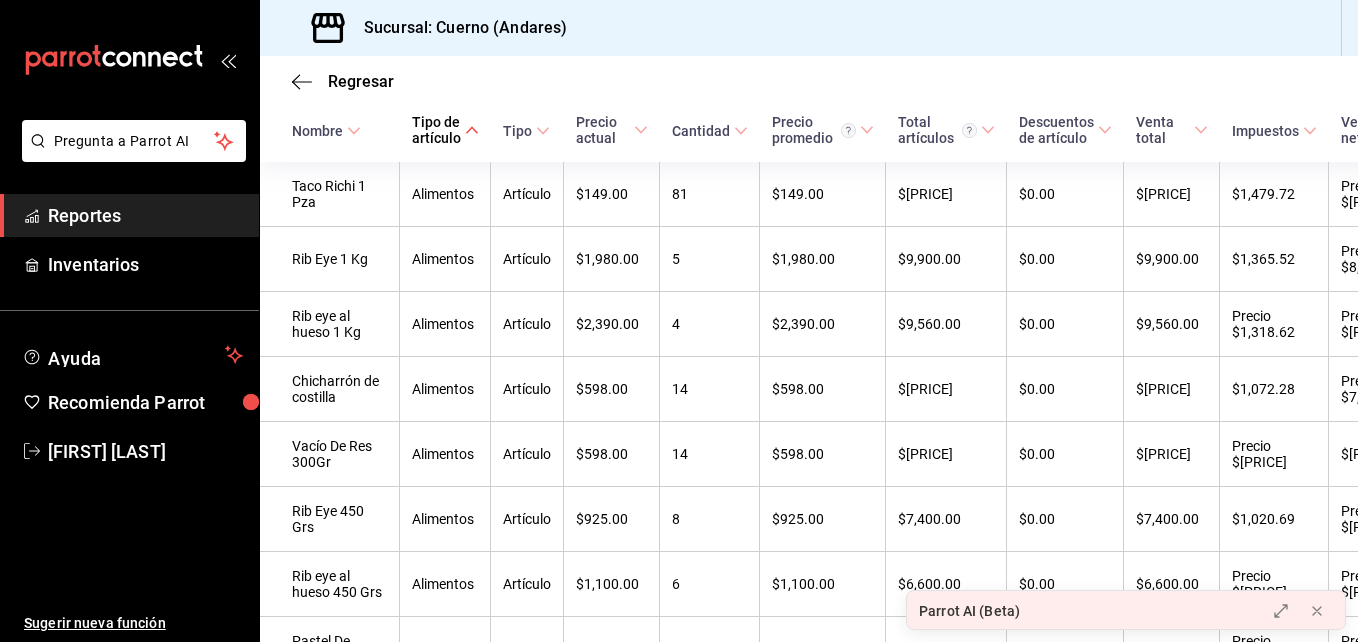 click on "Nombre" at bounding box center (330, 130) 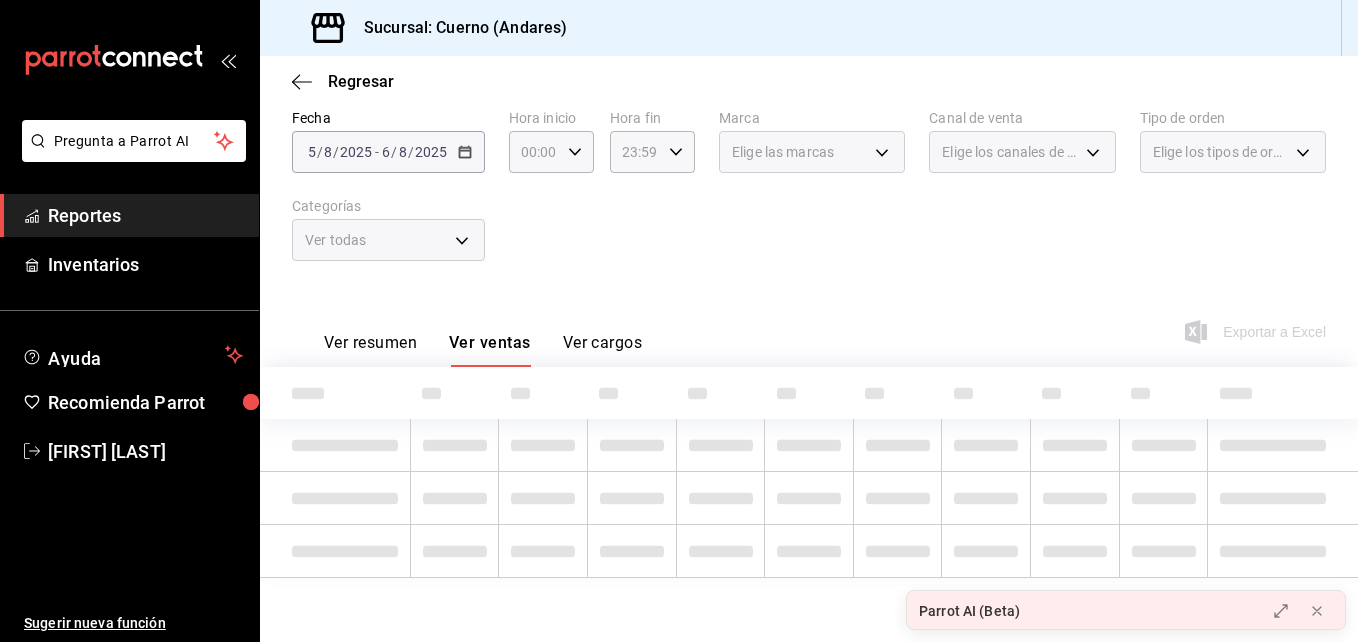 click on "[DATE] [DATE] - [DATE] [DATE]" at bounding box center (388, 152) 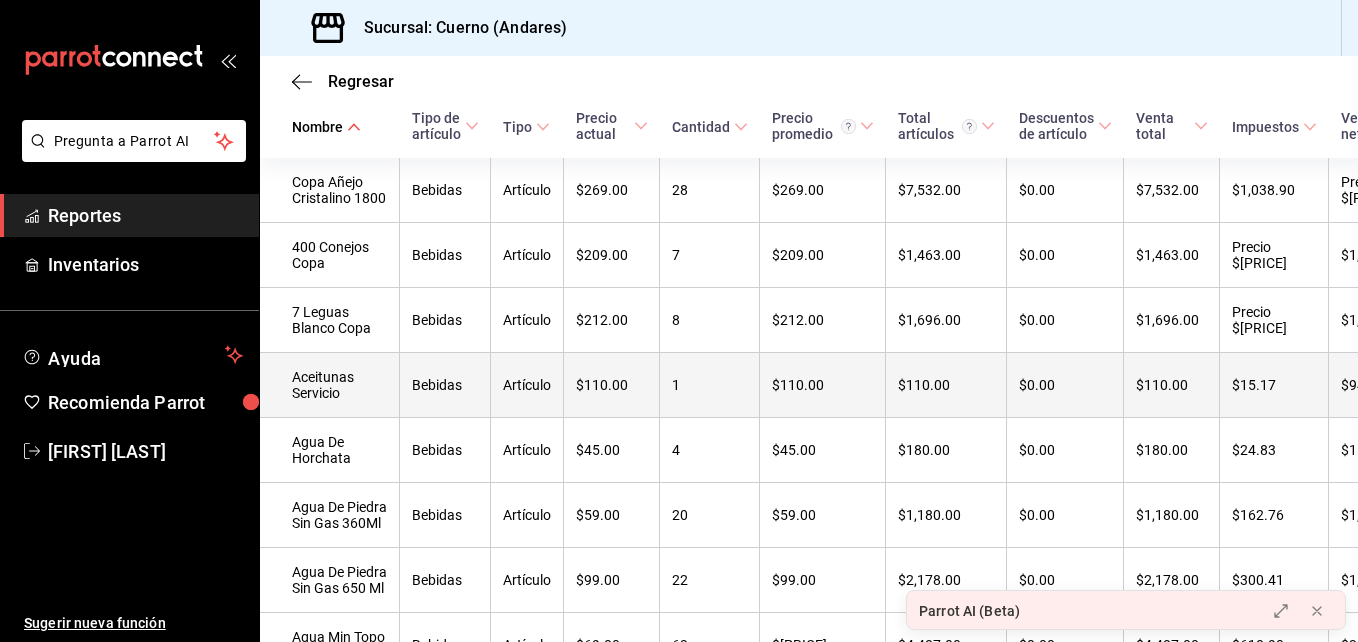 scroll, scrollTop: 369, scrollLeft: 0, axis: vertical 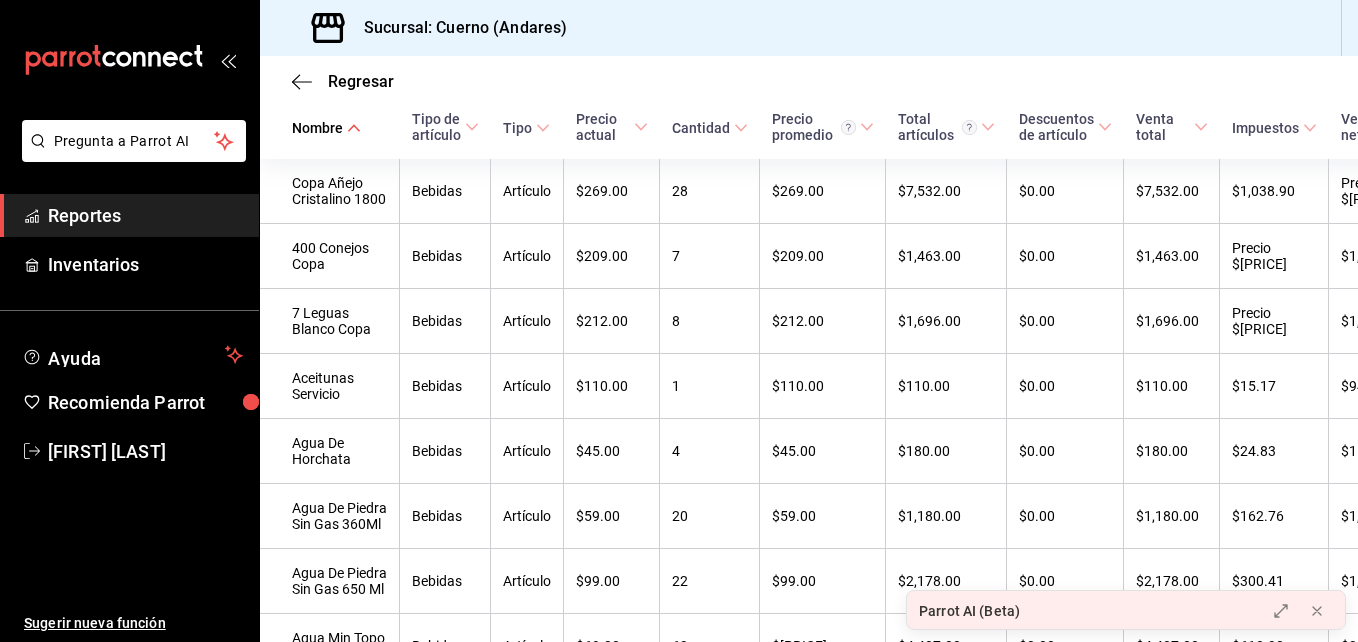 click on "Tipo de artículo" at bounding box center (445, 127) 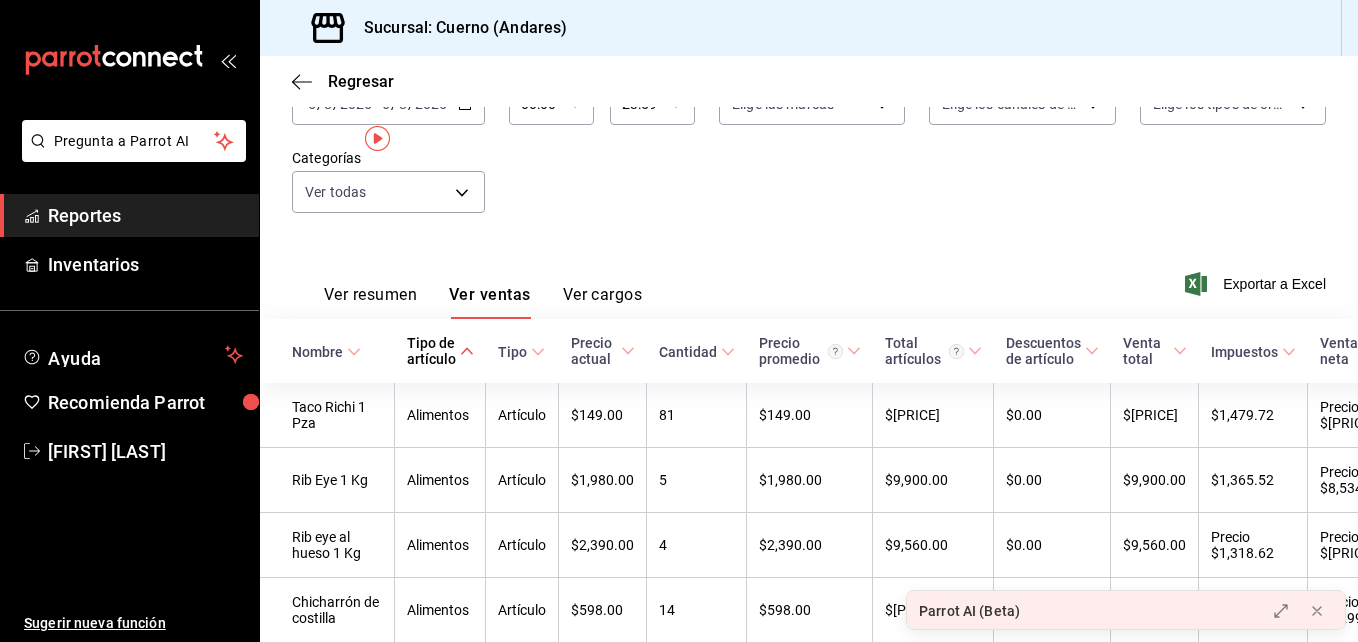 scroll, scrollTop: 0, scrollLeft: 0, axis: both 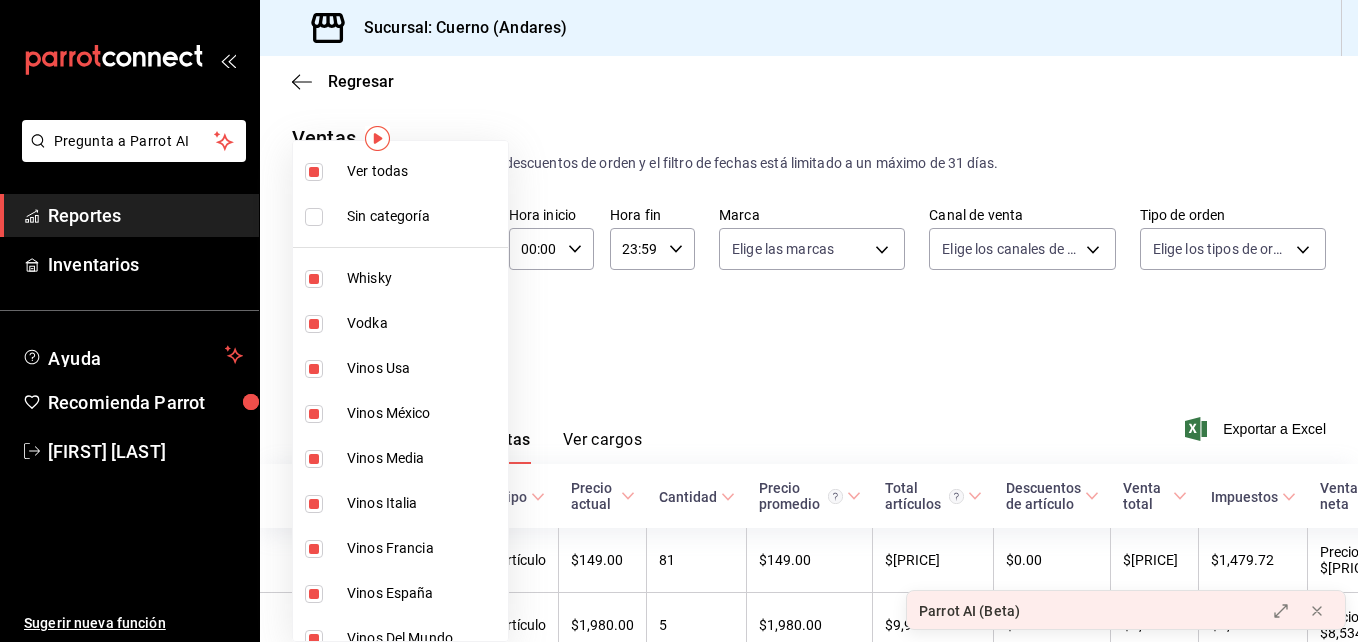 click on "Pregunta a Parrot AI Reportes   Inventarios   Ayuda Recomienda Parrot   [PERSON]   Sugerir nueva función   Sucursal: Cuerno (Andares) Regresar Ventas Los artículos listados no incluyen descuentos de orden y el filtro de fechas está limitado a un máximo de 31 días. Fecha [DATE] [DATE] - [DATE] [DATE] Hora inicio 00:00 Hora inicio Hora fin 23:59 Hora fin Marca Elige las marcas Canal de venta Elige los canales de venta Tipo de orden Elige los tipos de orden Categorías Ver todas Ver resumen Ver ventas Ver cargos Exportar a Excel Nombre Tipo de artículo Tipo Precio actual Cantidad Precio promedio   Total artículos   Descuentos de artículo Venta total Impuestos Venta neta Taco Richi 1 Pz Alimentos Artículo $[PRICE] [NUMBER] $[PRICE] $[PRICE] $[PRICE] $[PRICE] $[PRICE] Rib Eye 1 Kg Alimentos Artículo $[PRICE] [NUMBER] $[PRICE] $[PRICE] $[PRICE] $[PRICE] Rib eye al hueso 1 Kg Alimentos Artículo $[PRICE] [NUMBER] $[PRICE] $[PRICE] $[PRICE] [NUMBER] [NUMBER]" at bounding box center [679, 321] 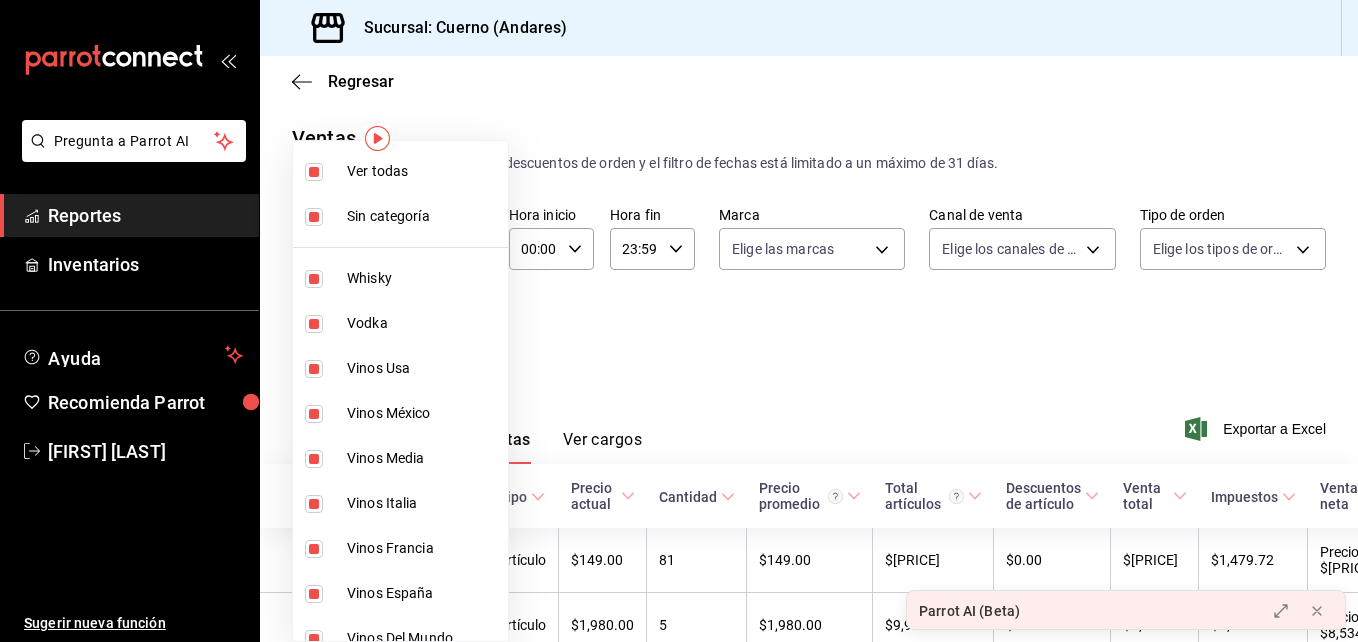 click at bounding box center [314, 172] 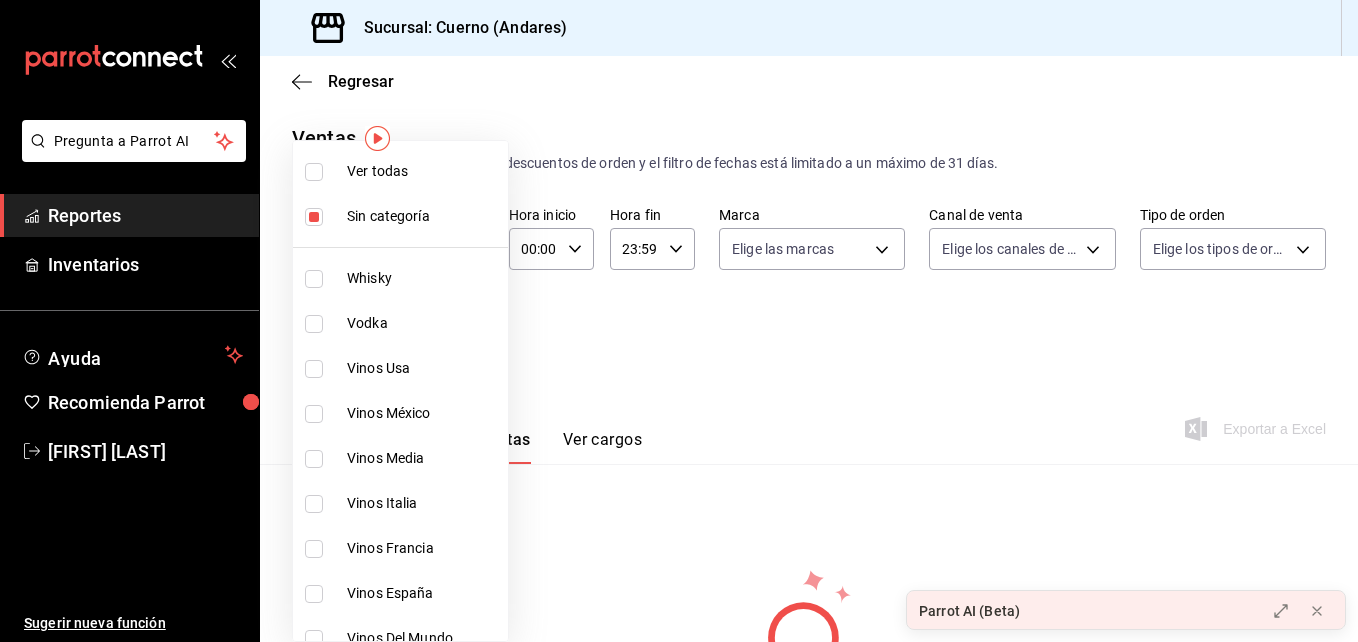 click at bounding box center [314, 217] 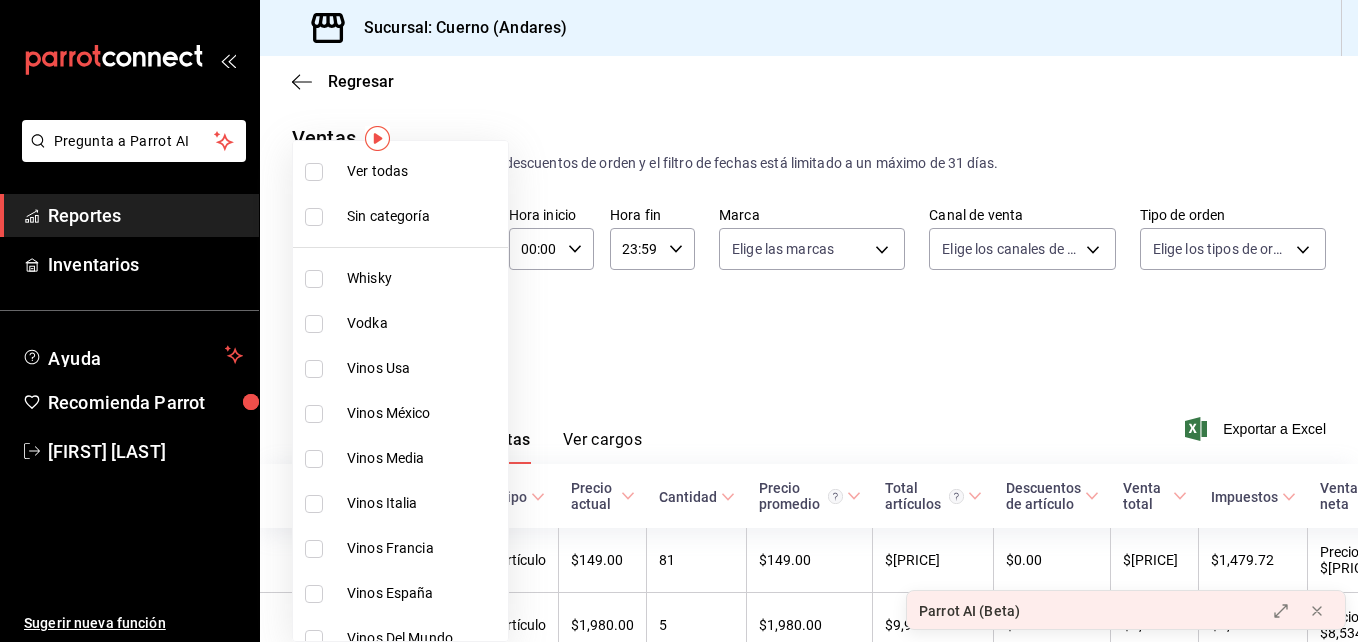 click on "Vinos Usa" at bounding box center (400, 368) 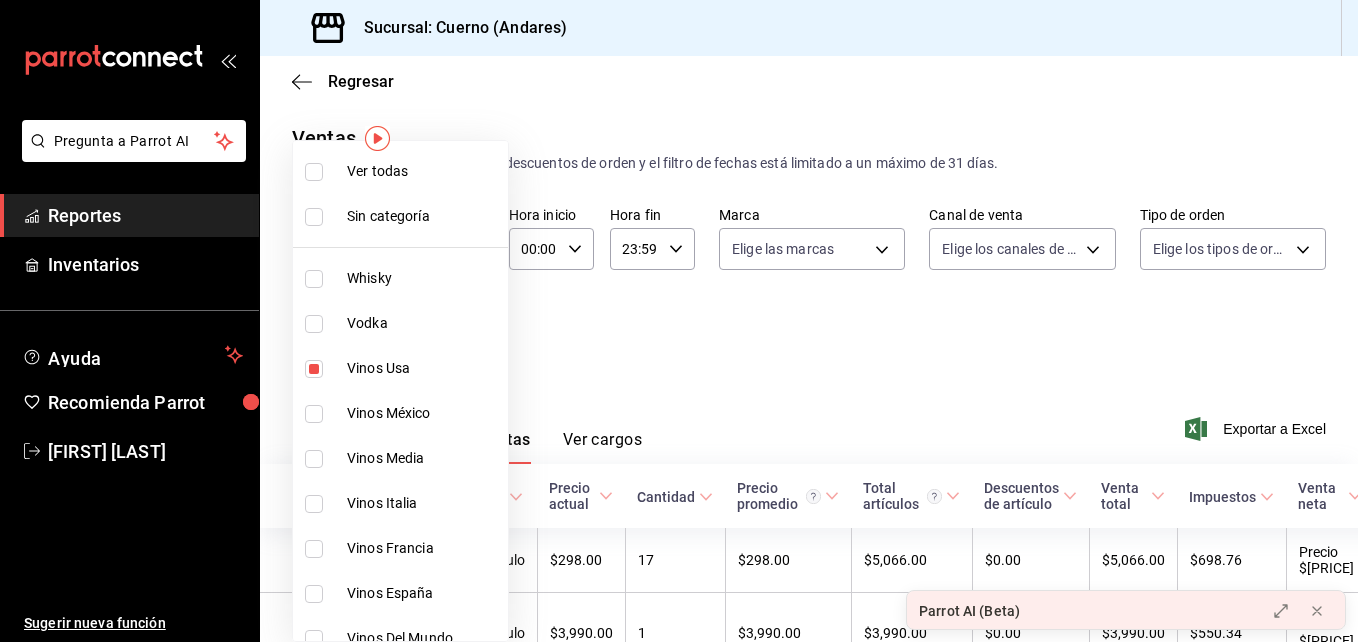 click at bounding box center (679, 321) 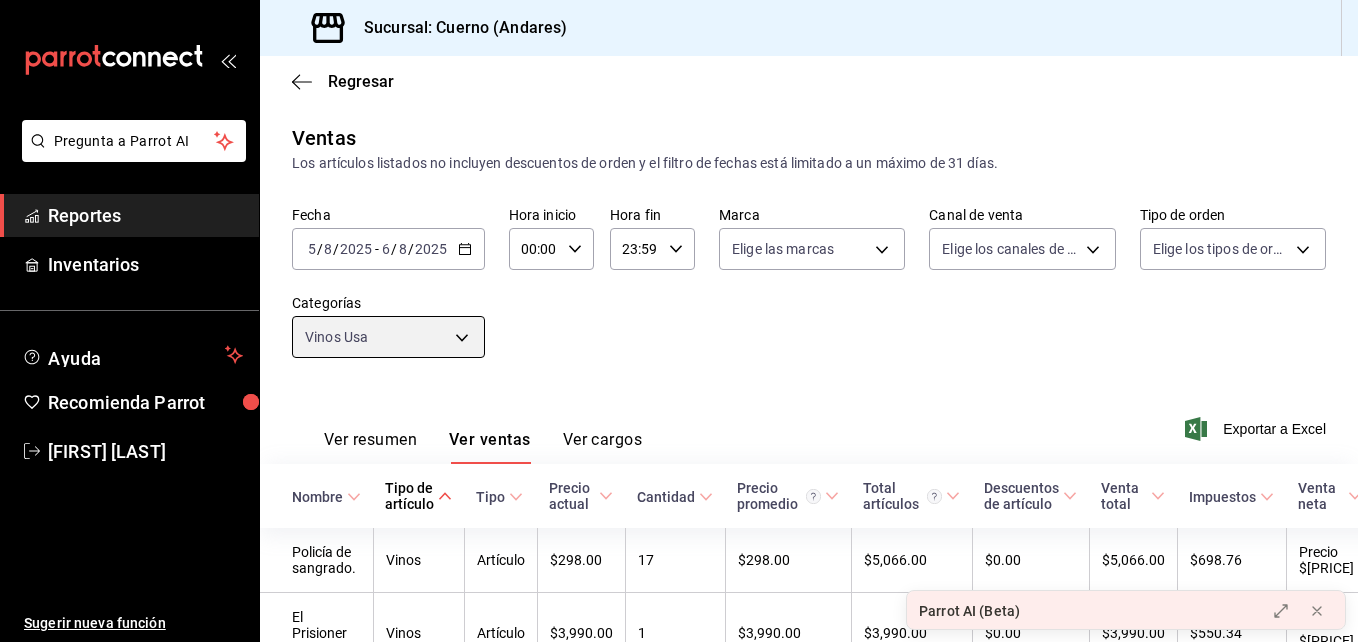 scroll, scrollTop: 193, scrollLeft: 0, axis: vertical 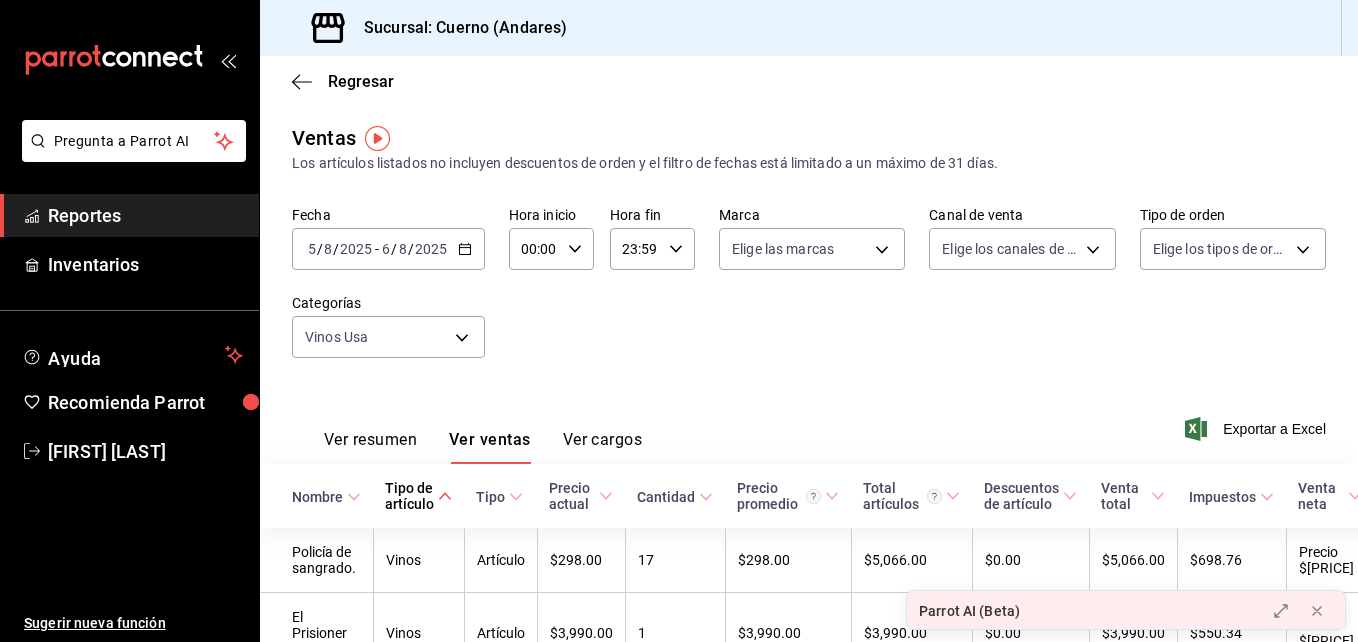 click 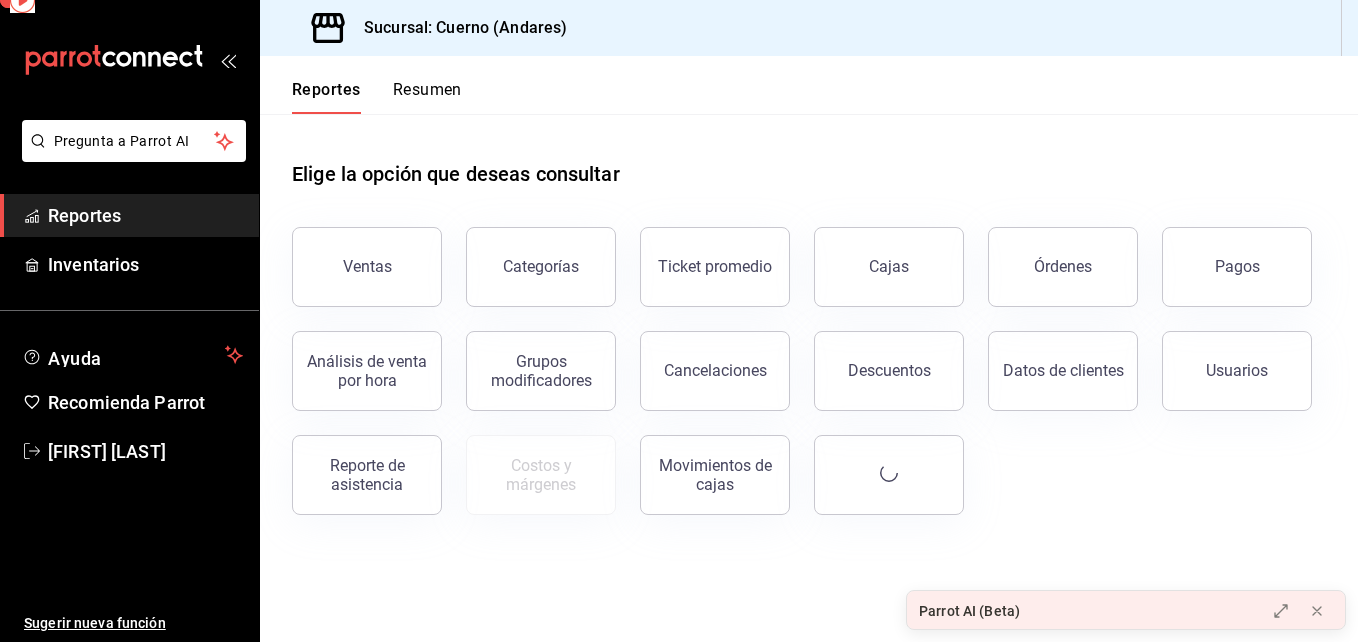 click 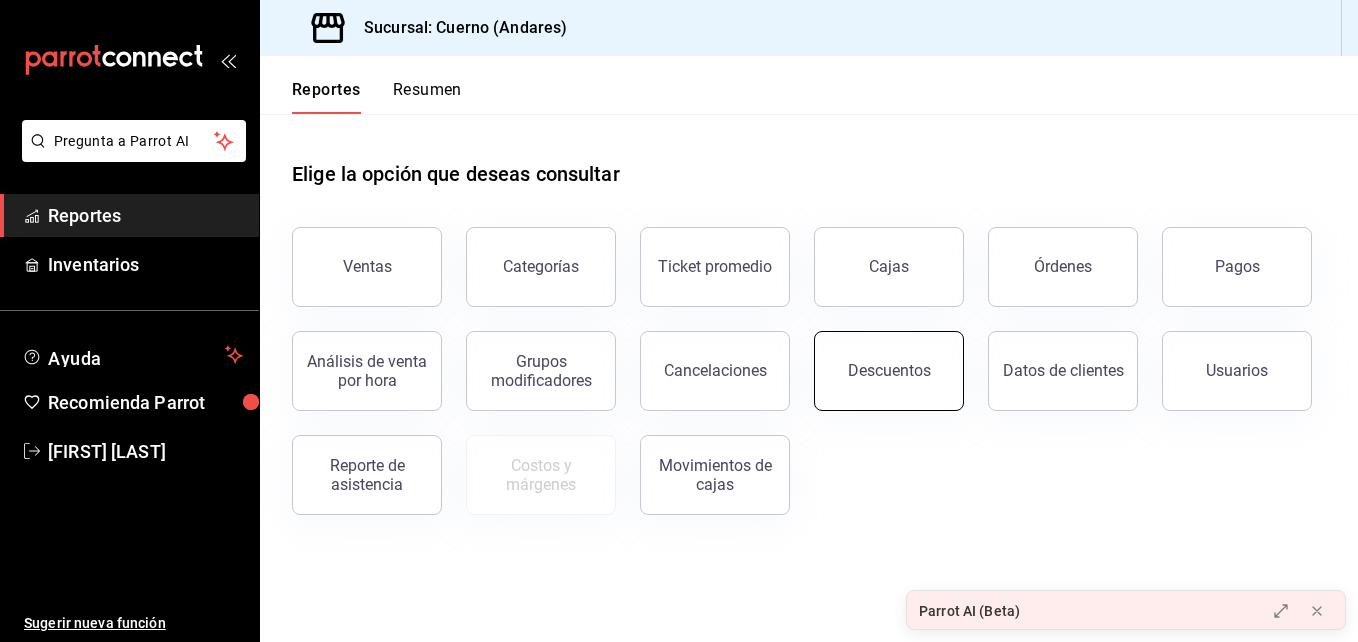 click on "Descuentos" at bounding box center (889, 371) 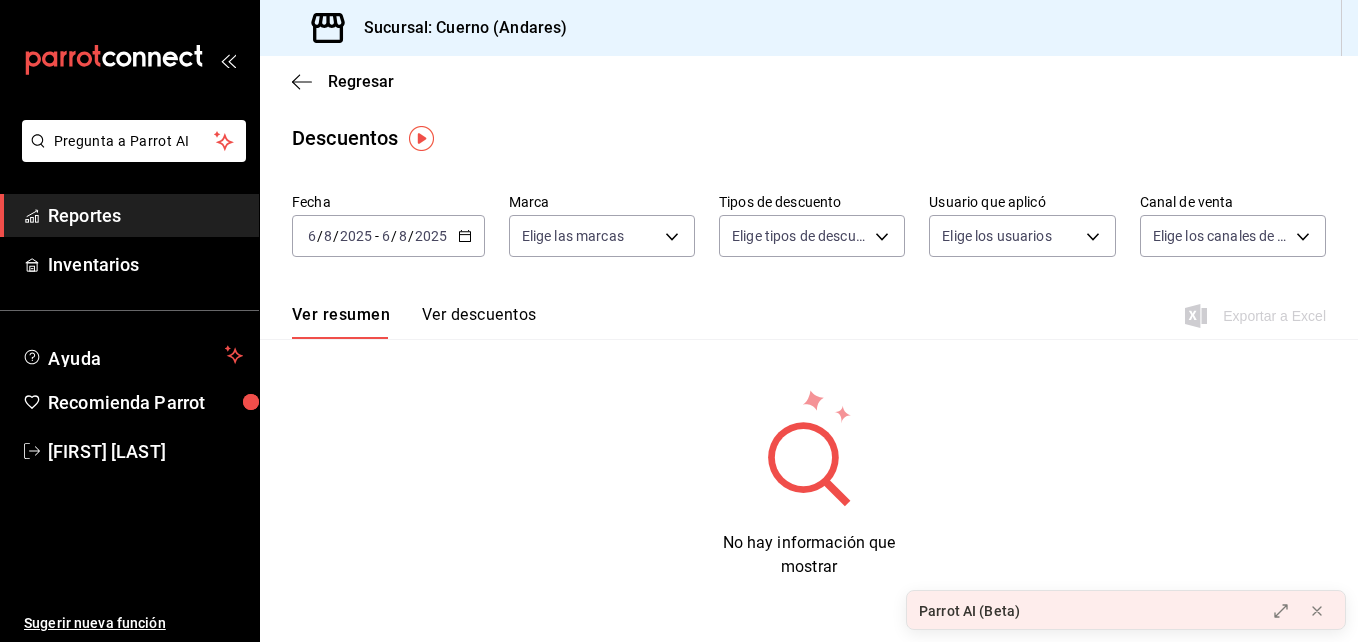 click 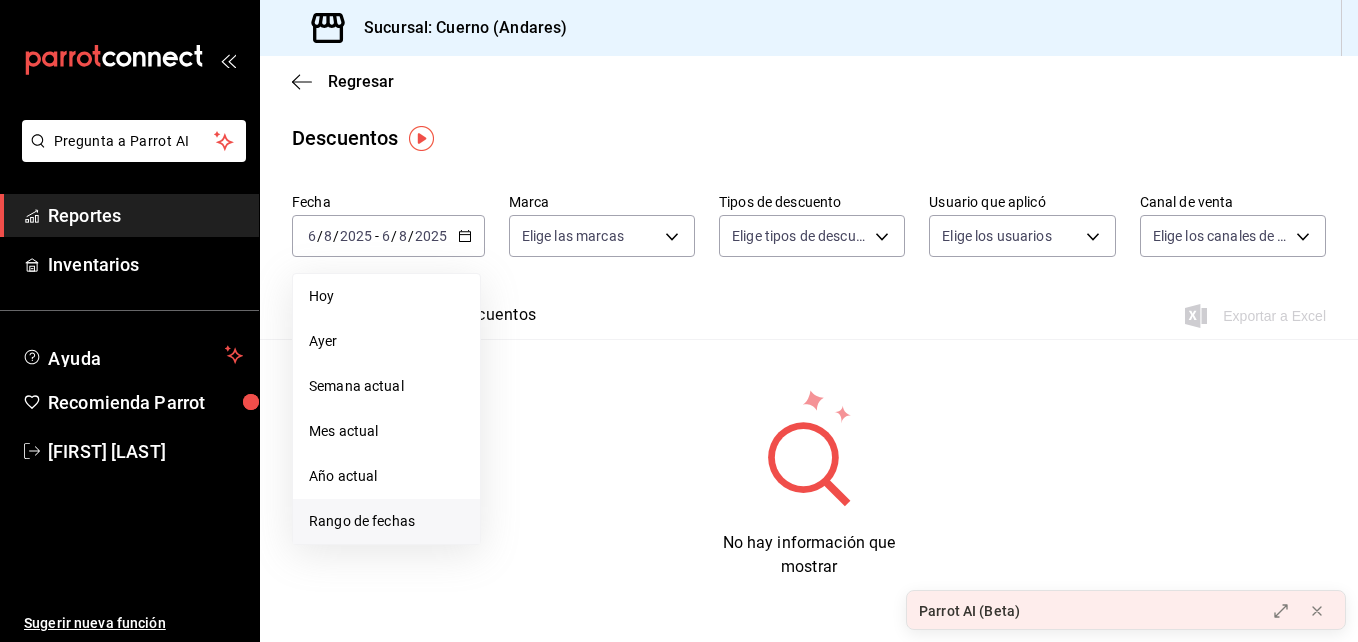 click on "Rango de fechas" at bounding box center (386, 521) 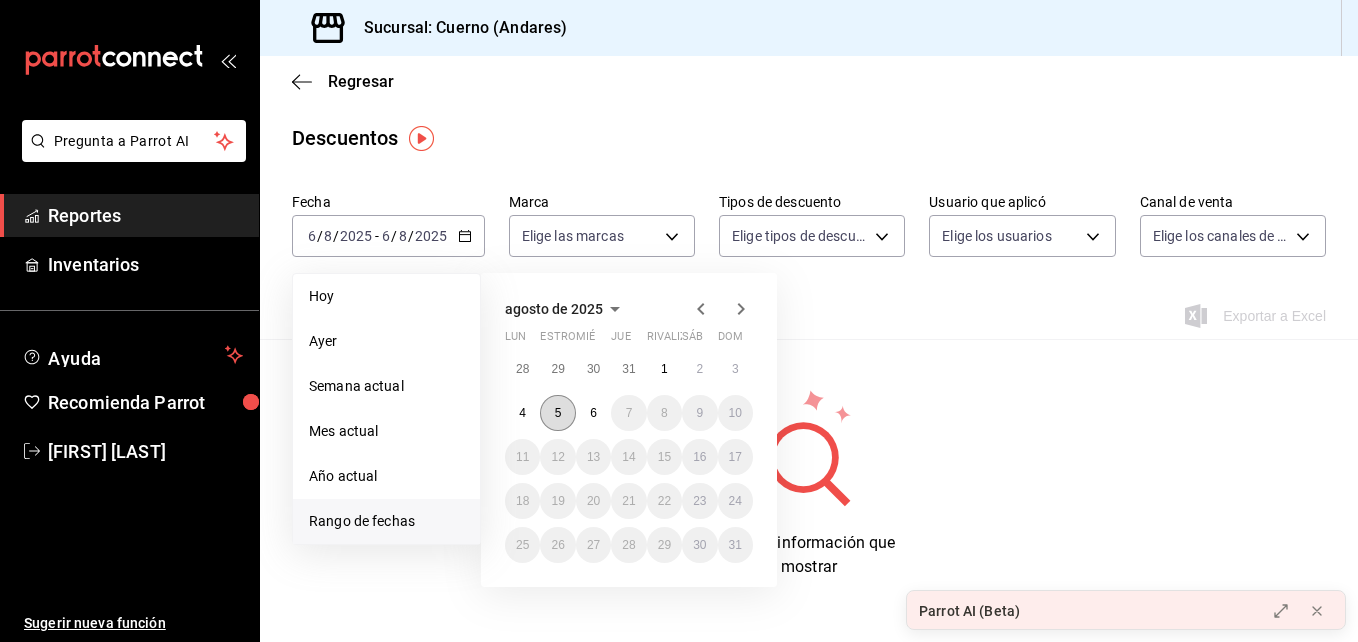 click on "5" at bounding box center [557, 413] 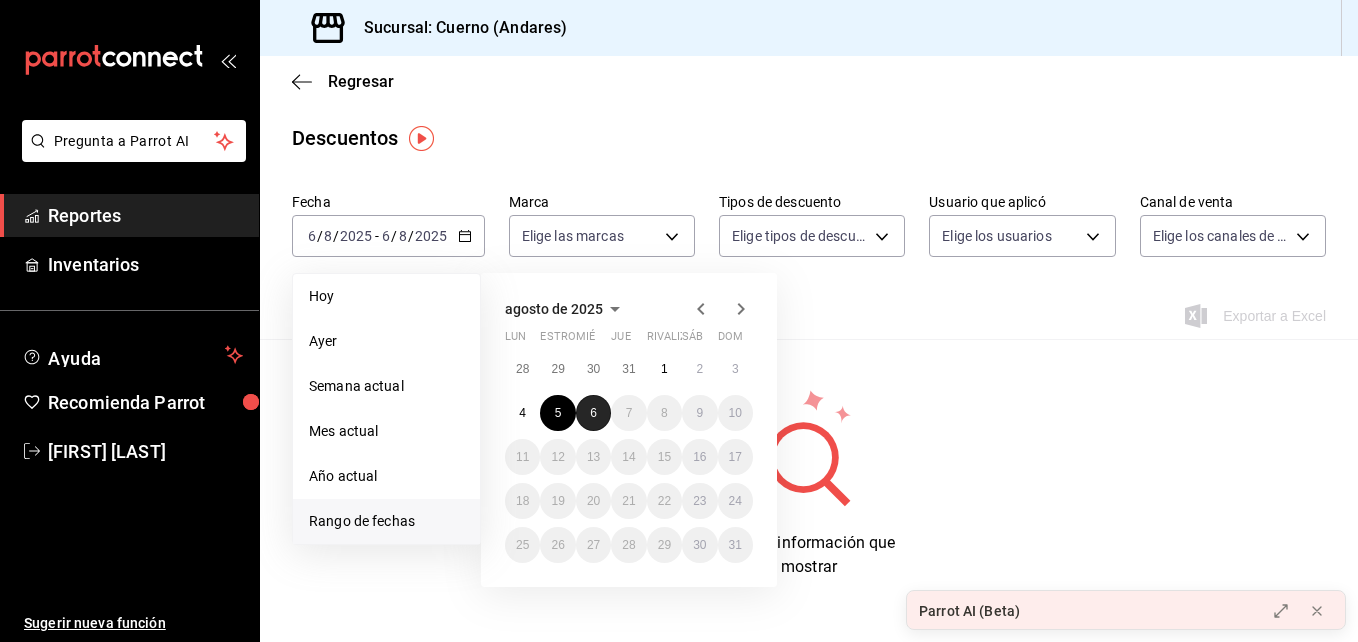 click on "6" at bounding box center [593, 413] 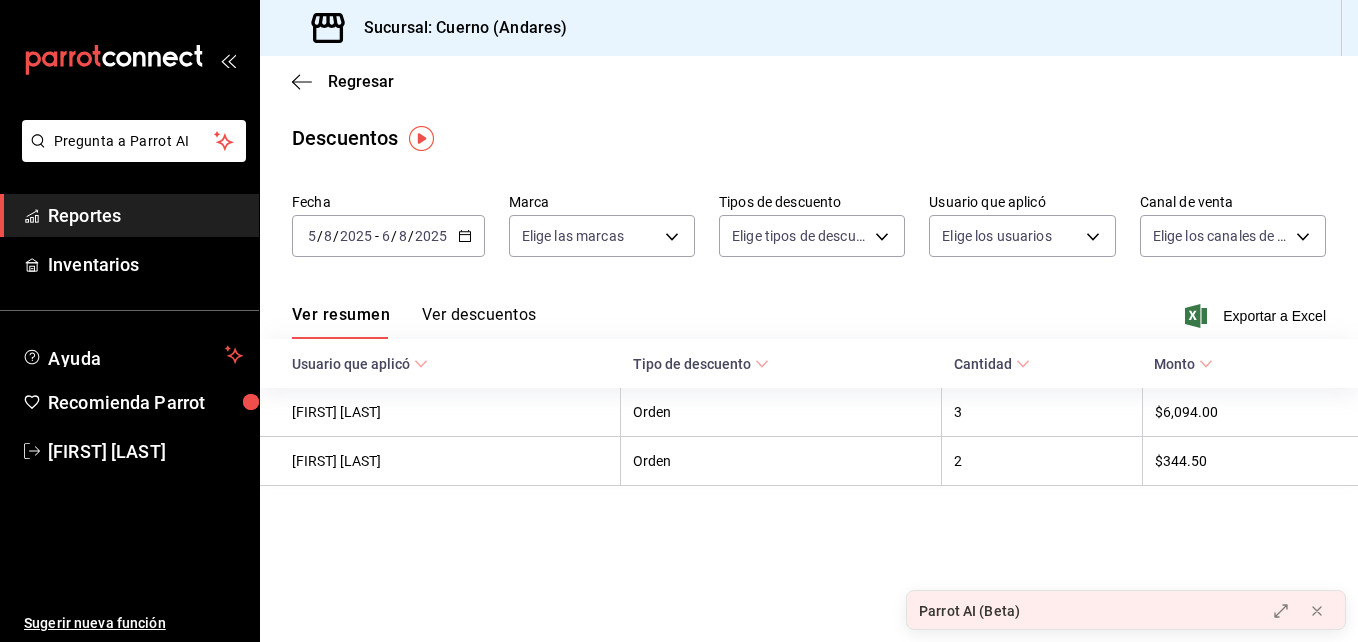 click on "Ver descuentos" at bounding box center (479, 322) 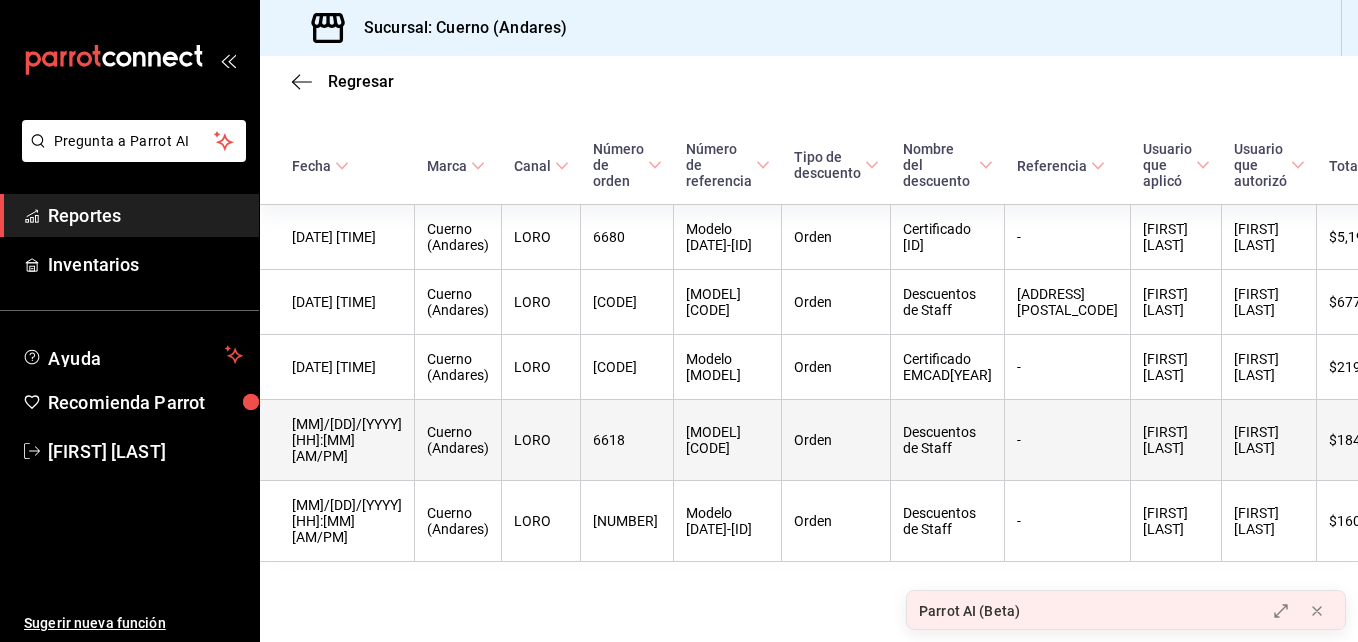 scroll, scrollTop: 293, scrollLeft: 0, axis: vertical 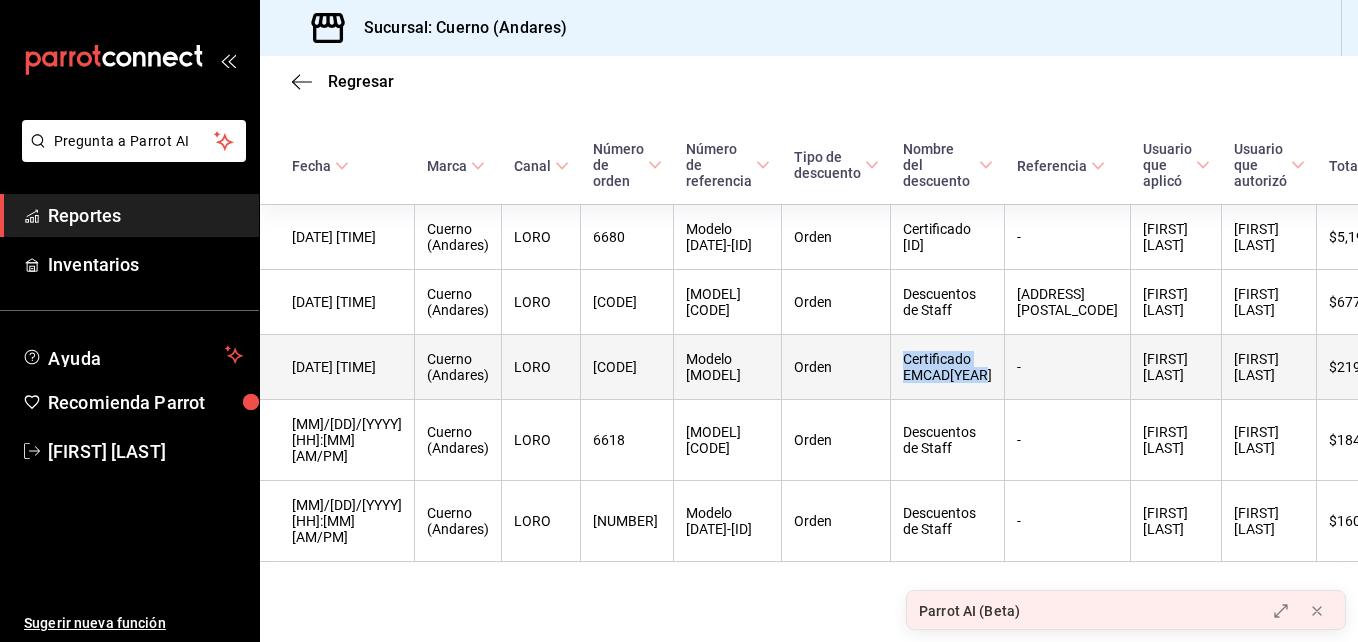 drag, startPoint x: 857, startPoint y: 321, endPoint x: 952, endPoint y: 356, distance: 101.24229 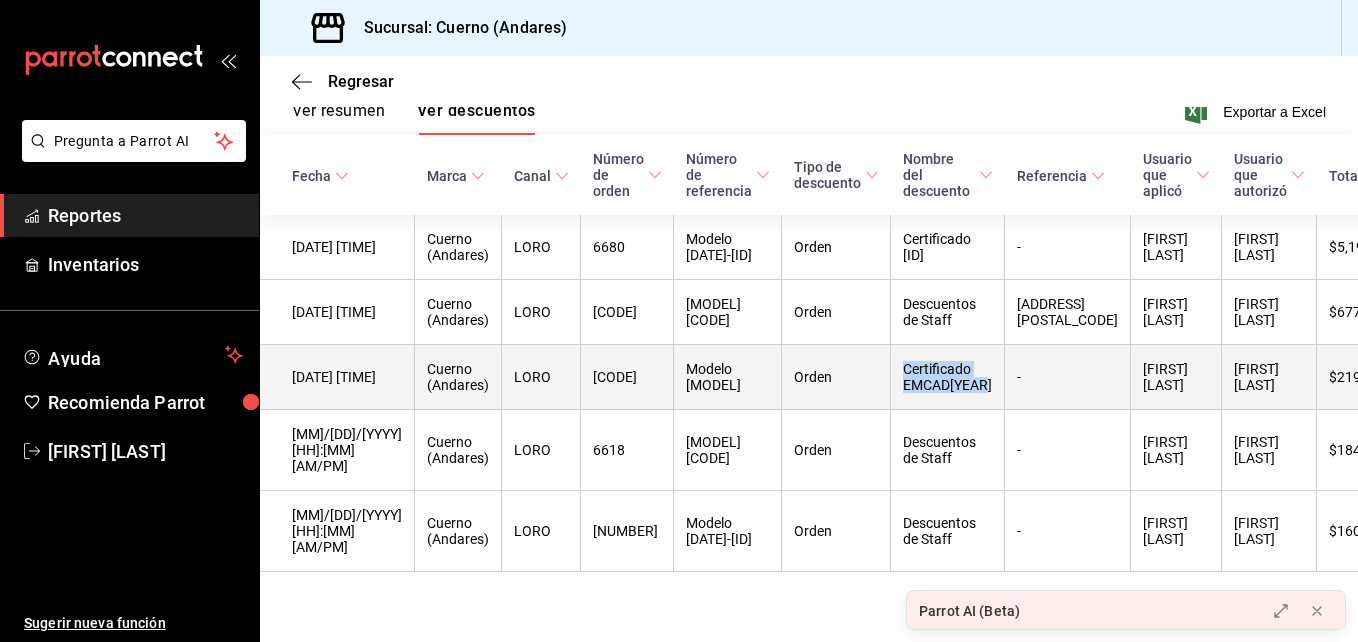 scroll, scrollTop: 204, scrollLeft: 0, axis: vertical 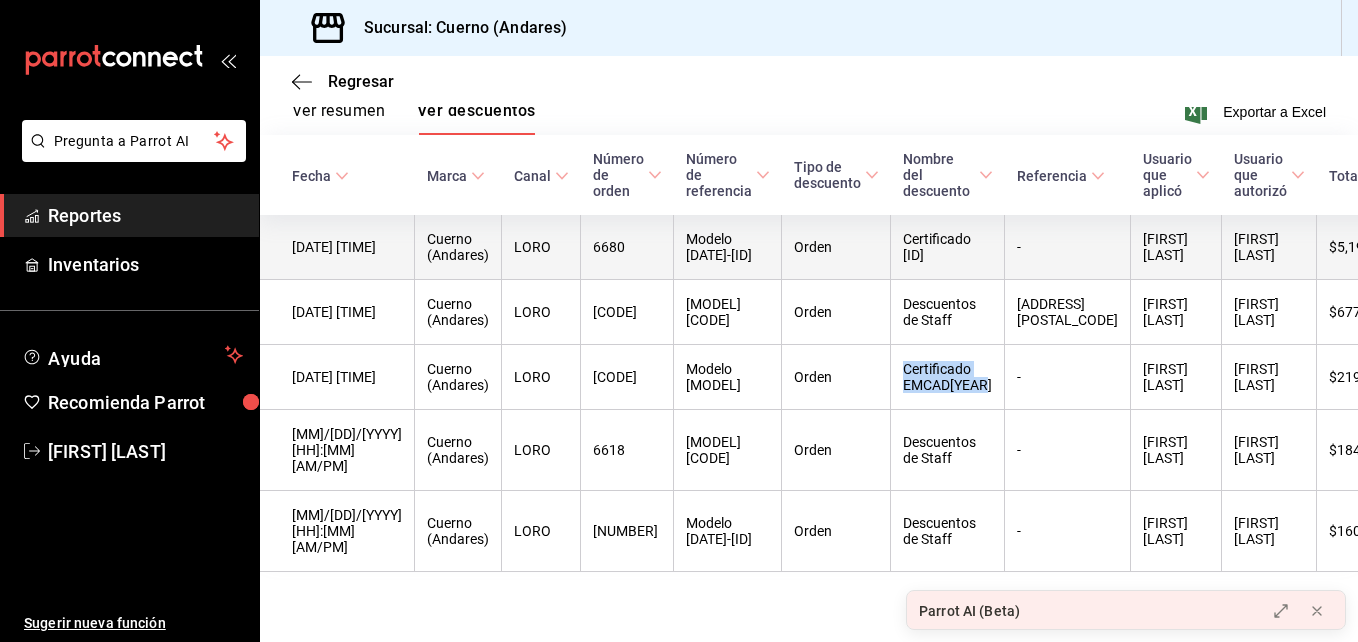 drag, startPoint x: 856, startPoint y: 243, endPoint x: 954, endPoint y: 275, distance: 103.09219 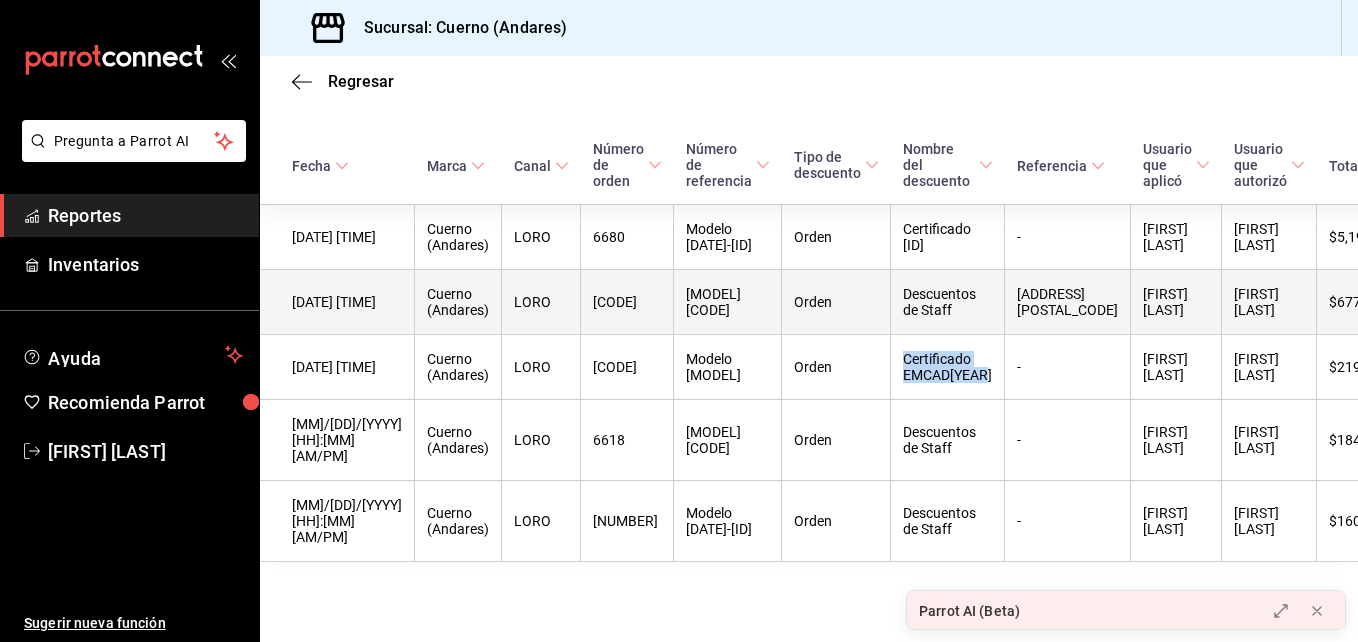 scroll, scrollTop: 294, scrollLeft: 0, axis: vertical 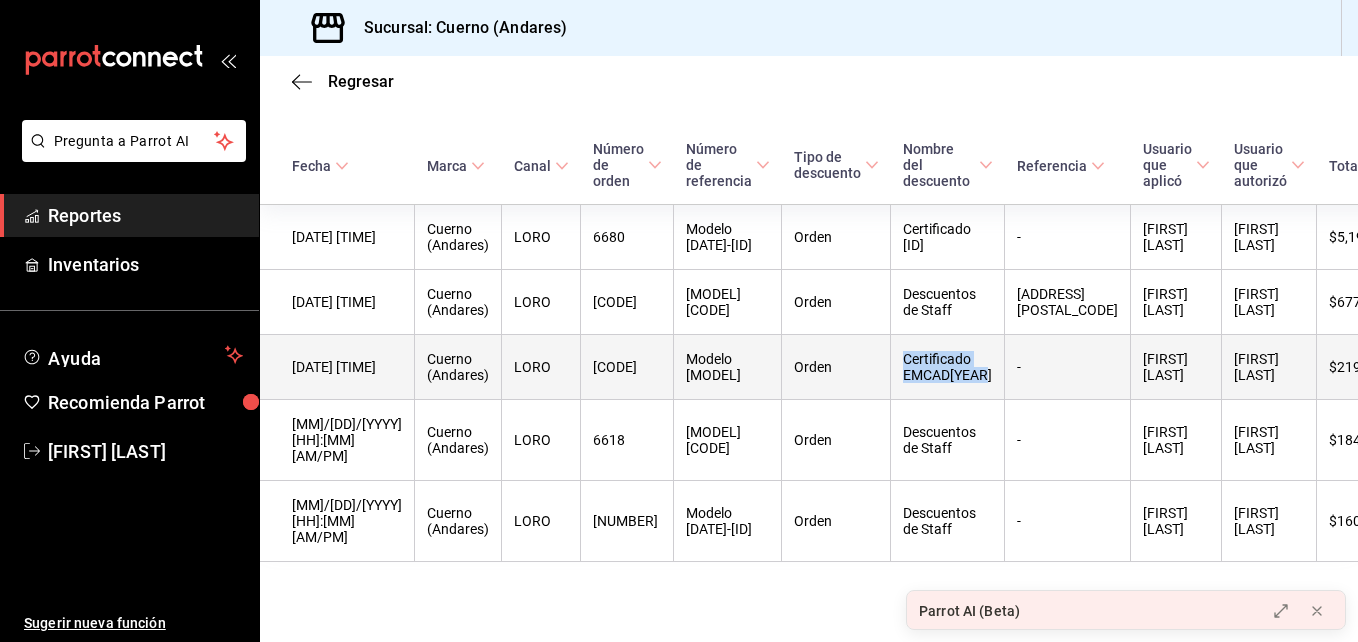 drag, startPoint x: 860, startPoint y: 357, endPoint x: 958, endPoint y: 386, distance: 102.20078 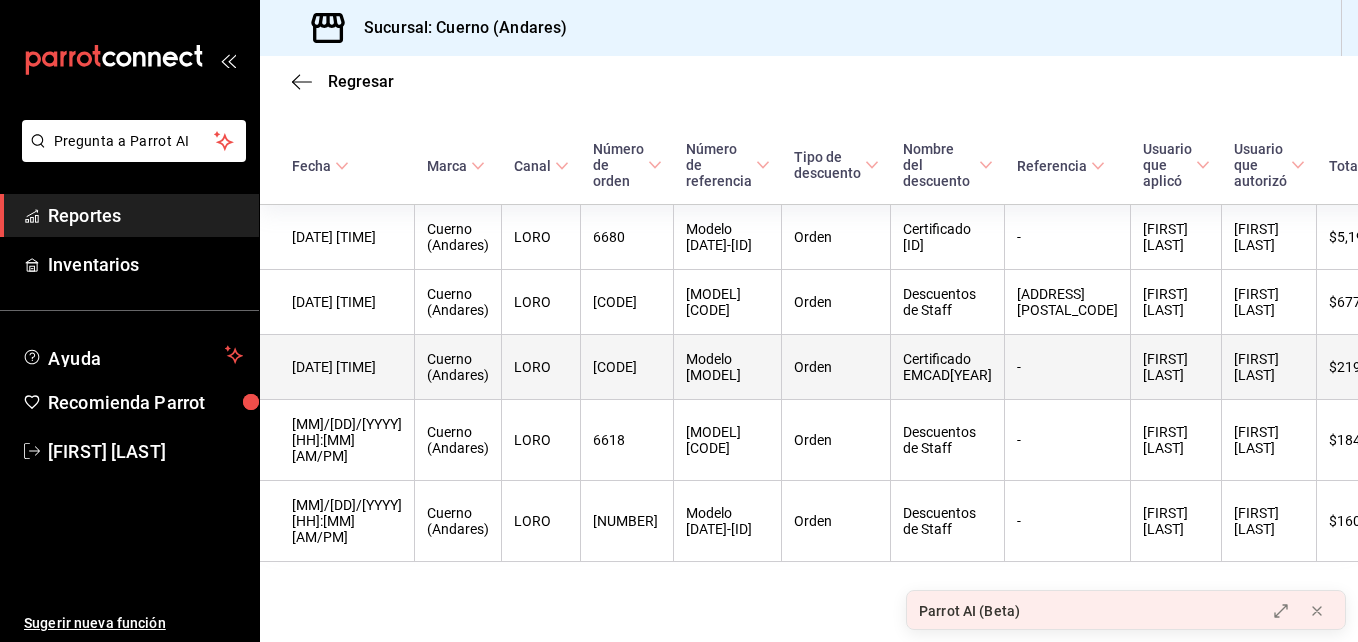 drag, startPoint x: 739, startPoint y: 297, endPoint x: 574, endPoint y: 342, distance: 171.0263 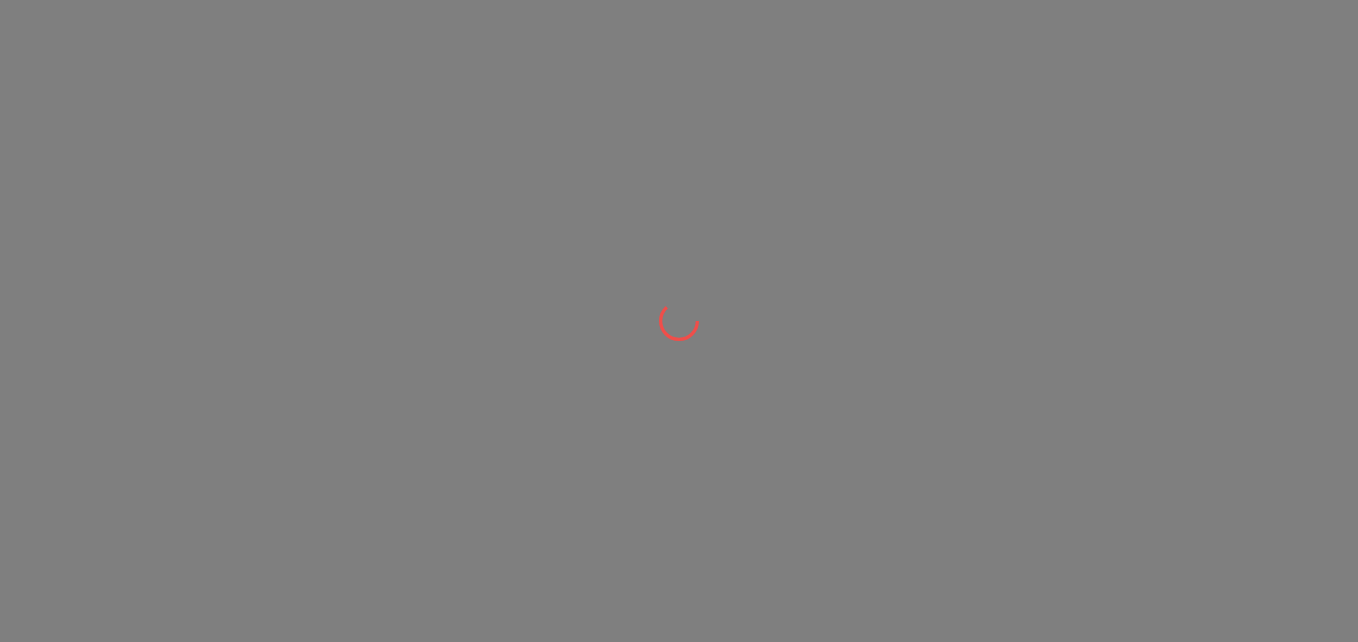 scroll, scrollTop: 0, scrollLeft: 0, axis: both 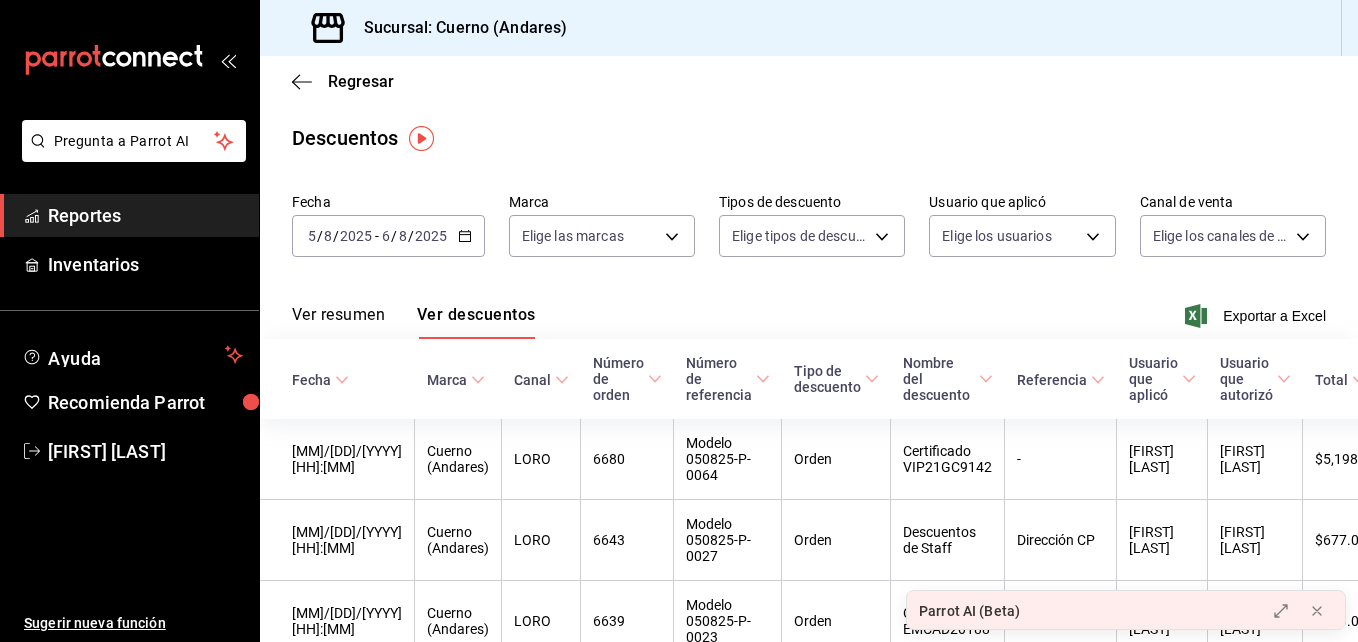 click 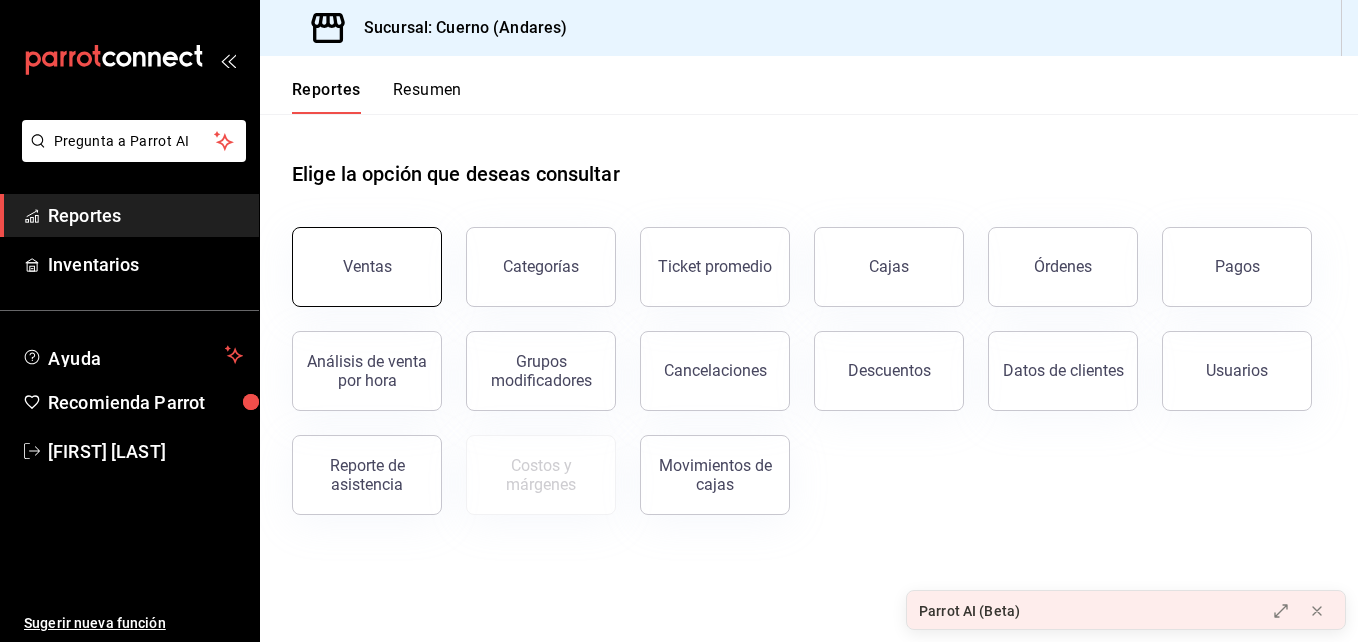 click on "Ventas" at bounding box center (367, 267) 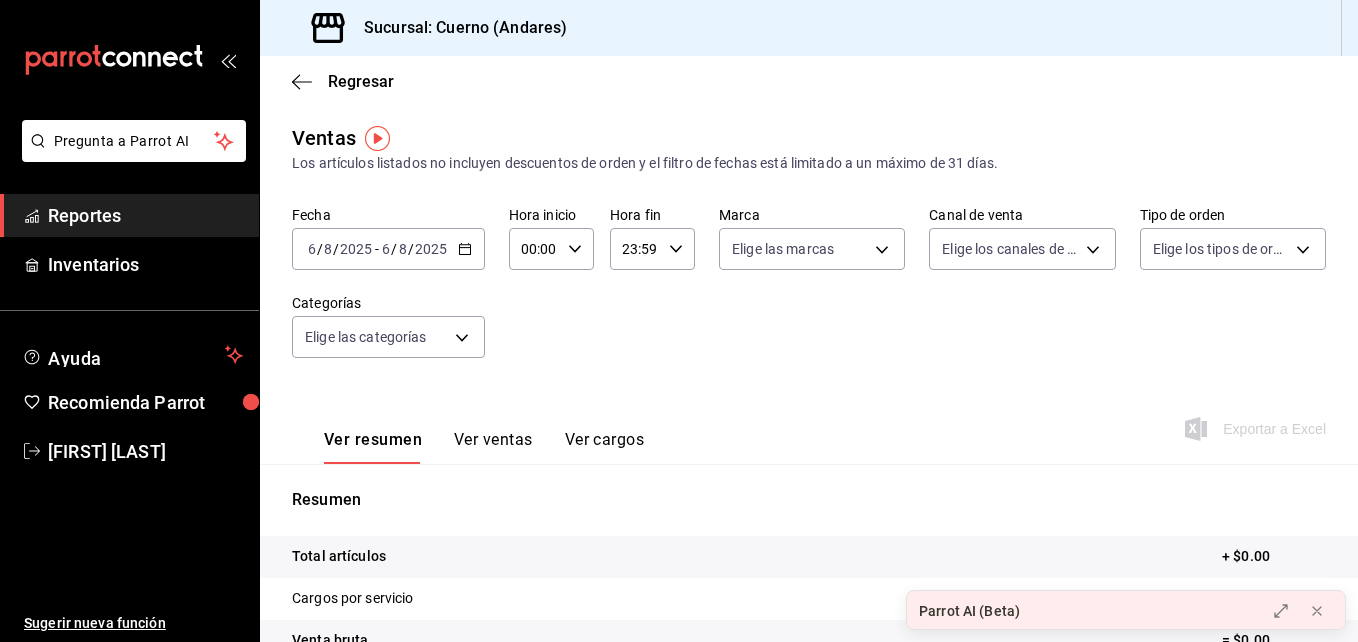 click 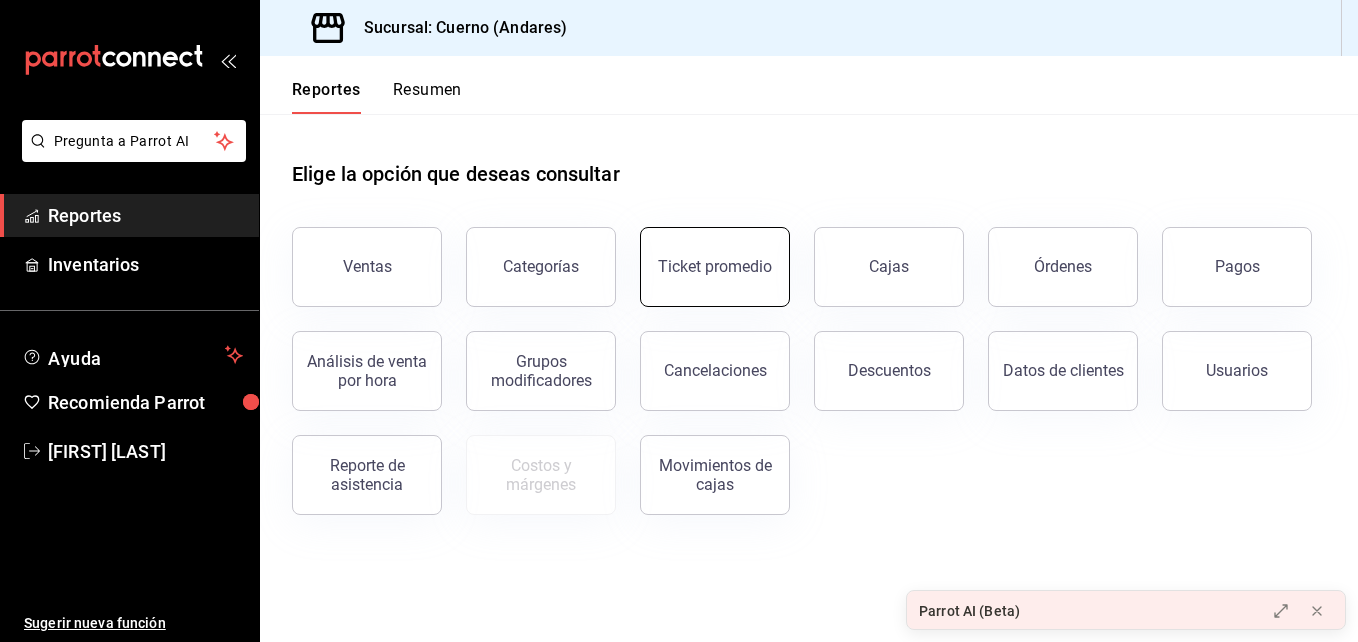 click on "Ticket promedio" at bounding box center (715, 267) 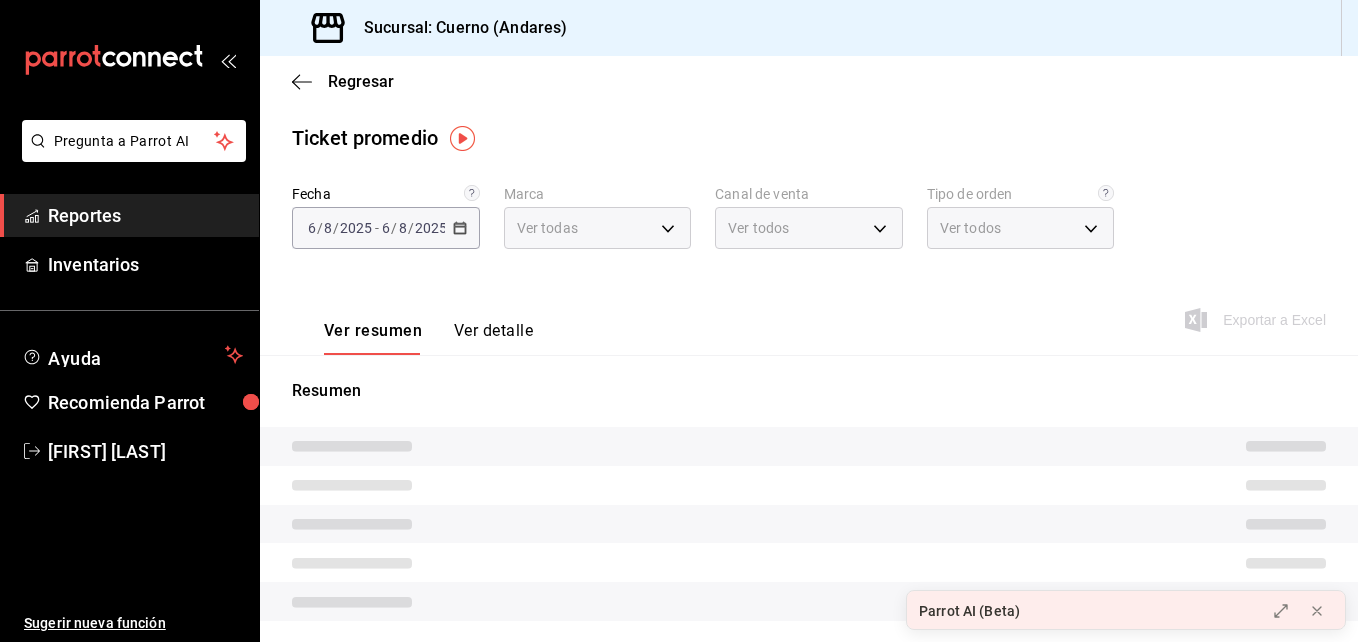 type on "c9e961b9-bc29-480f-a65c-324ff110f526" 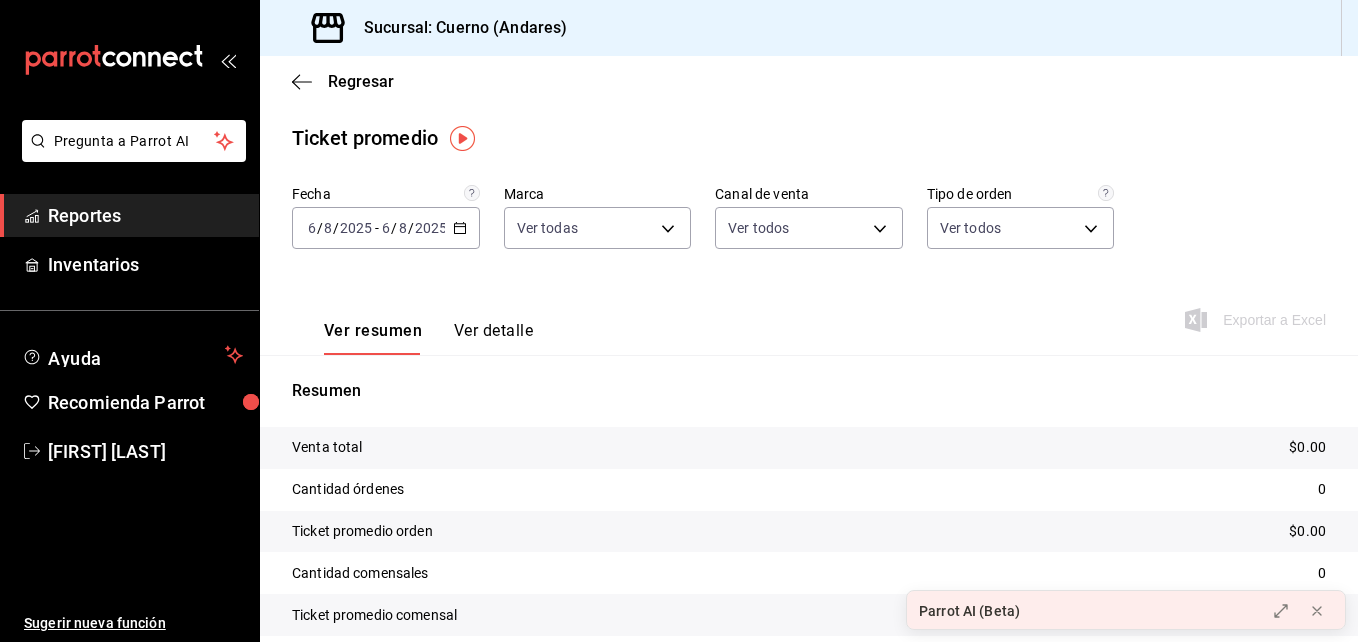 click on "2025-08-06 6 / 8 / 2025 - 2025-08-06 6 / 8 / 2025" at bounding box center [386, 228] 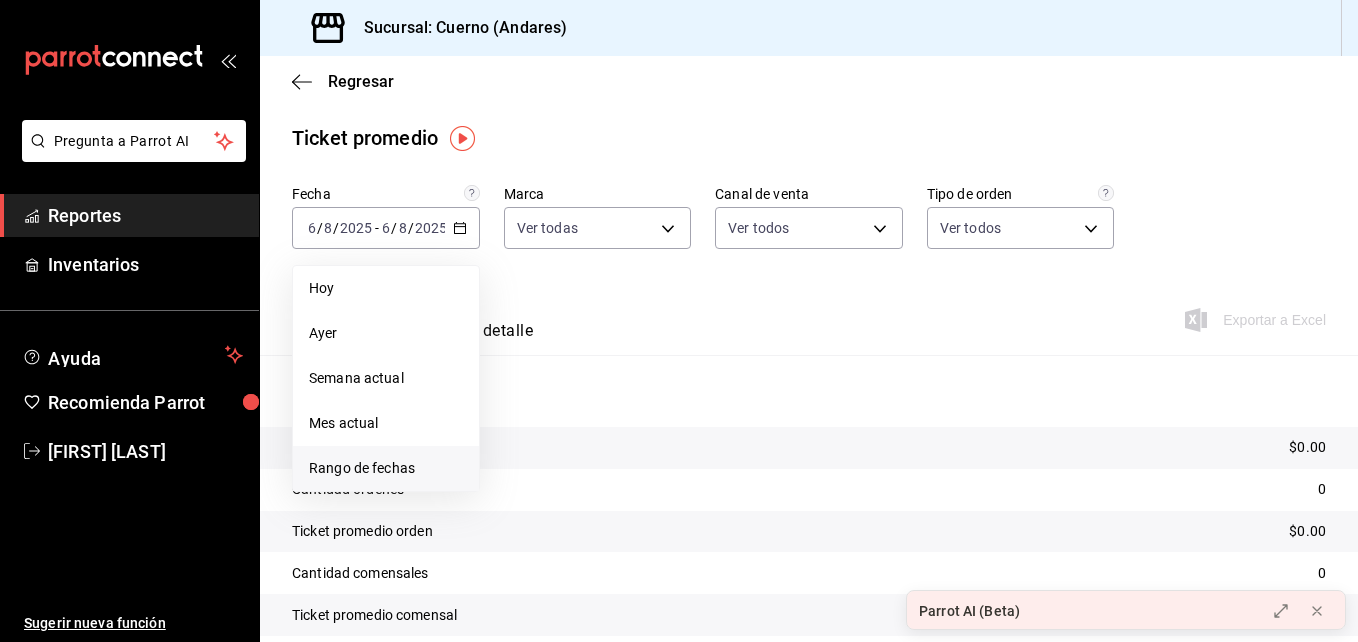 click on "Rango de fechas" at bounding box center (386, 468) 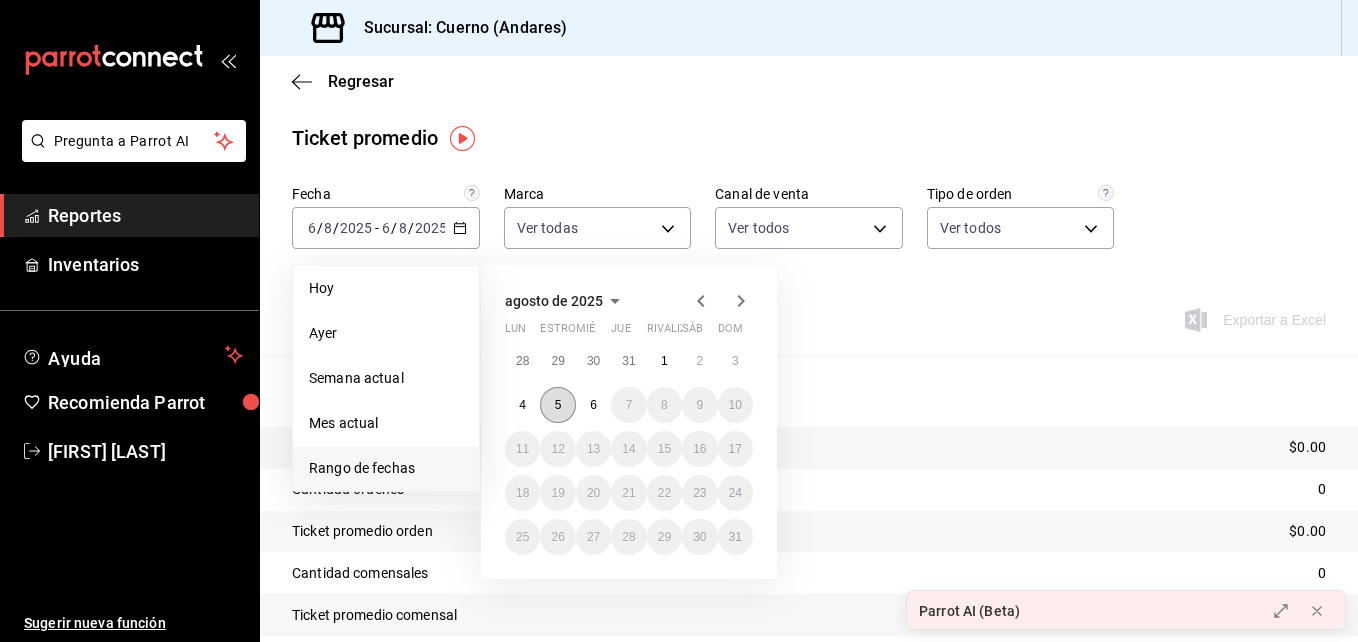 click on "5" at bounding box center (558, 405) 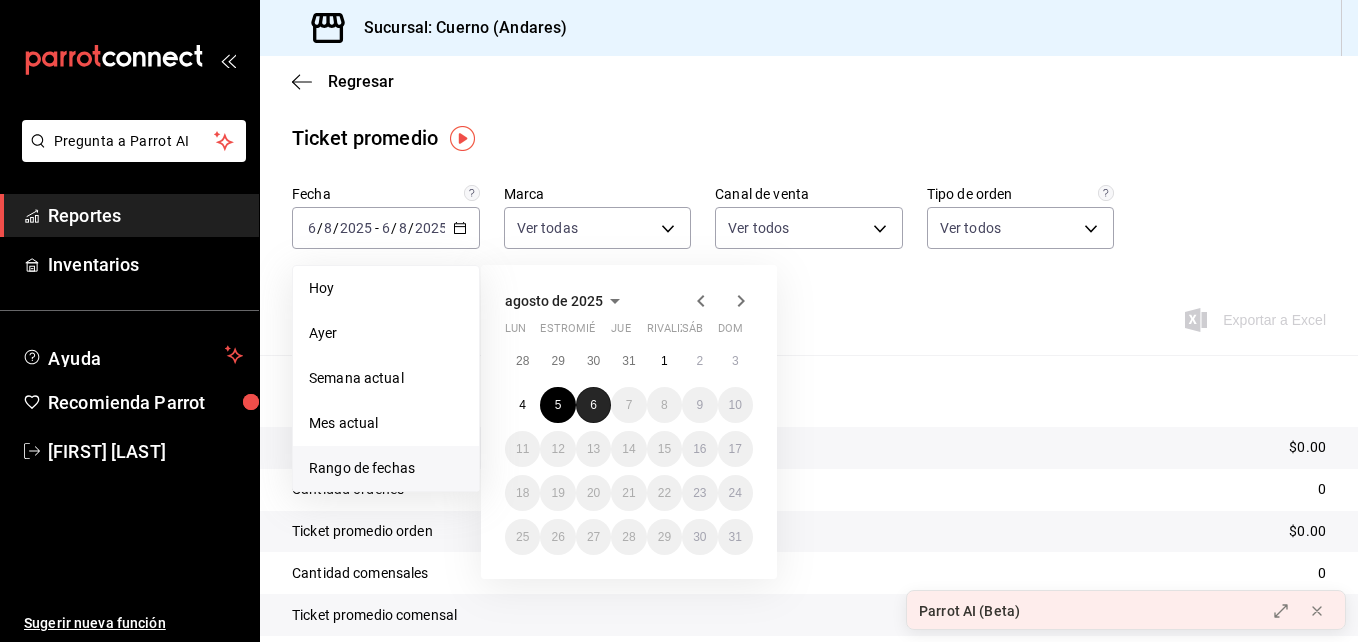 click on "6" at bounding box center (593, 405) 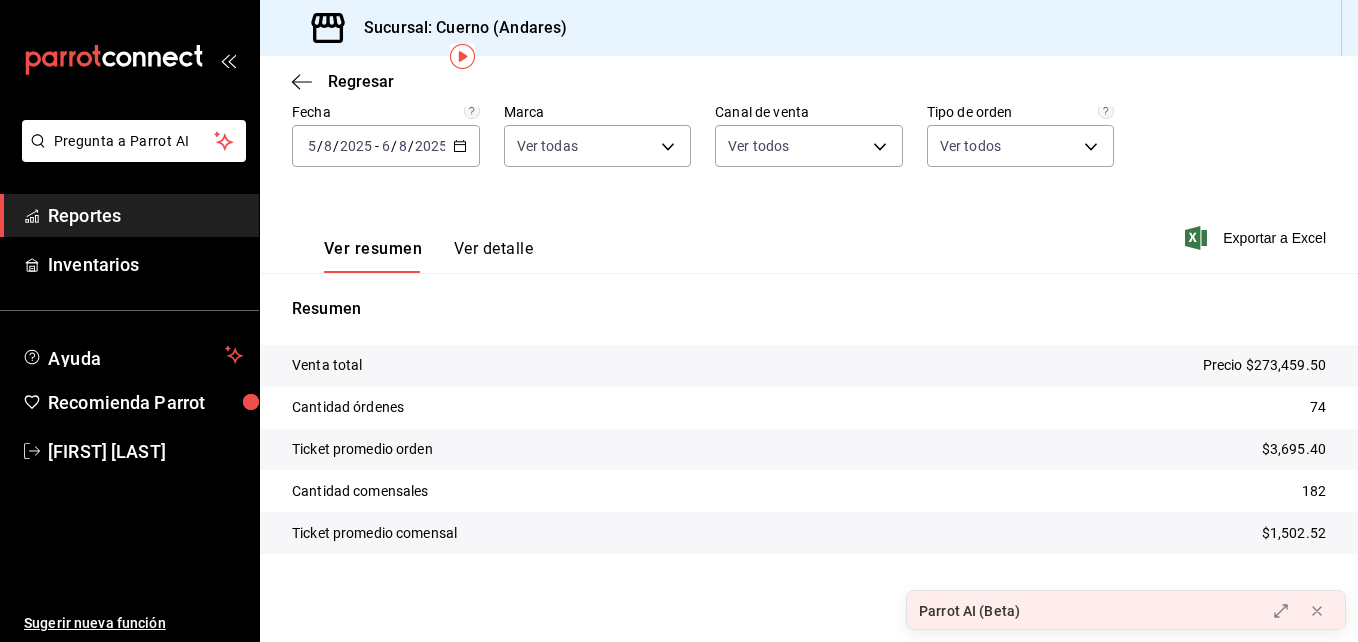 scroll, scrollTop: 82, scrollLeft: 0, axis: vertical 